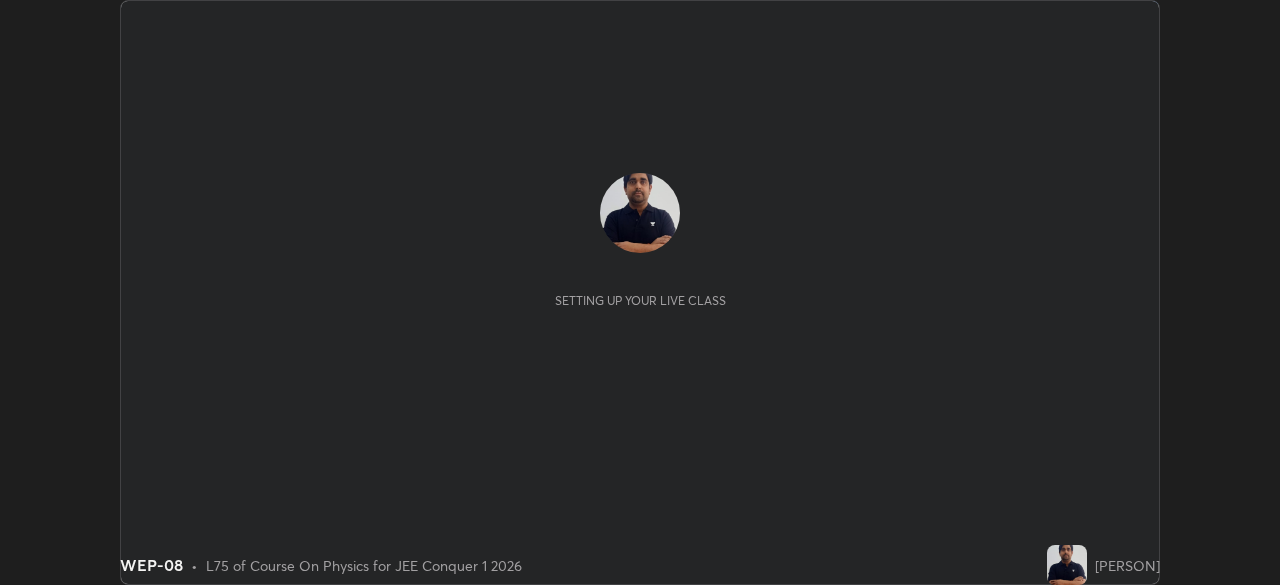 scroll, scrollTop: 0, scrollLeft: 0, axis: both 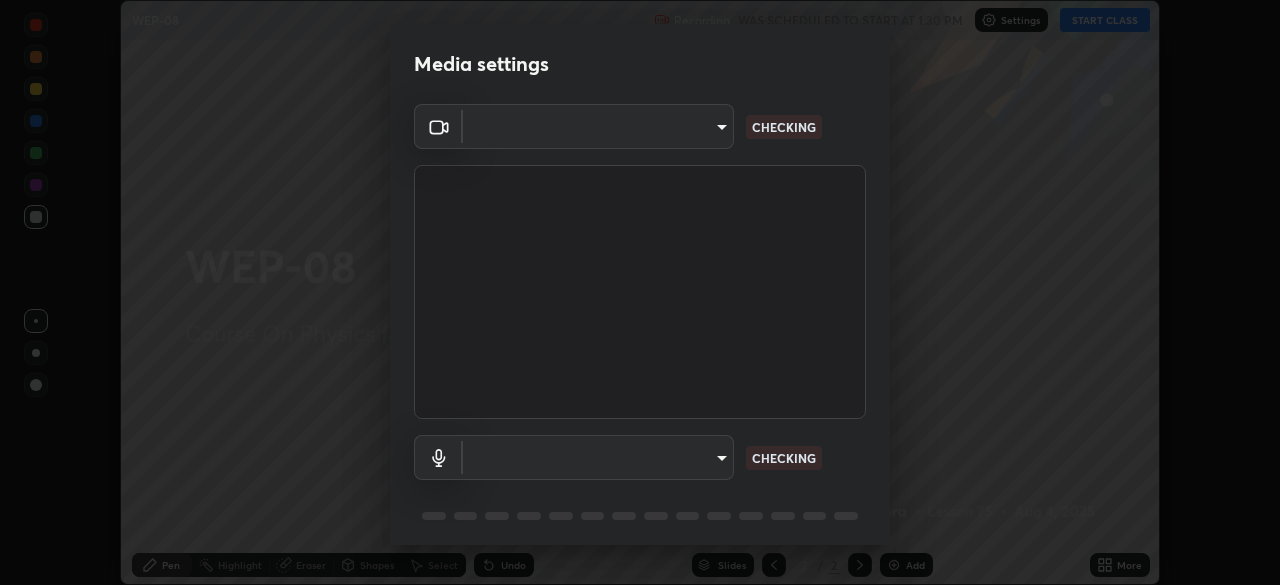type on "23c9aa11fd00248c32d6b1de5315ccb1735a7b25f34c5c1293916a7f1515c7c3" 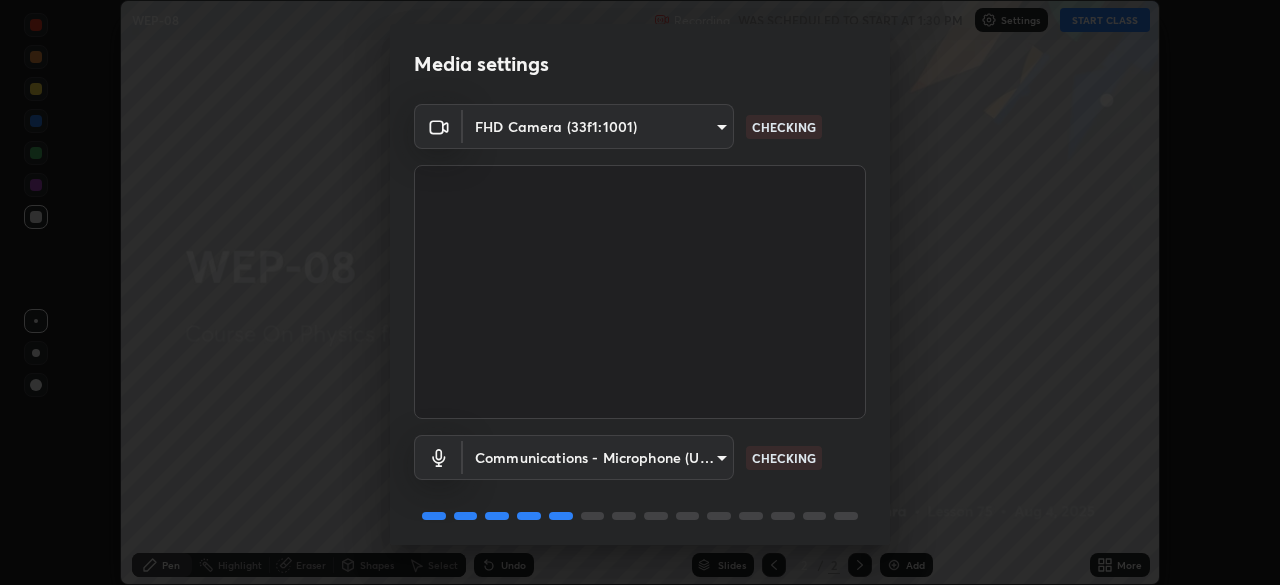 scroll, scrollTop: 71, scrollLeft: 0, axis: vertical 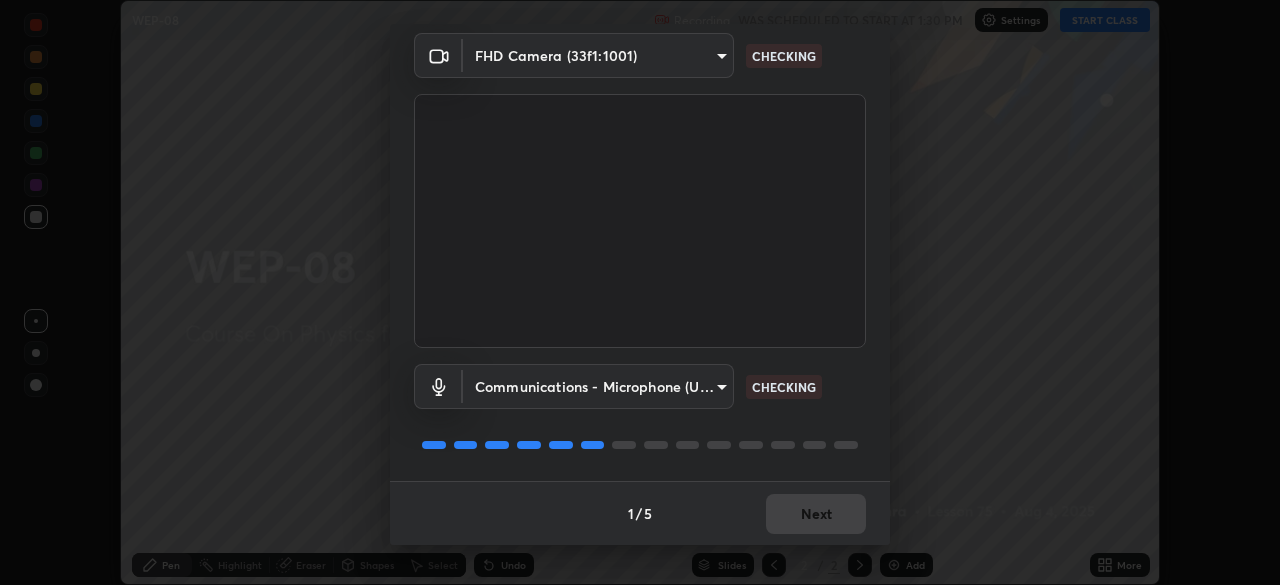 click on "1 / 5 Next" at bounding box center [640, 513] 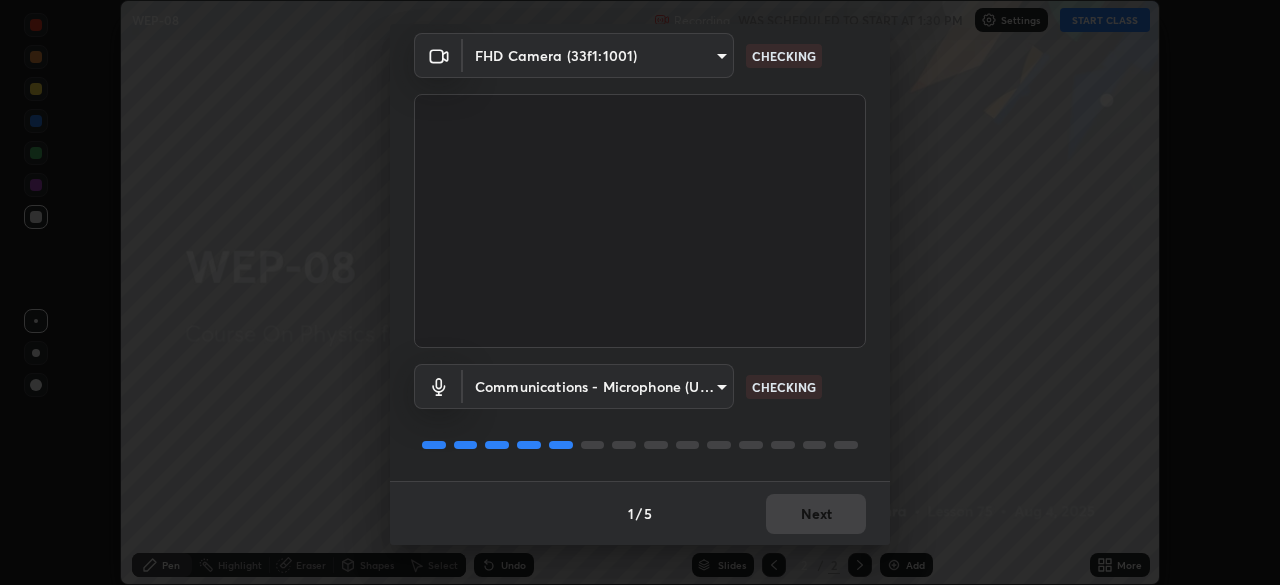 click on "1 / 5 Next" at bounding box center [640, 513] 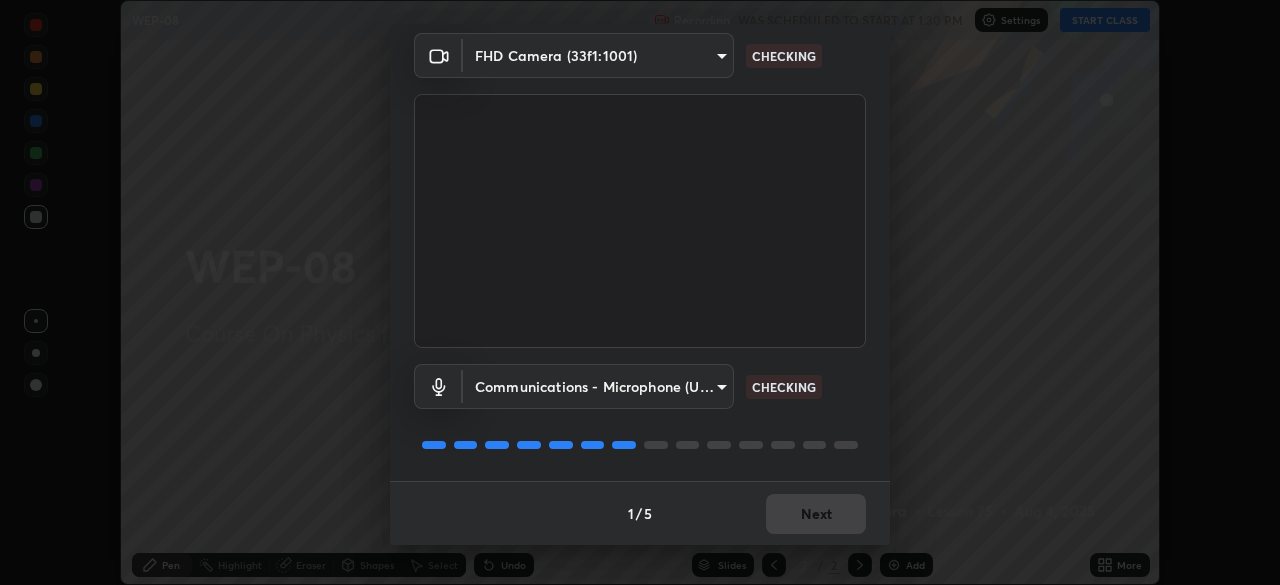 click on "1 / 5 Next" at bounding box center [640, 513] 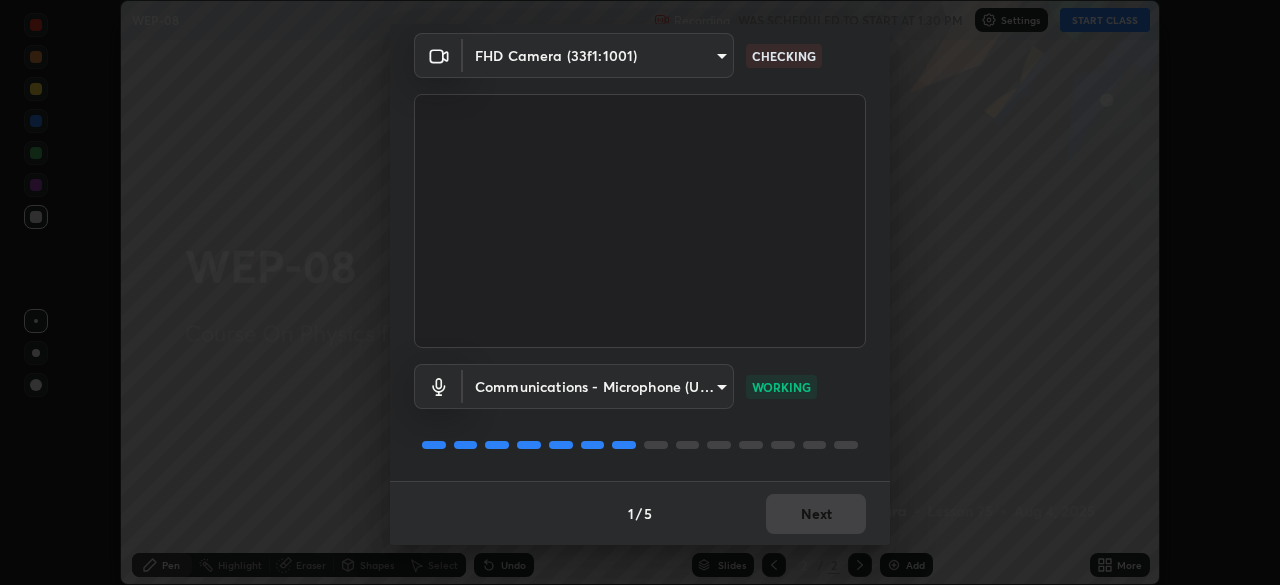 click on "1 / 5 Next" at bounding box center (640, 513) 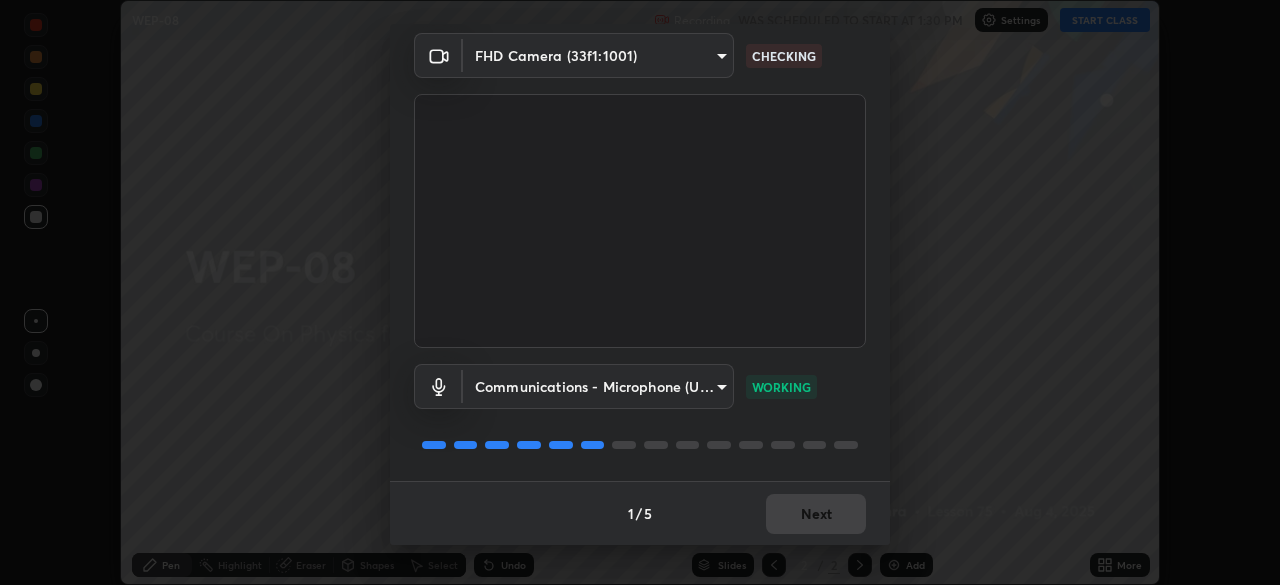 click on "1 / 5 Next" at bounding box center (640, 513) 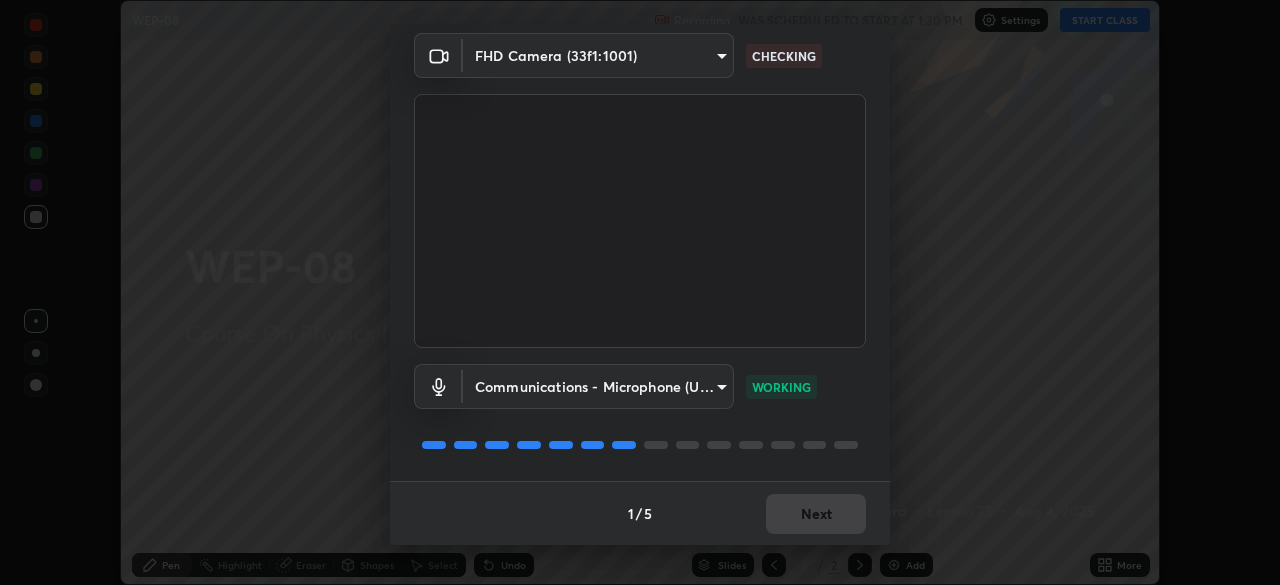 click on "1 / 5 Next" at bounding box center (640, 513) 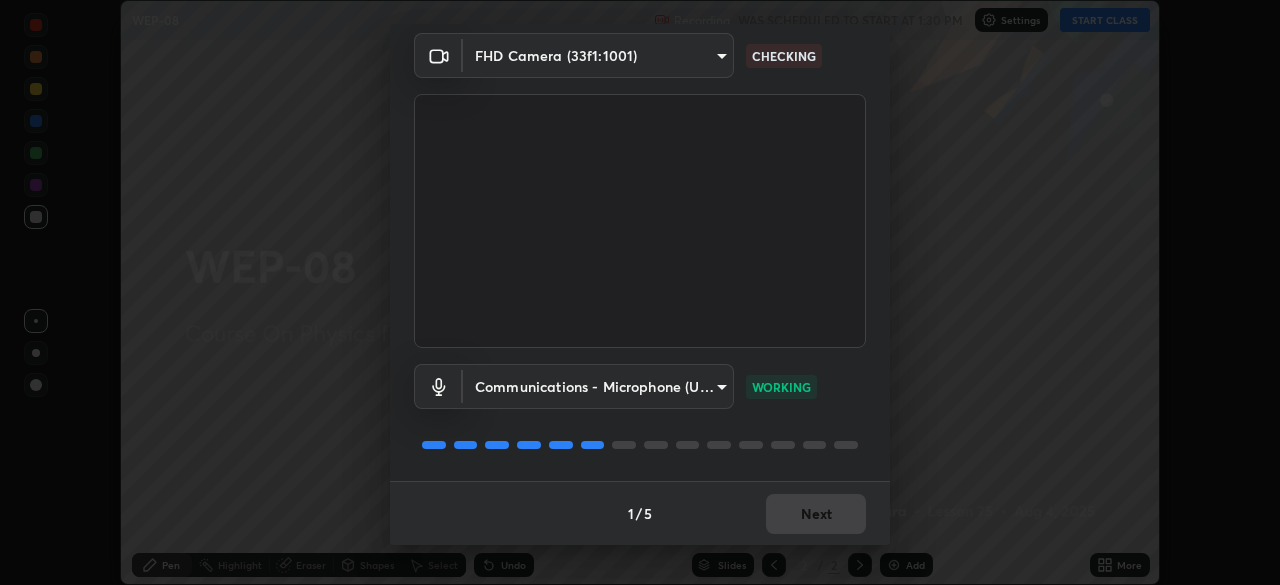click on "1 / 5 Next" at bounding box center [640, 513] 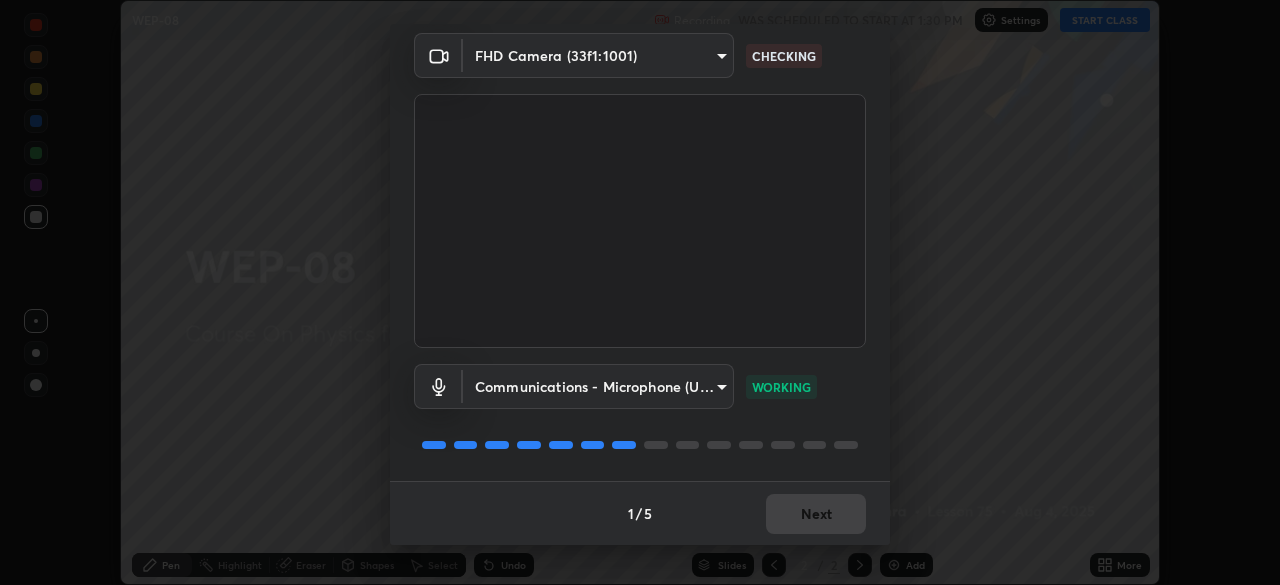 click on "1 / 5 Next" at bounding box center (640, 513) 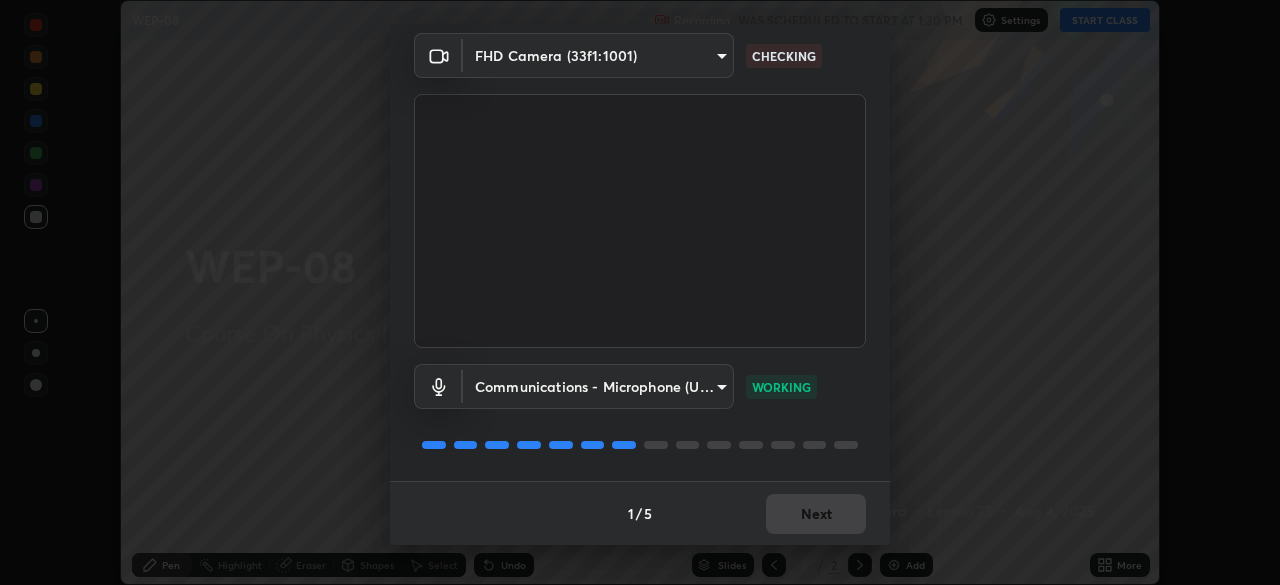 click on "Next" at bounding box center (816, 514) 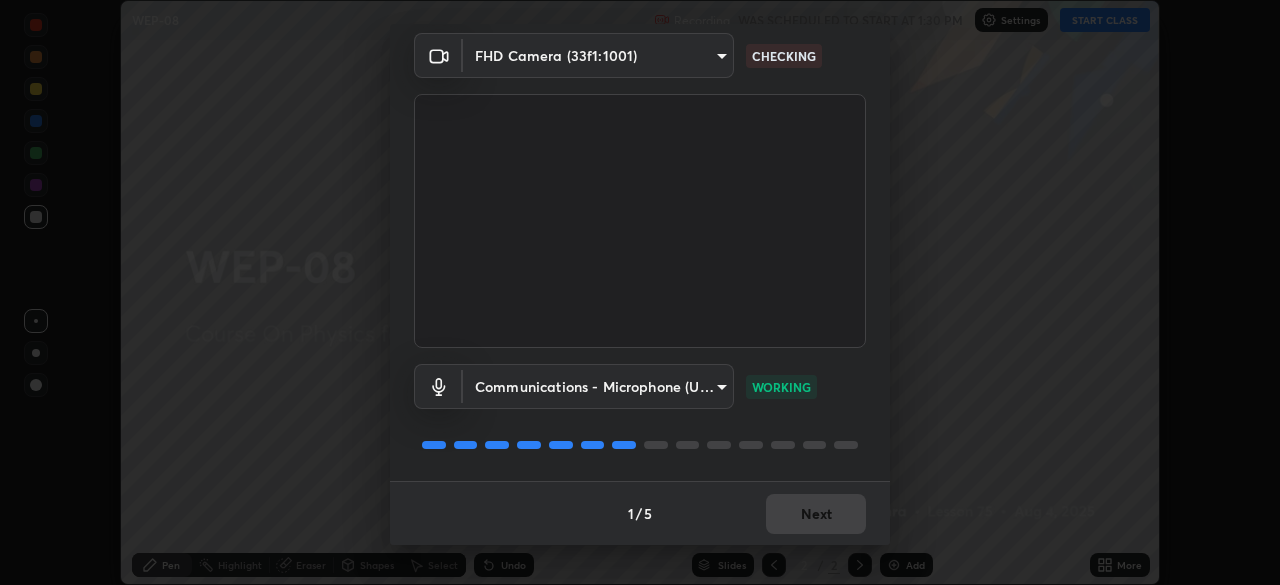 scroll, scrollTop: 0, scrollLeft: 0, axis: both 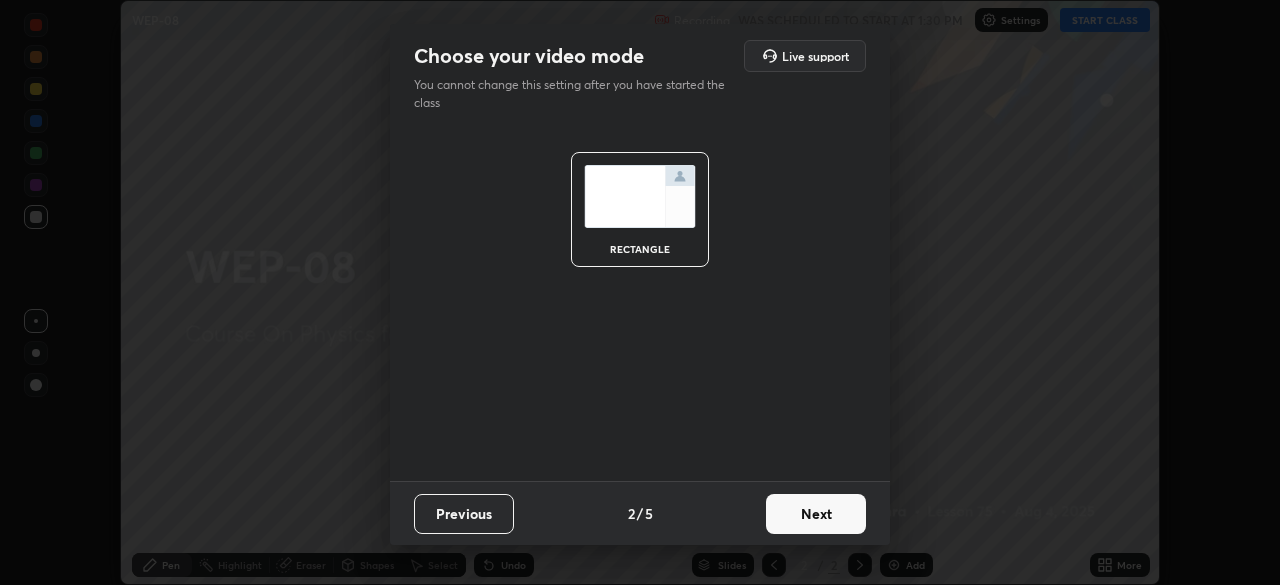 click on "Next" at bounding box center [816, 514] 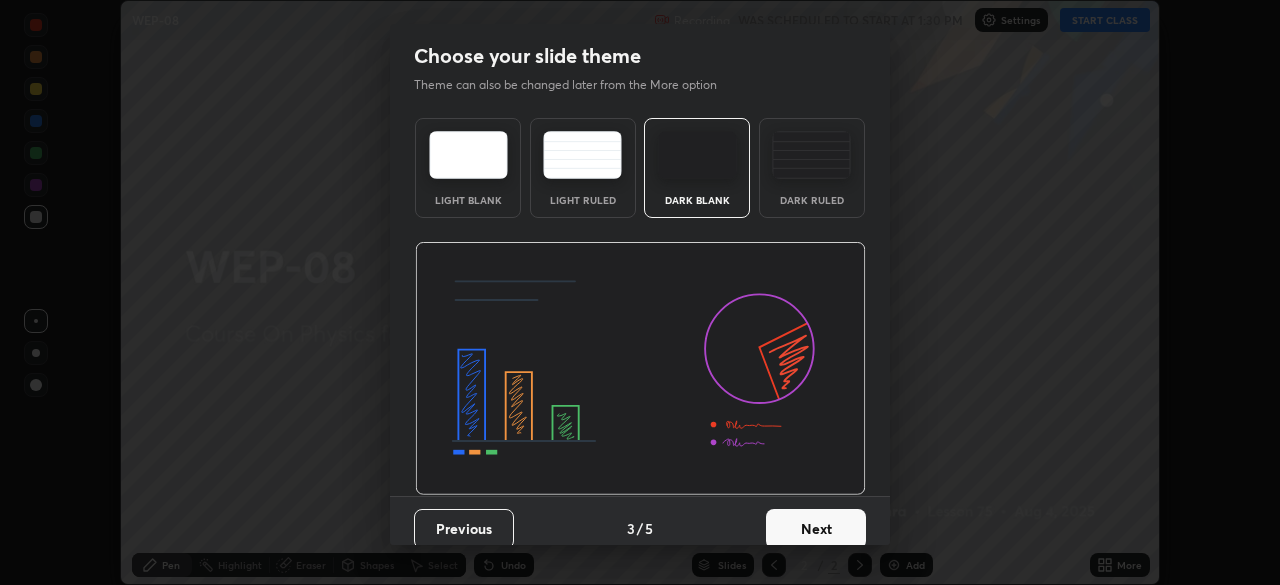 scroll, scrollTop: 15, scrollLeft: 0, axis: vertical 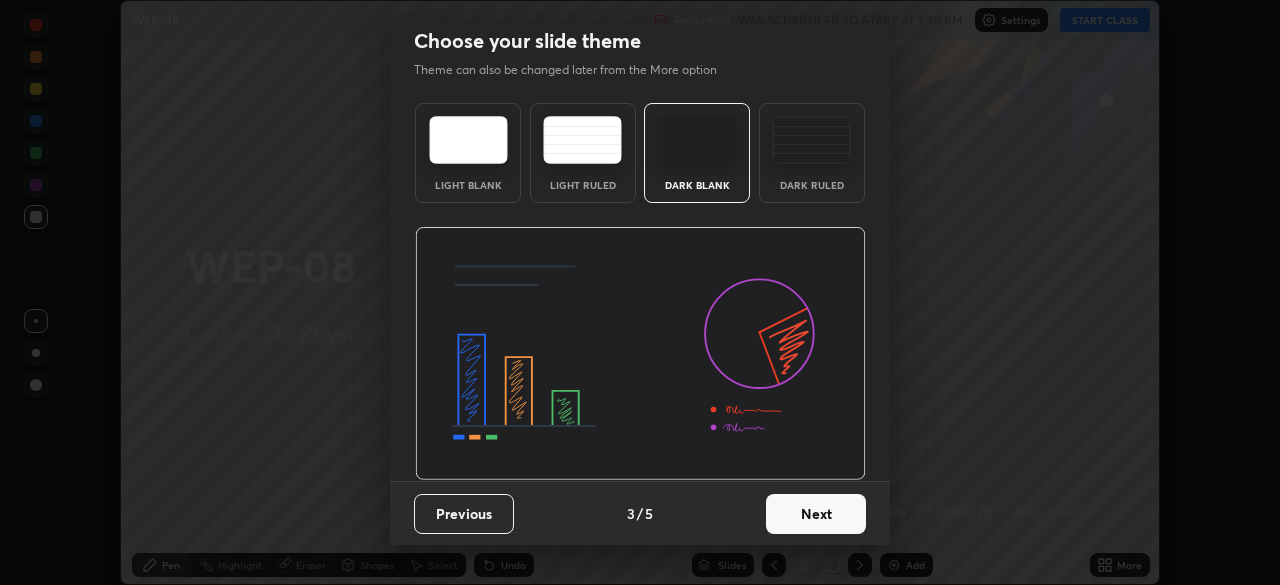 click on "Next" at bounding box center (816, 514) 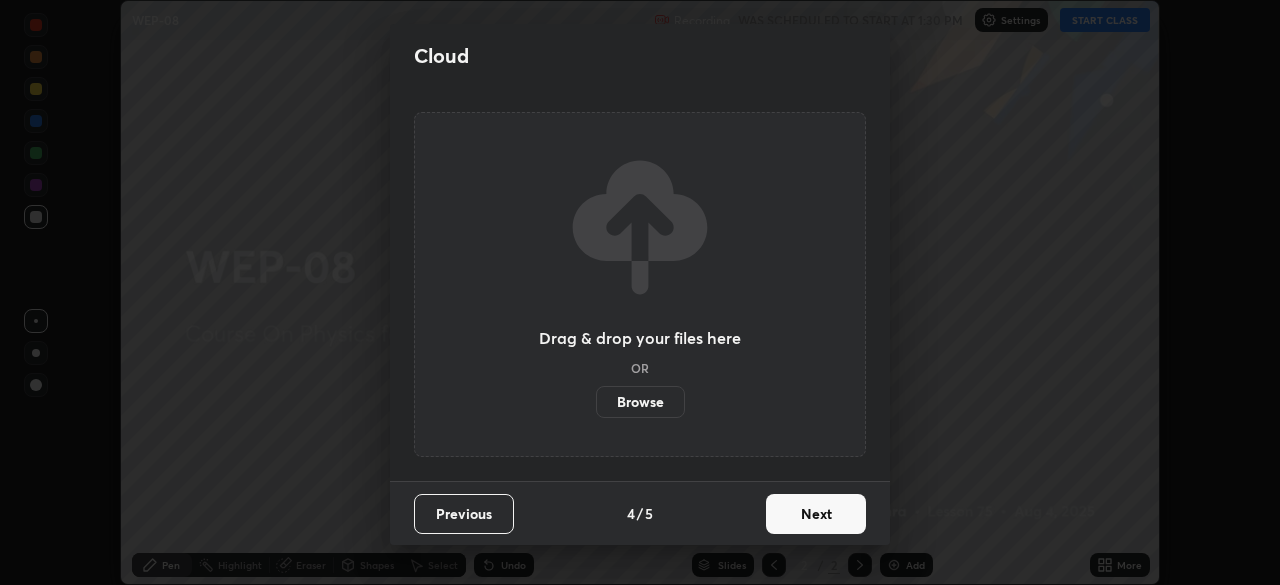 scroll, scrollTop: 0, scrollLeft: 0, axis: both 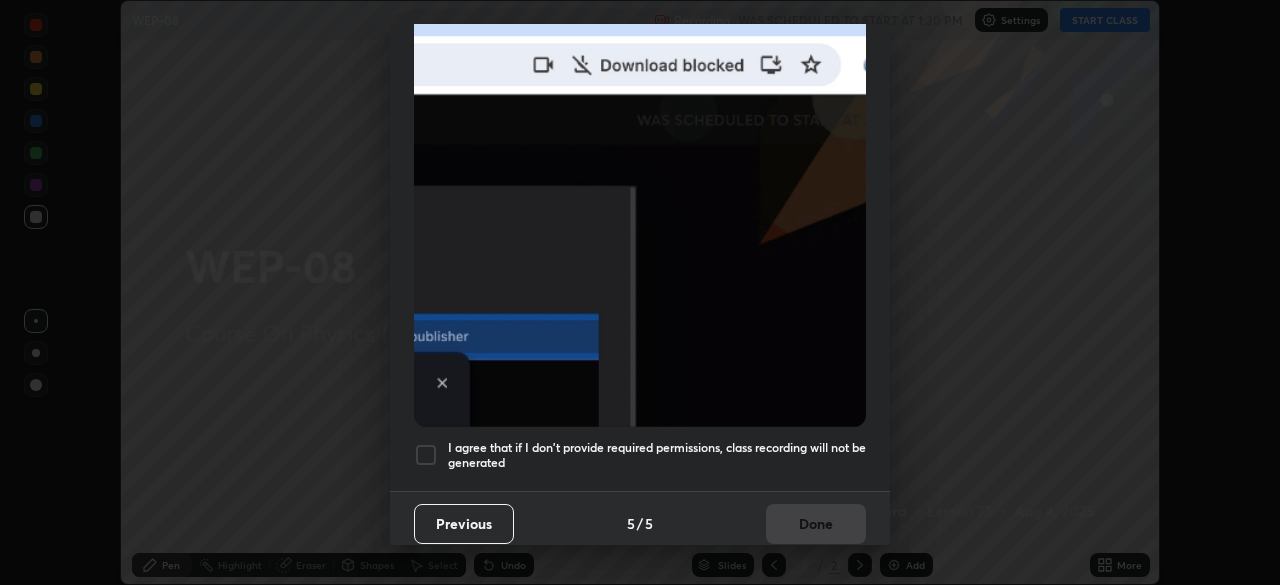 click at bounding box center (426, 455) 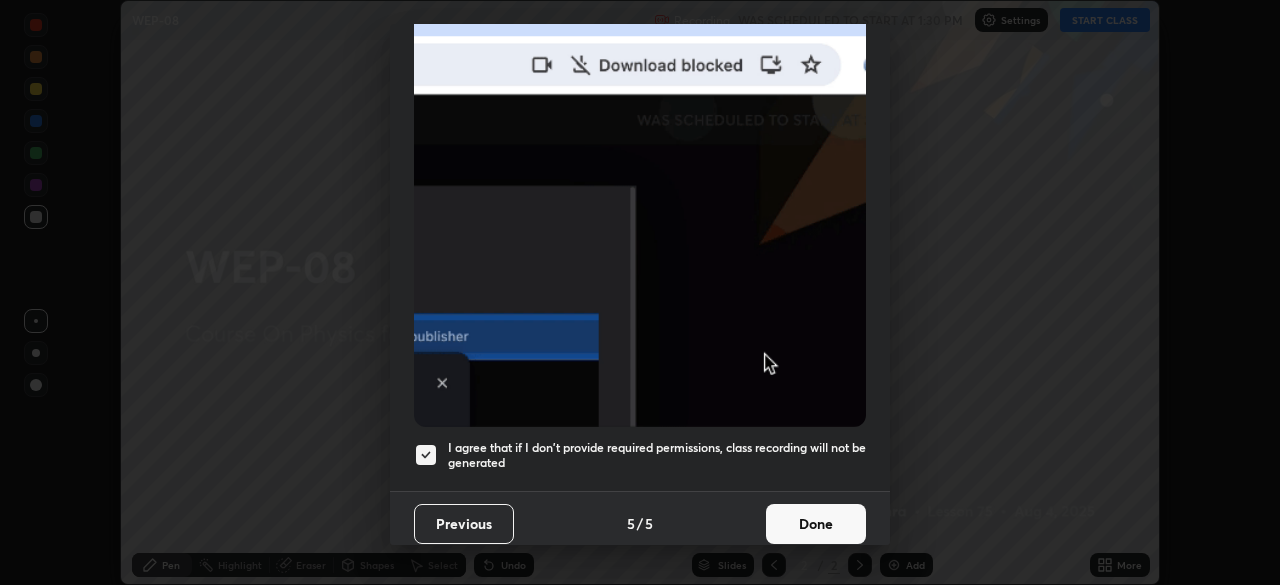 click on "Done" at bounding box center (816, 524) 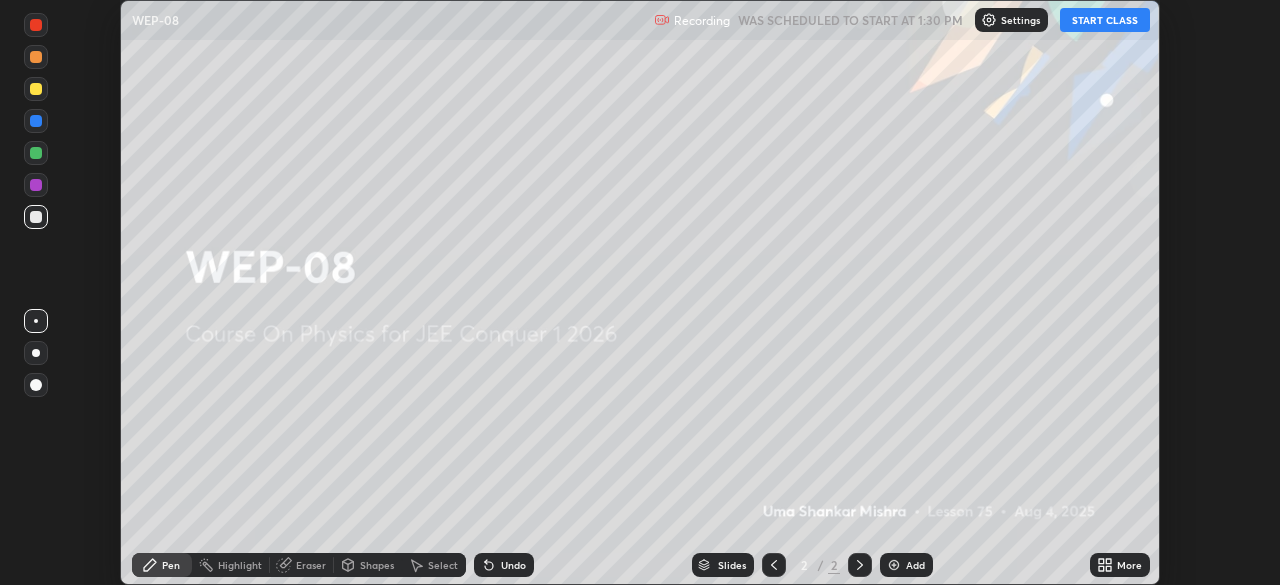 click on "START CLASS" at bounding box center (1105, 20) 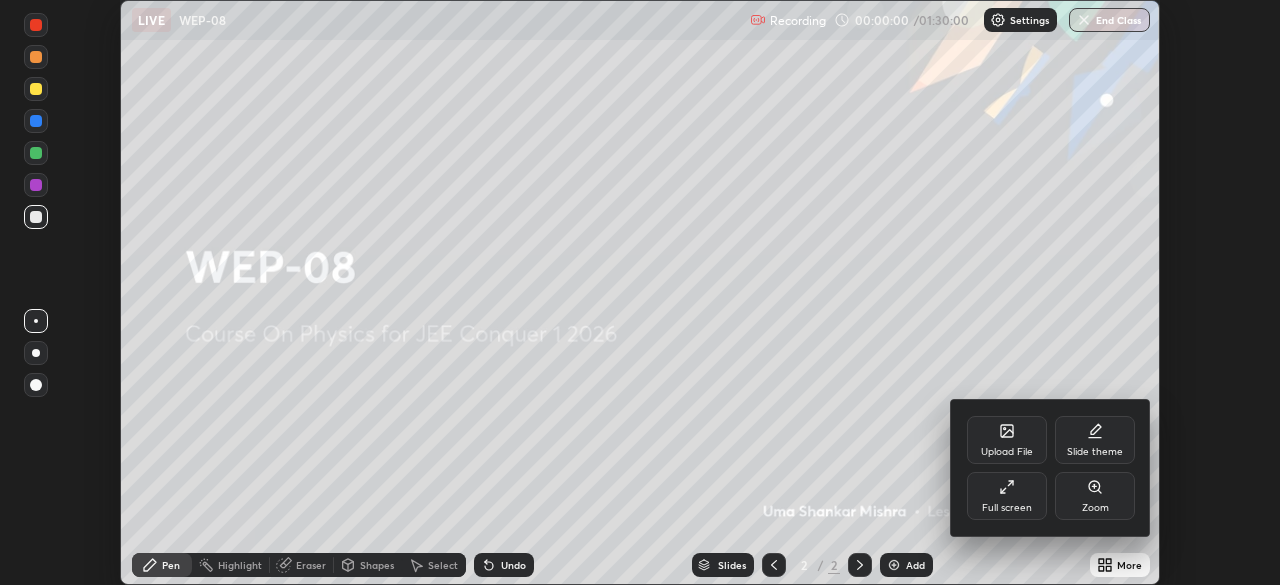 click on "Full screen" at bounding box center (1007, 496) 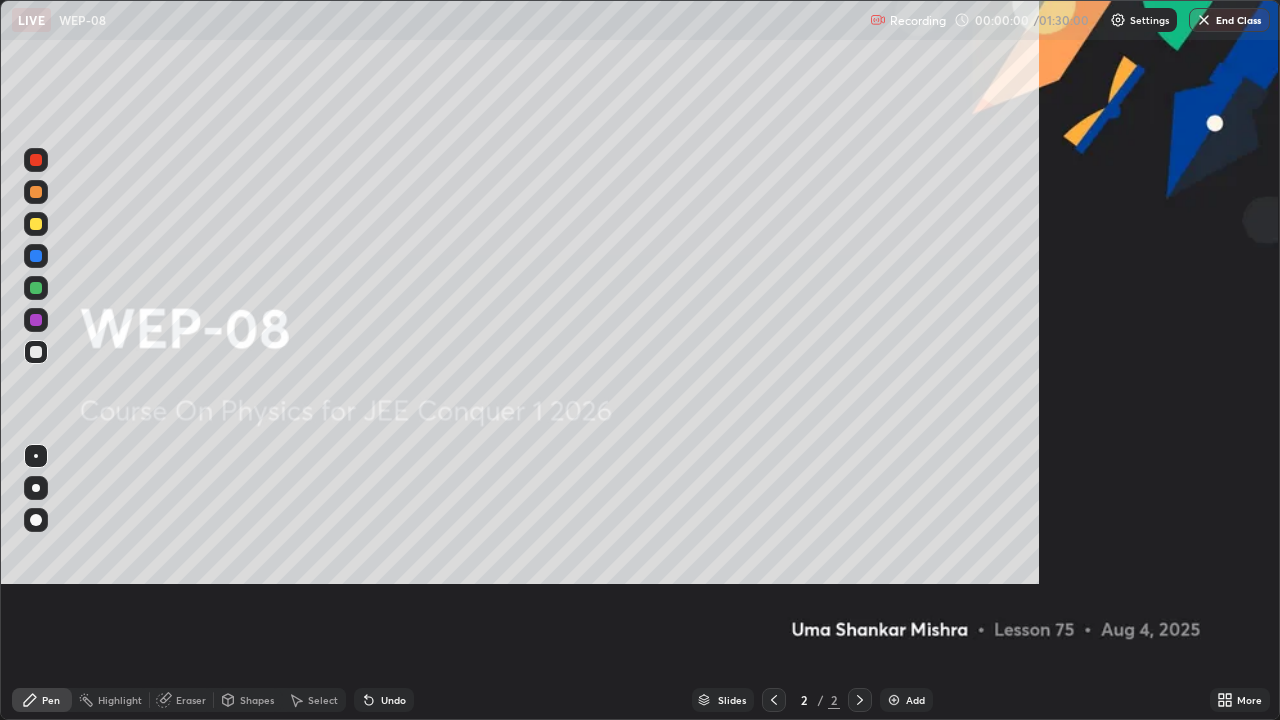 scroll, scrollTop: 99280, scrollLeft: 98720, axis: both 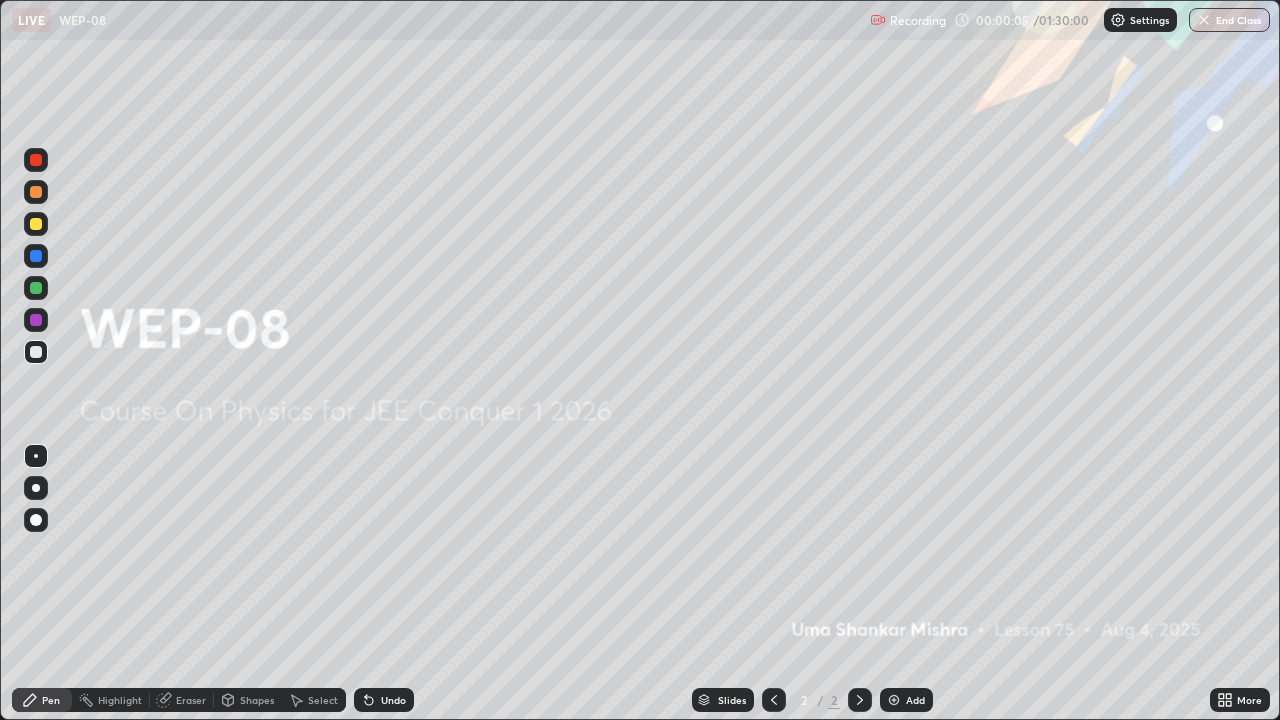 click on "Add" at bounding box center [906, 700] 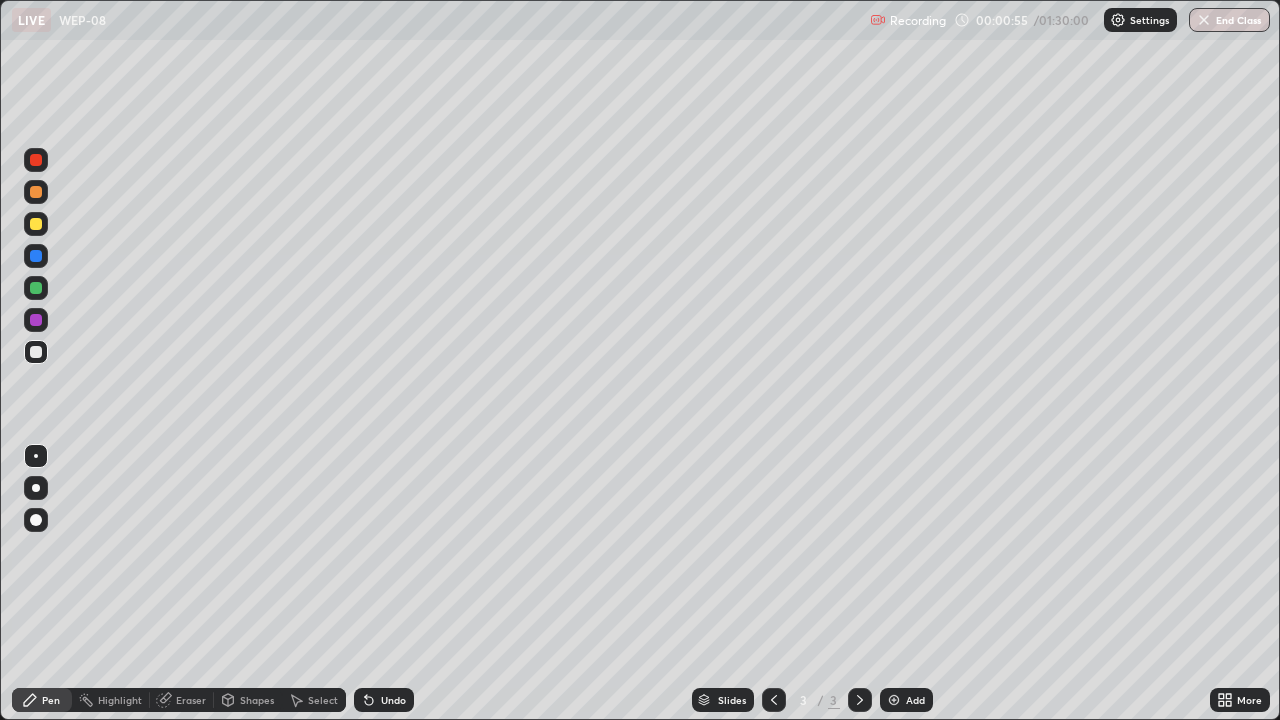 click at bounding box center [36, 352] 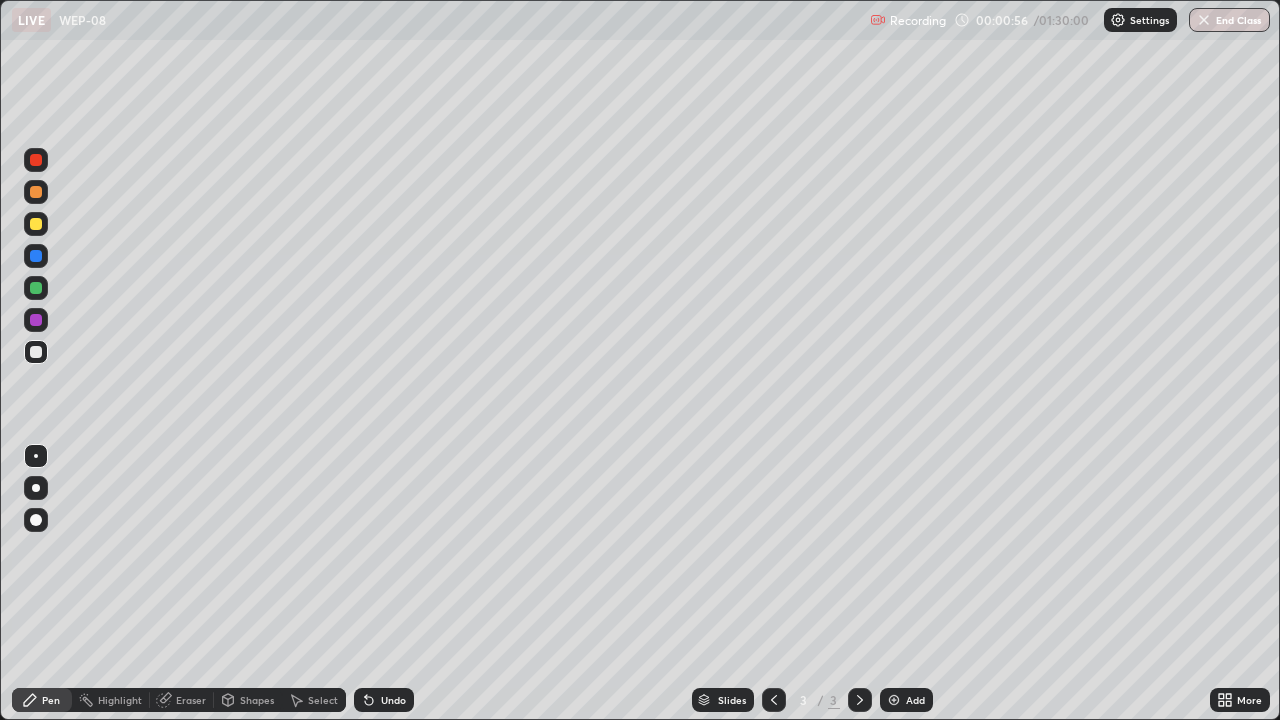 click at bounding box center (36, 320) 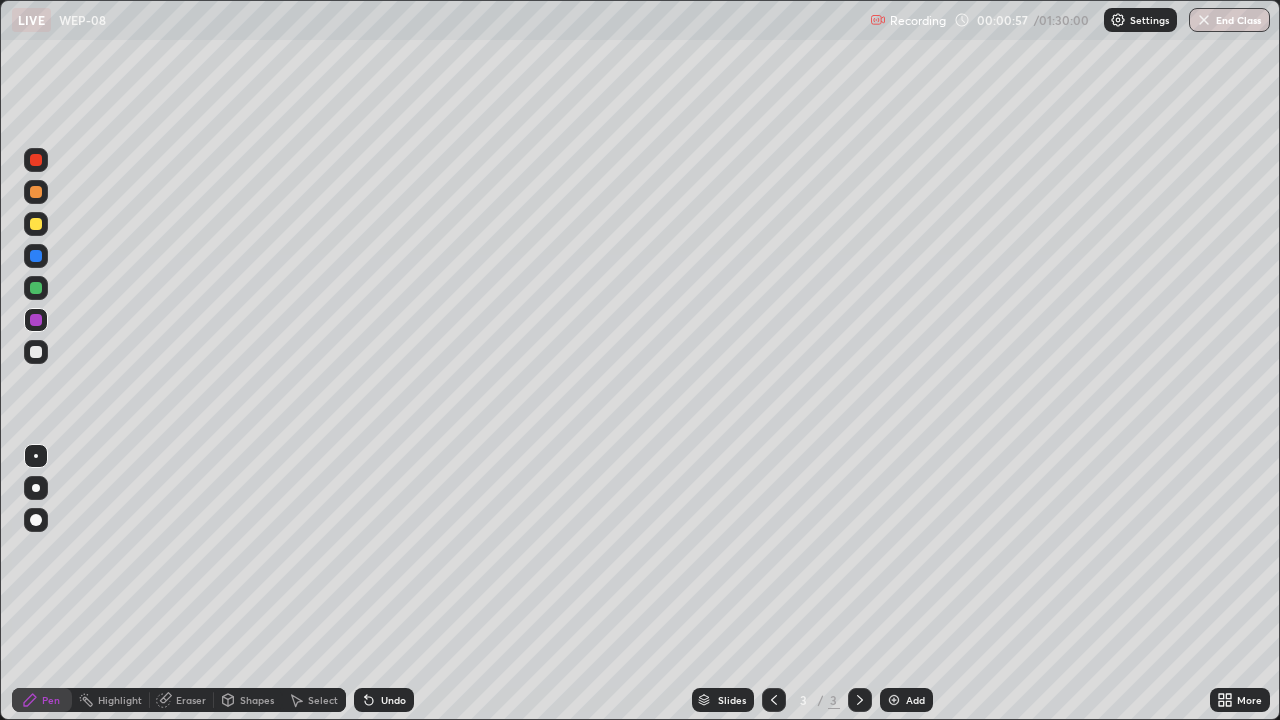 click at bounding box center (36, 160) 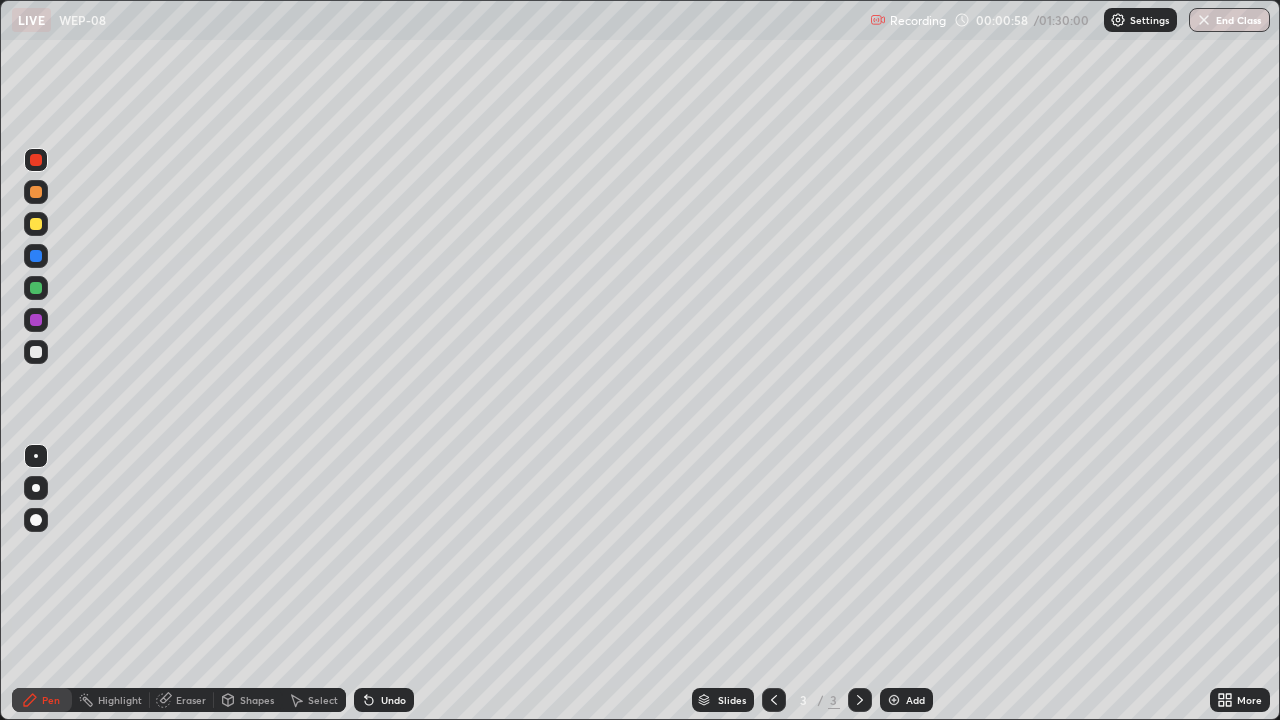 click at bounding box center (36, 320) 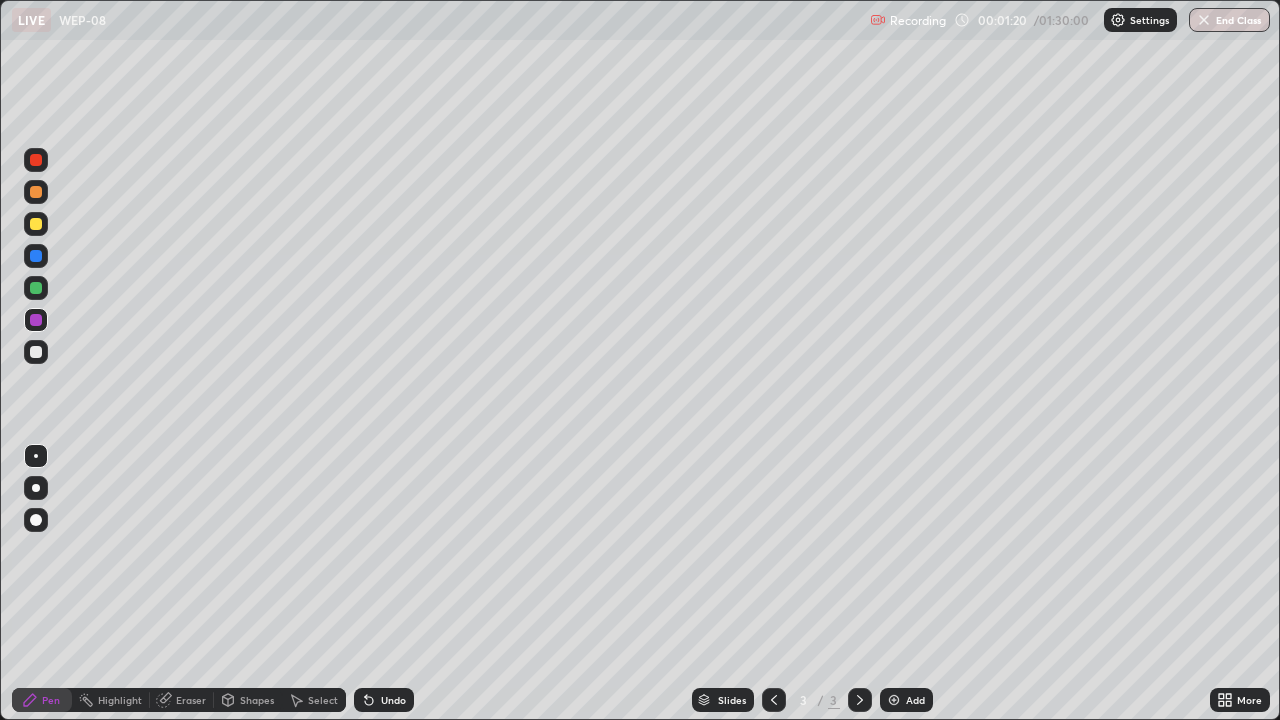 click at bounding box center [36, 352] 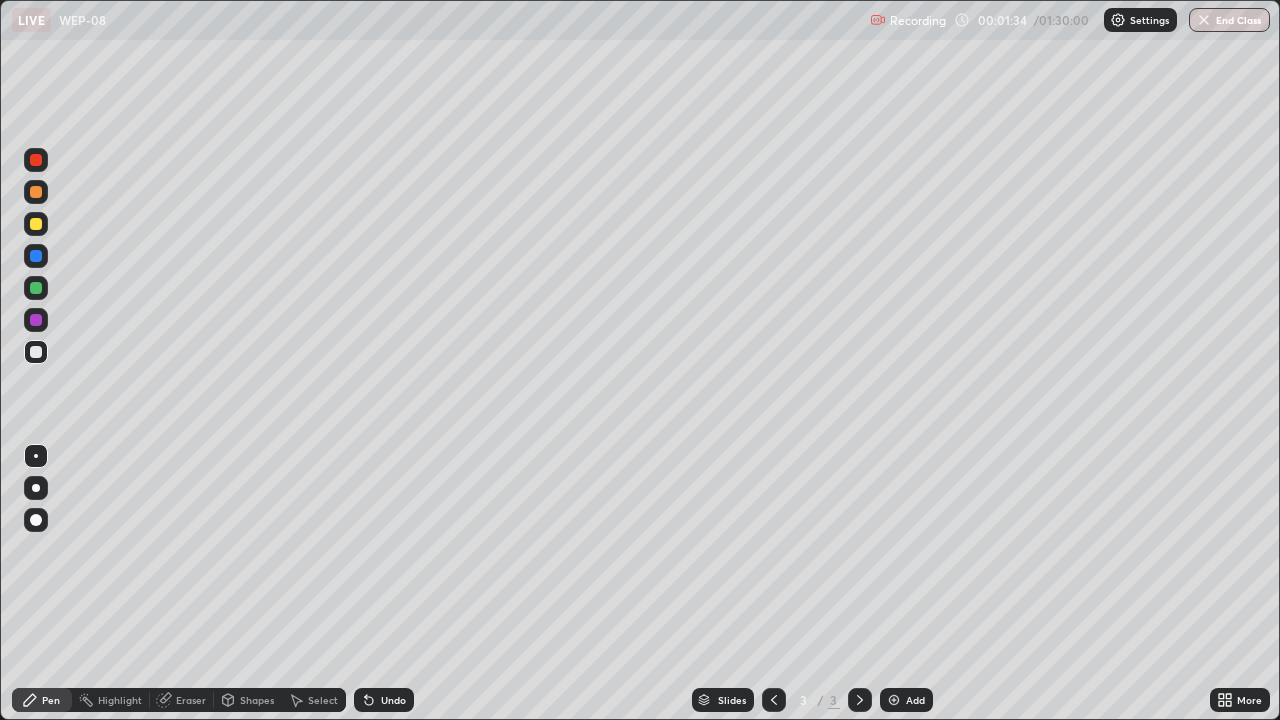 click at bounding box center [36, 288] 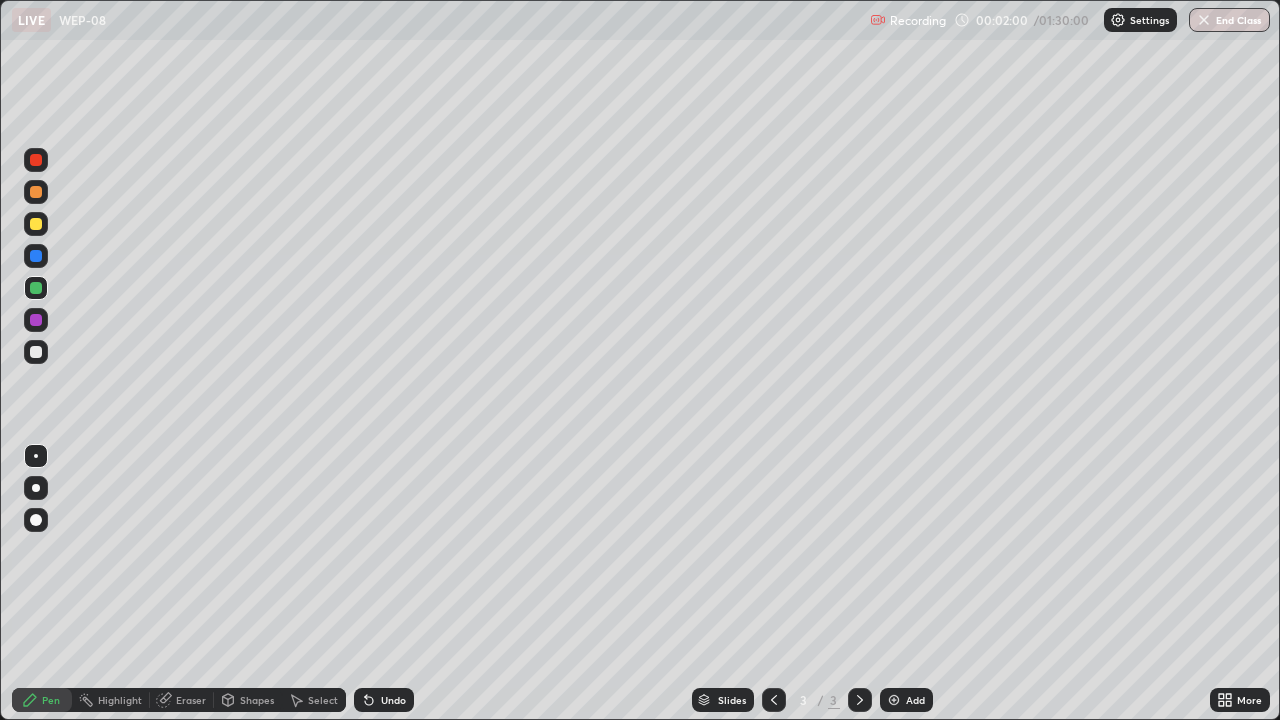 click at bounding box center [36, 352] 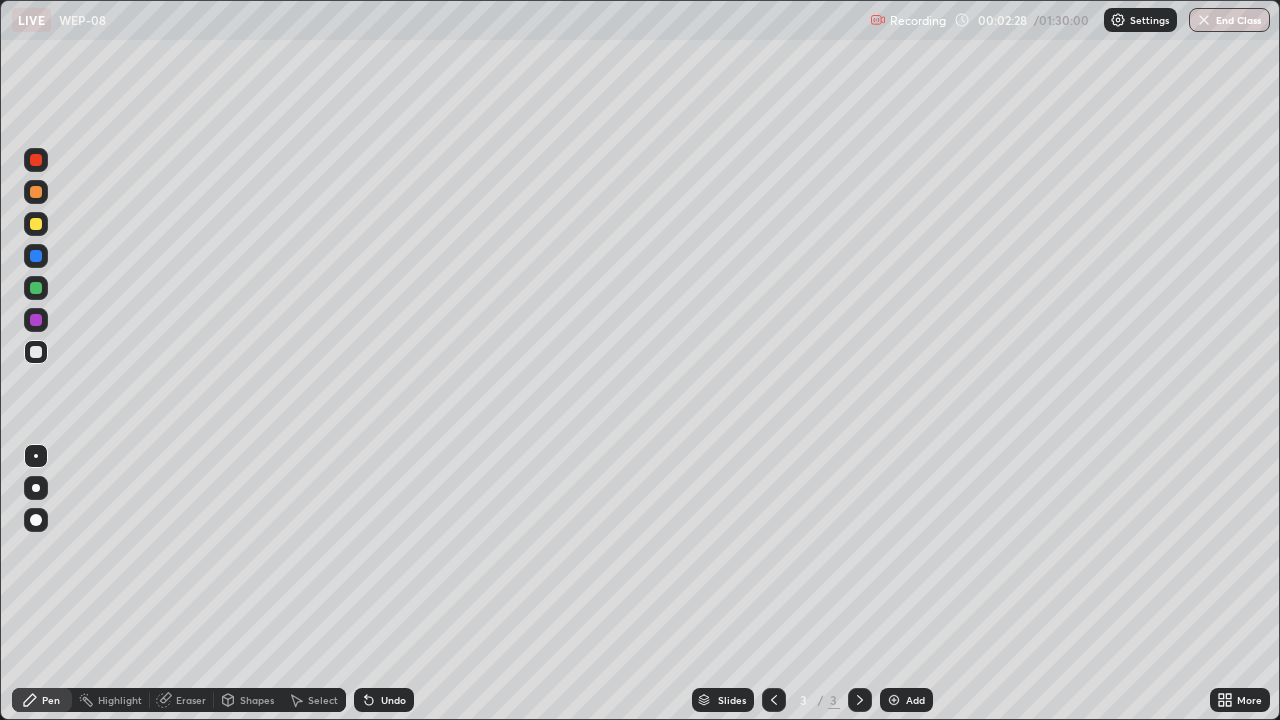 click at bounding box center [36, 320] 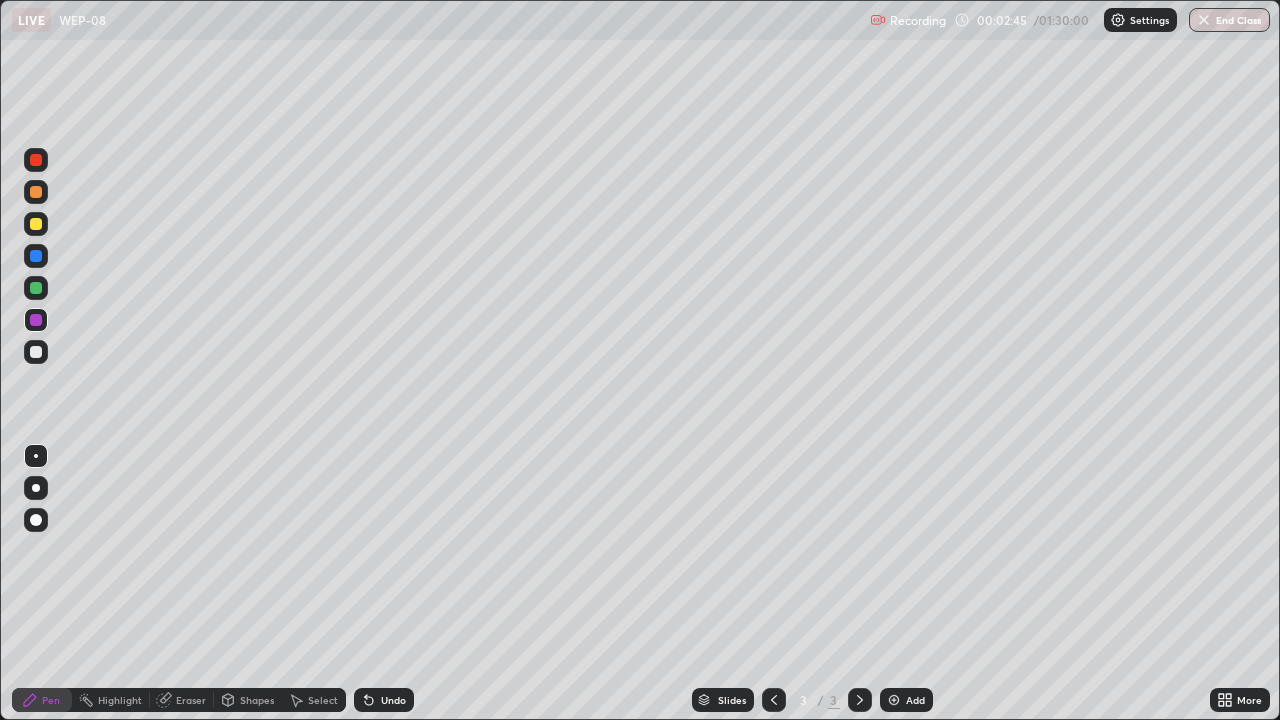 click on "Eraser" at bounding box center [182, 700] 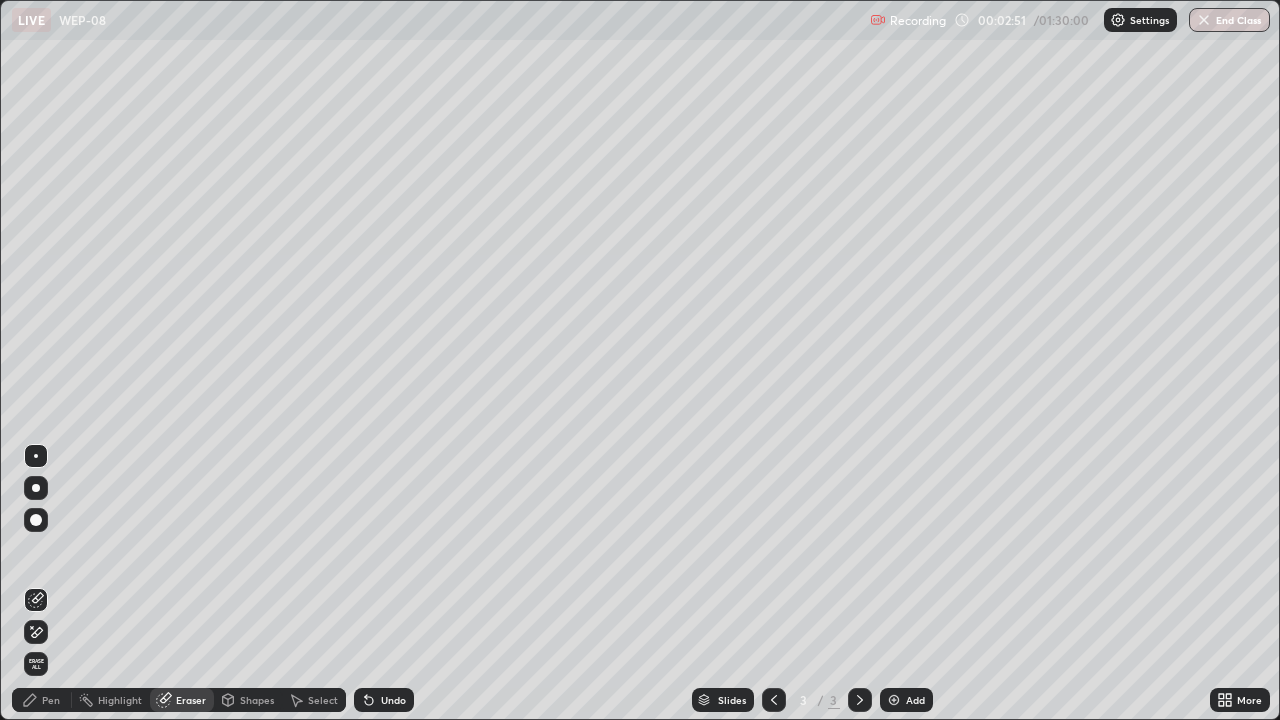 click on "Pen" at bounding box center [51, 700] 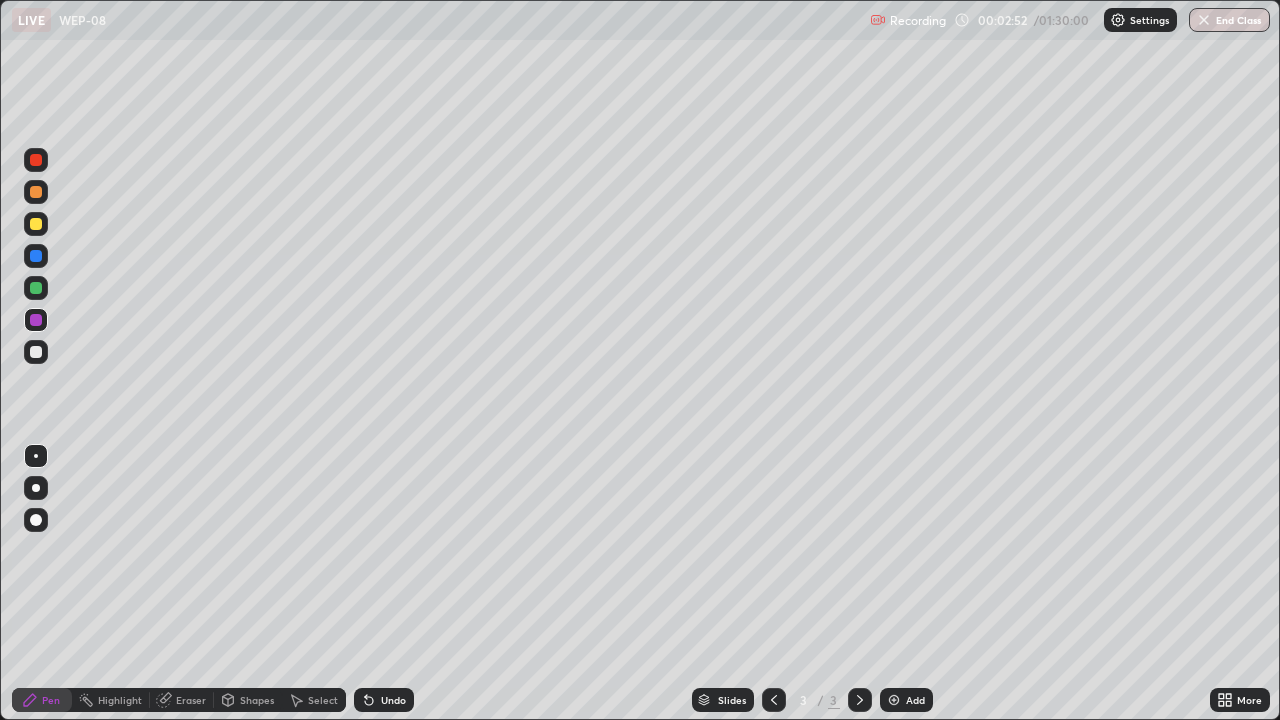 click at bounding box center [36, 160] 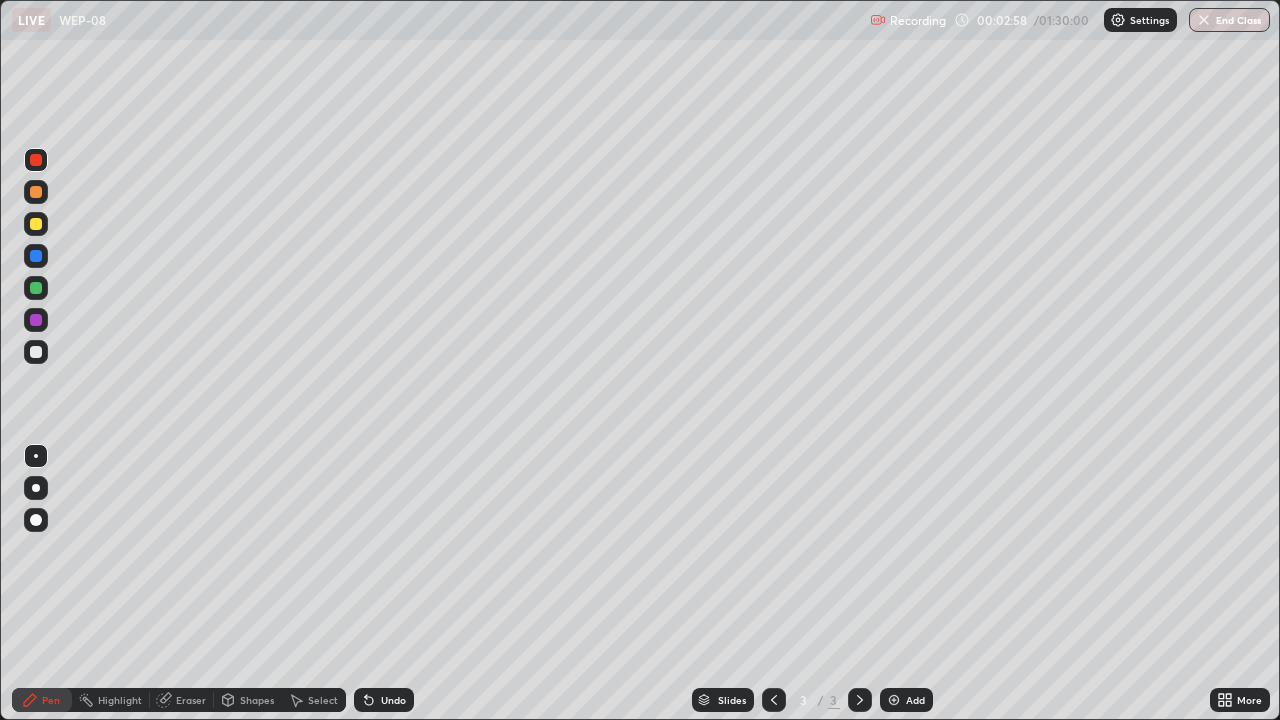 click at bounding box center (36, 320) 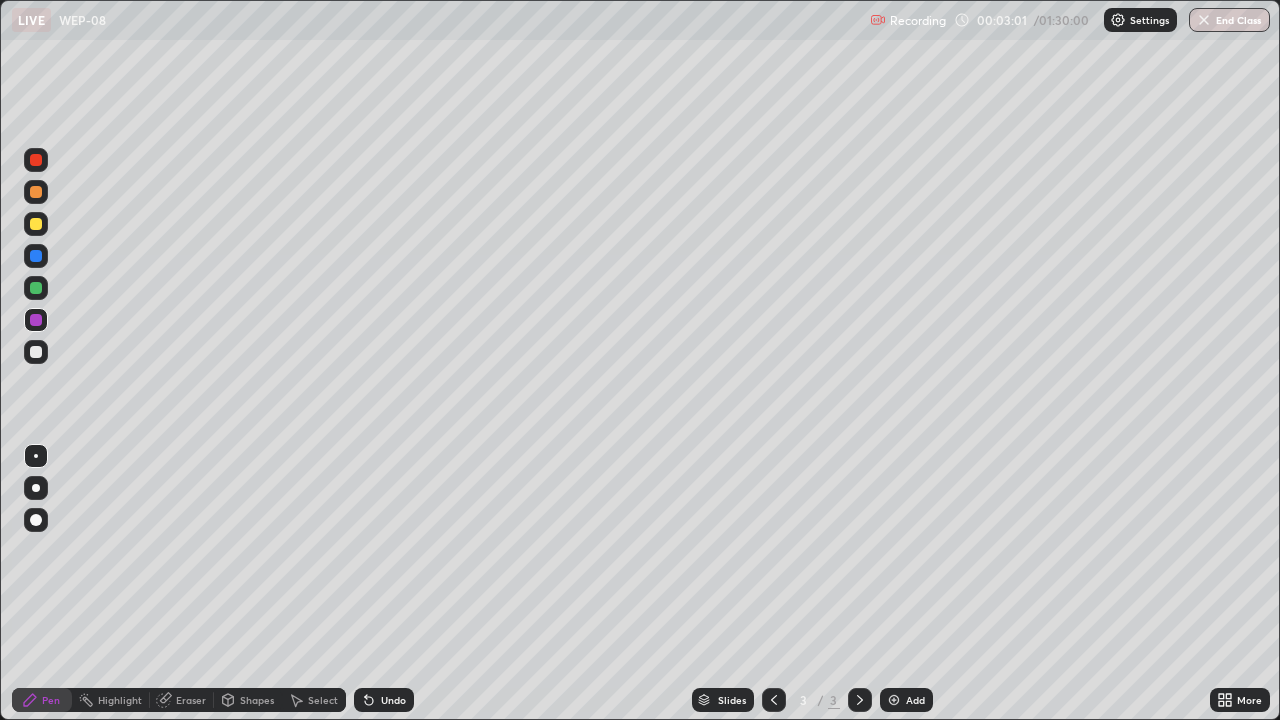 click on "Eraser" at bounding box center [191, 700] 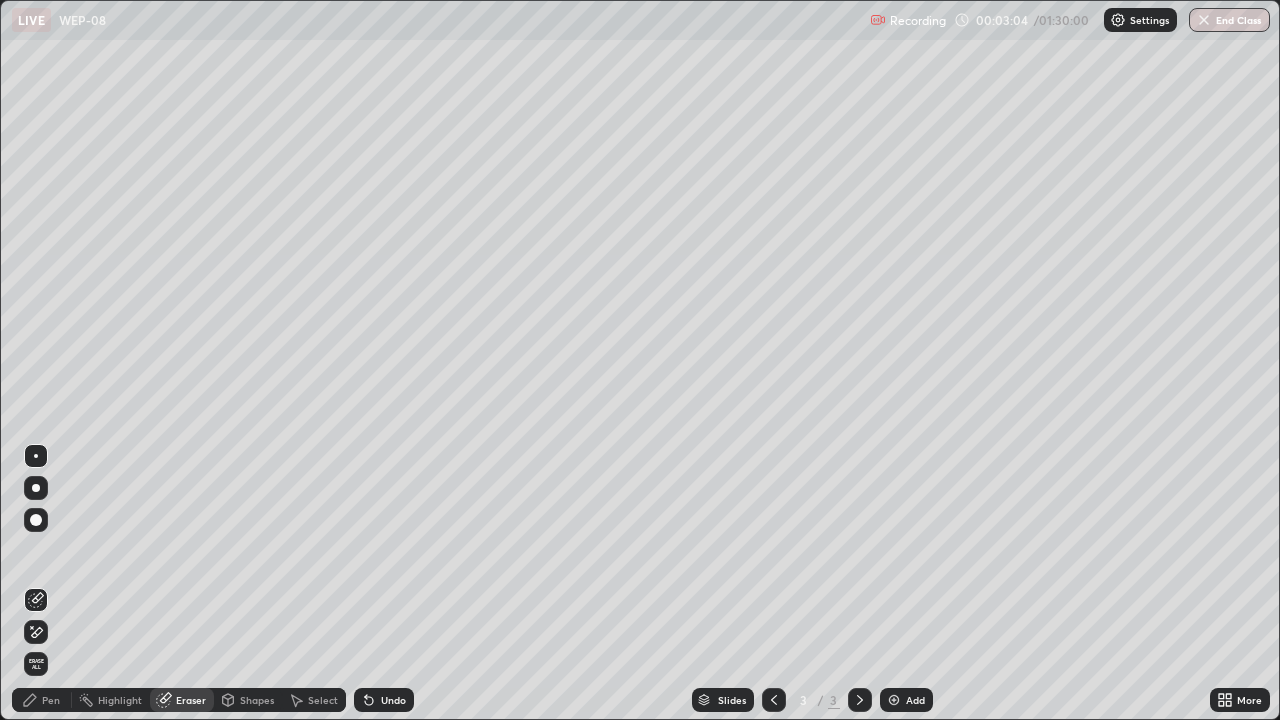 click on "Pen" at bounding box center [42, 700] 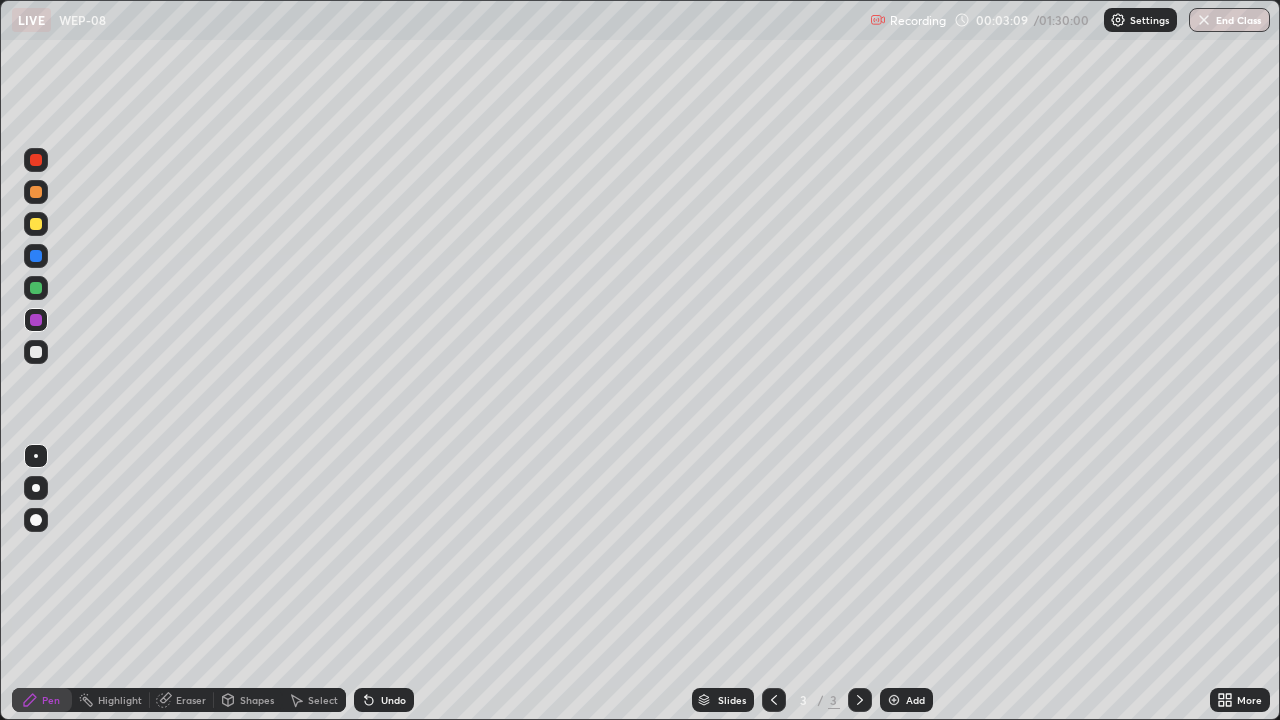 click at bounding box center (36, 352) 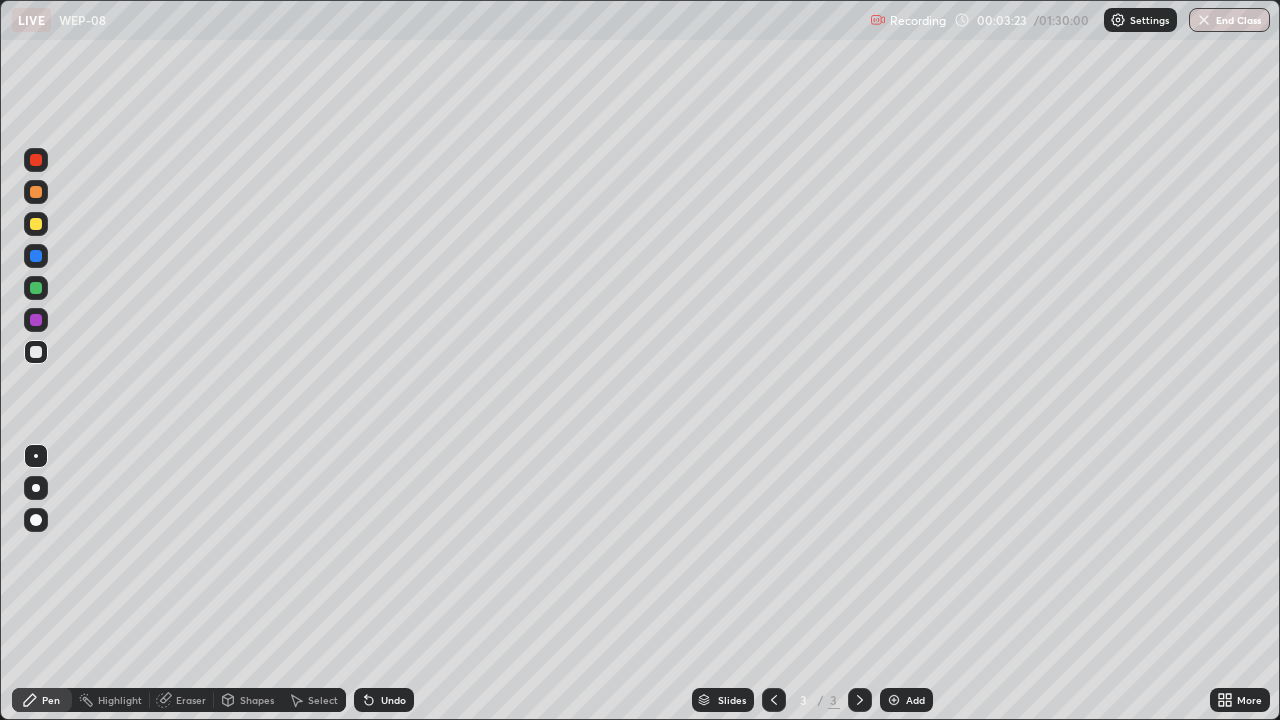 click at bounding box center [36, 352] 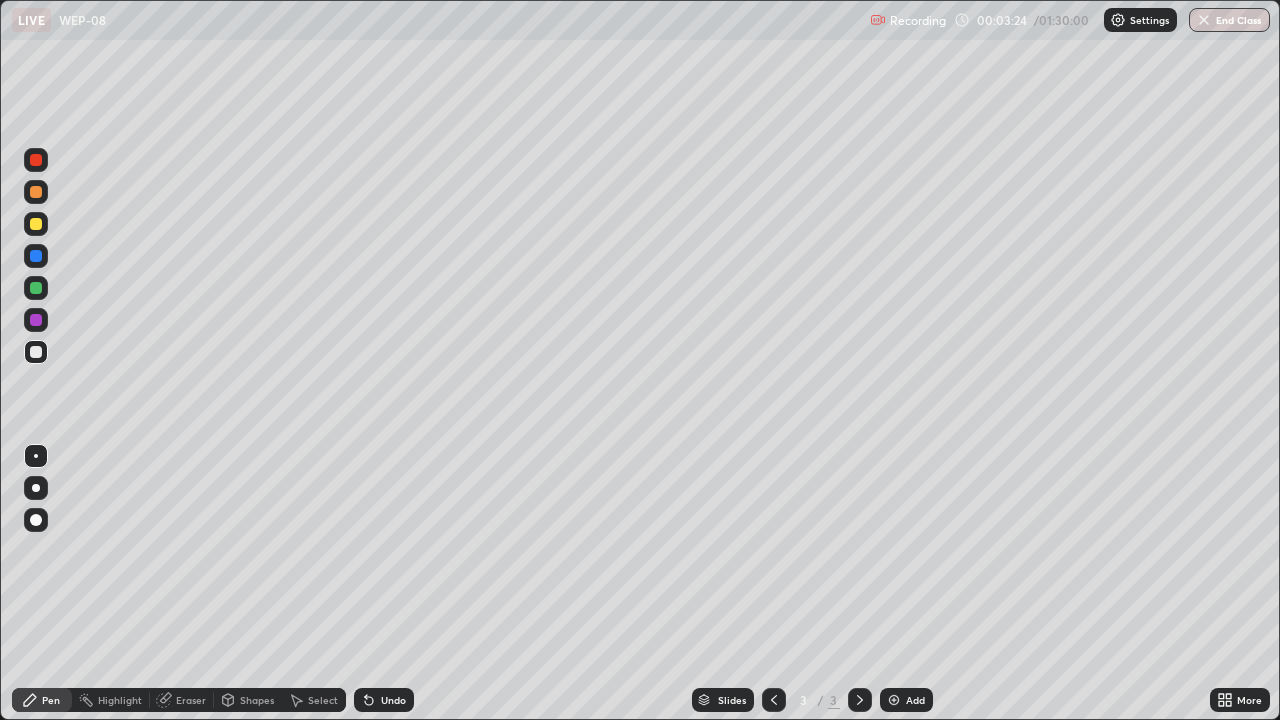 click at bounding box center (36, 160) 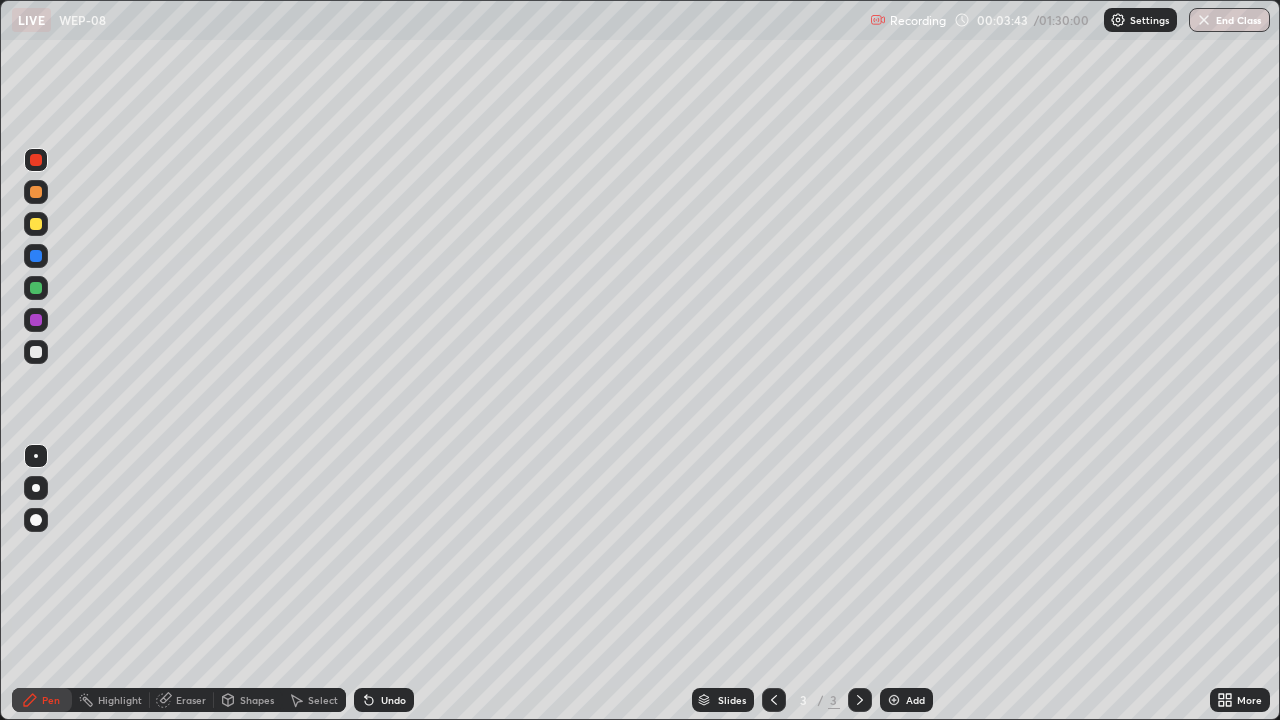 click at bounding box center [36, 288] 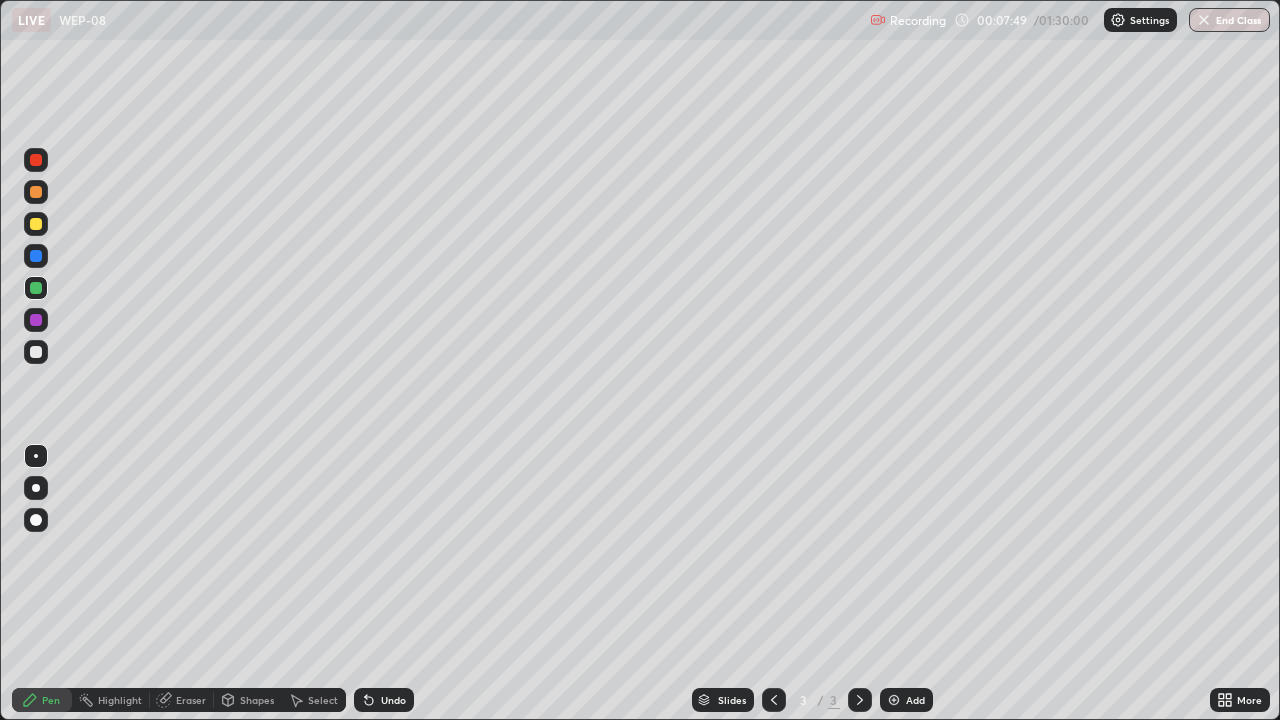 click at bounding box center [894, 700] 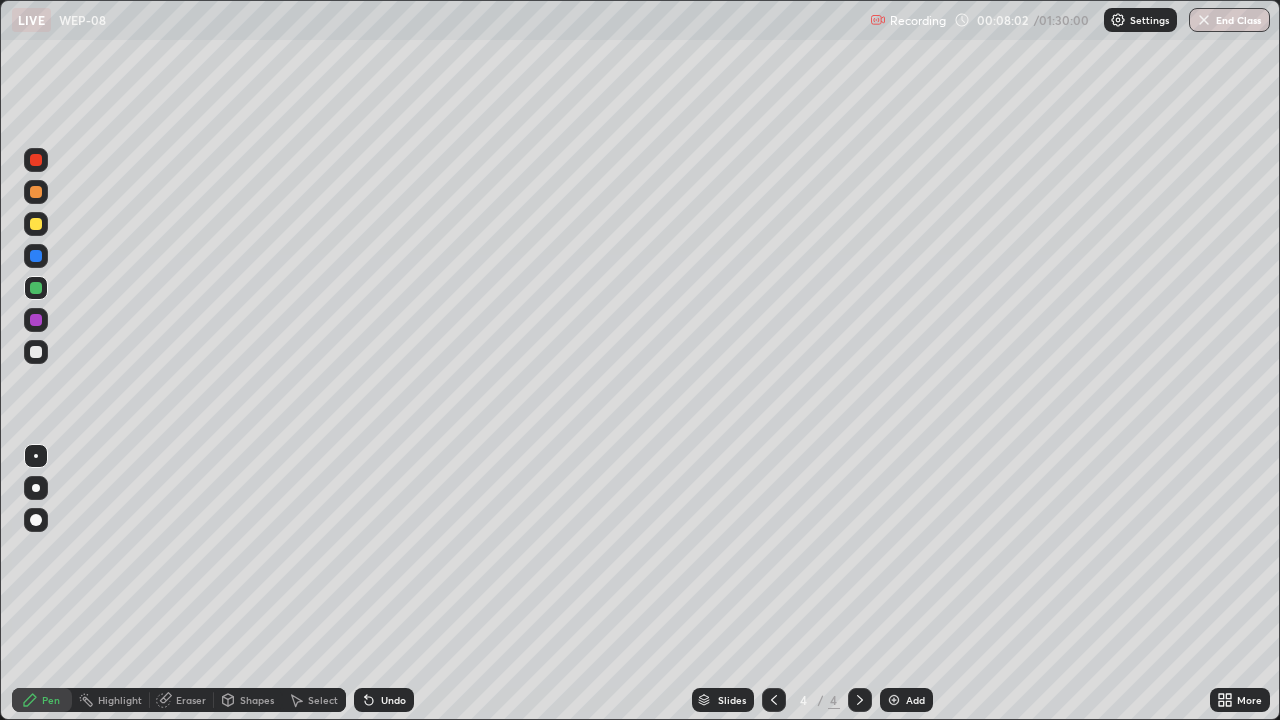 click at bounding box center [36, 352] 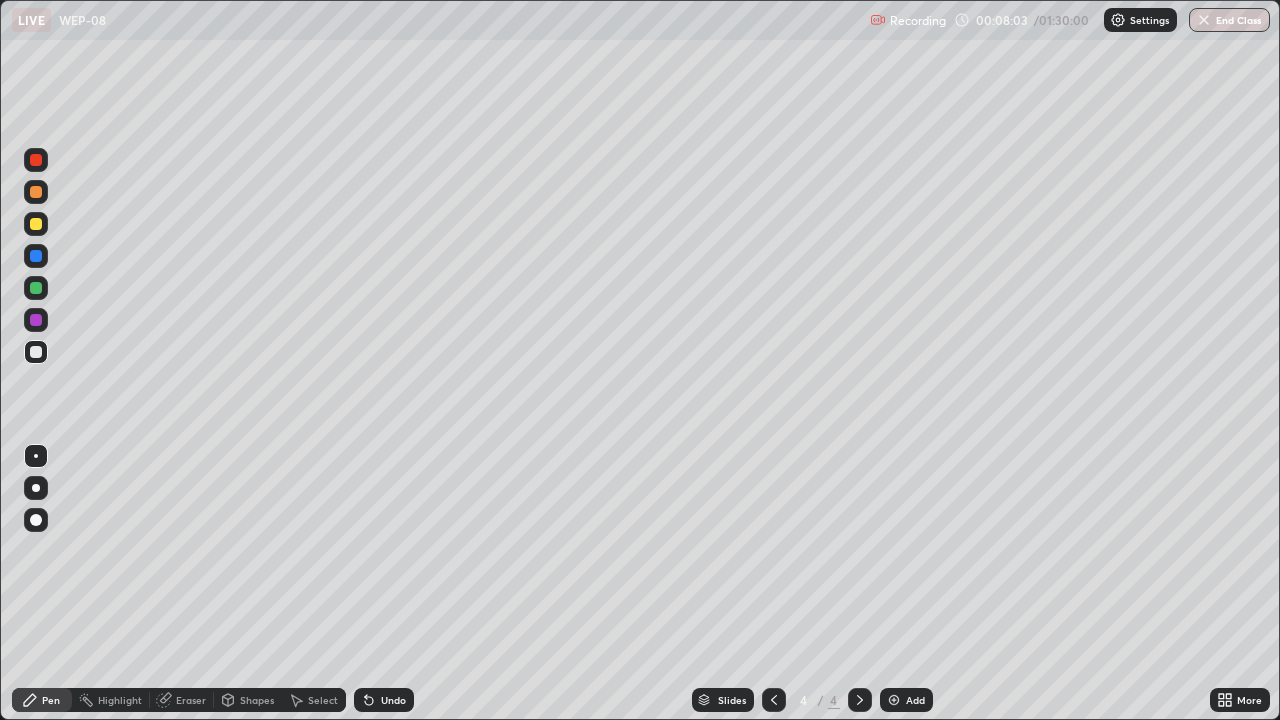 click at bounding box center (36, 320) 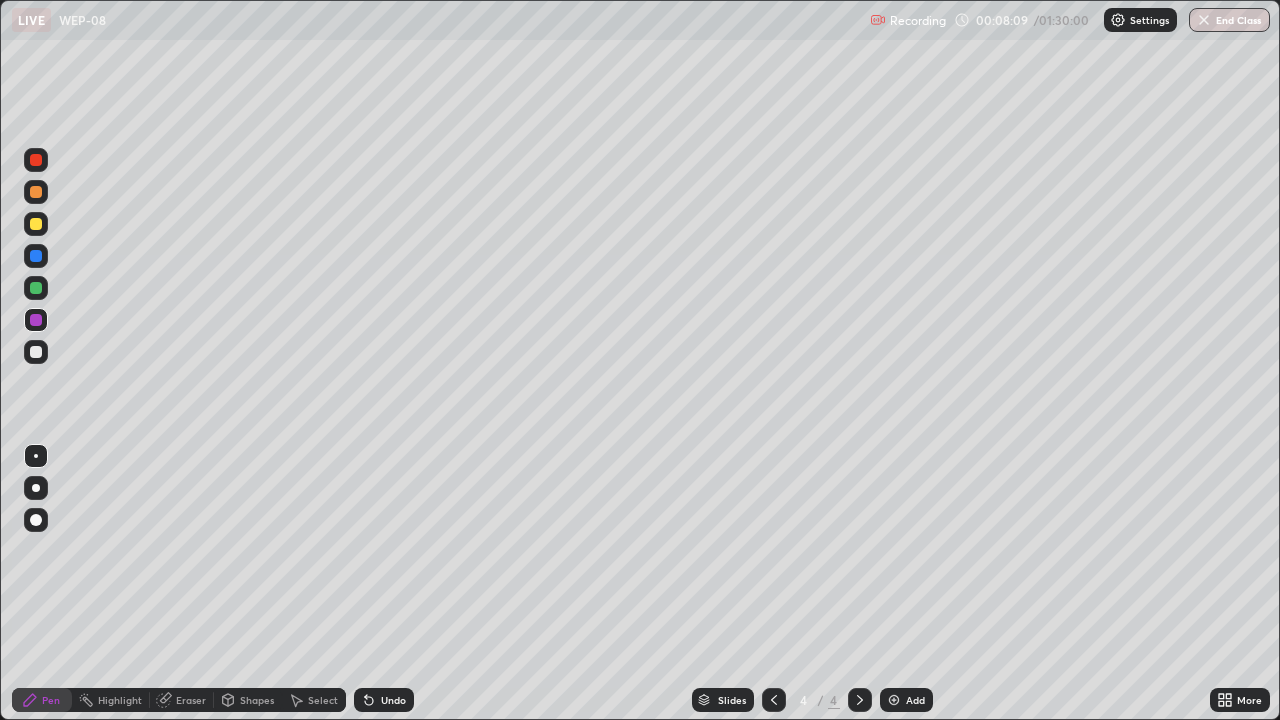 click at bounding box center [36, 160] 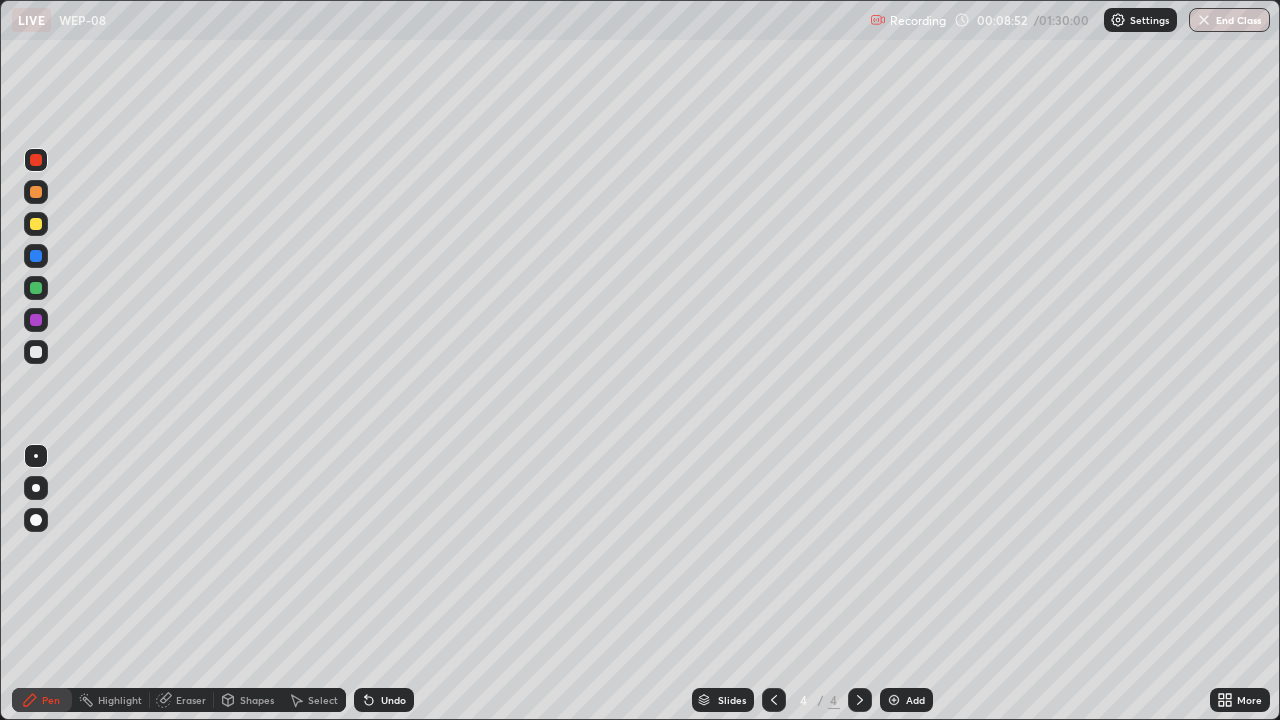 click at bounding box center [36, 352] 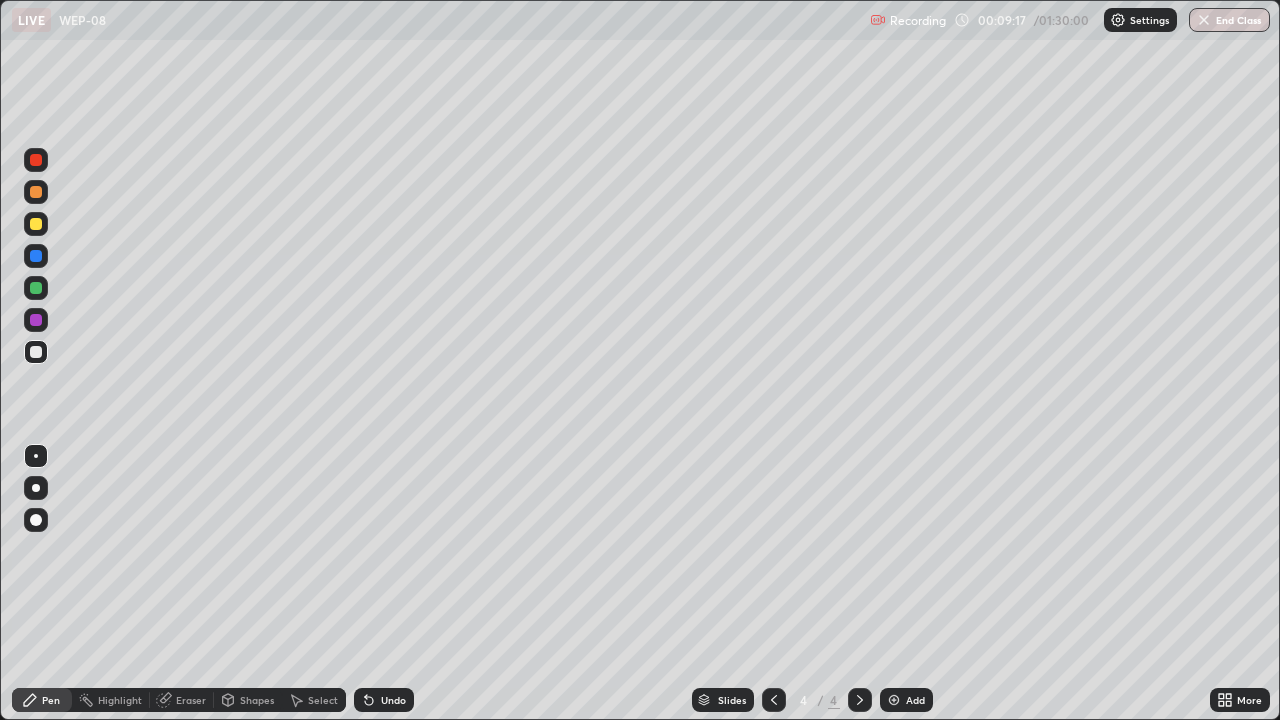 click at bounding box center (36, 288) 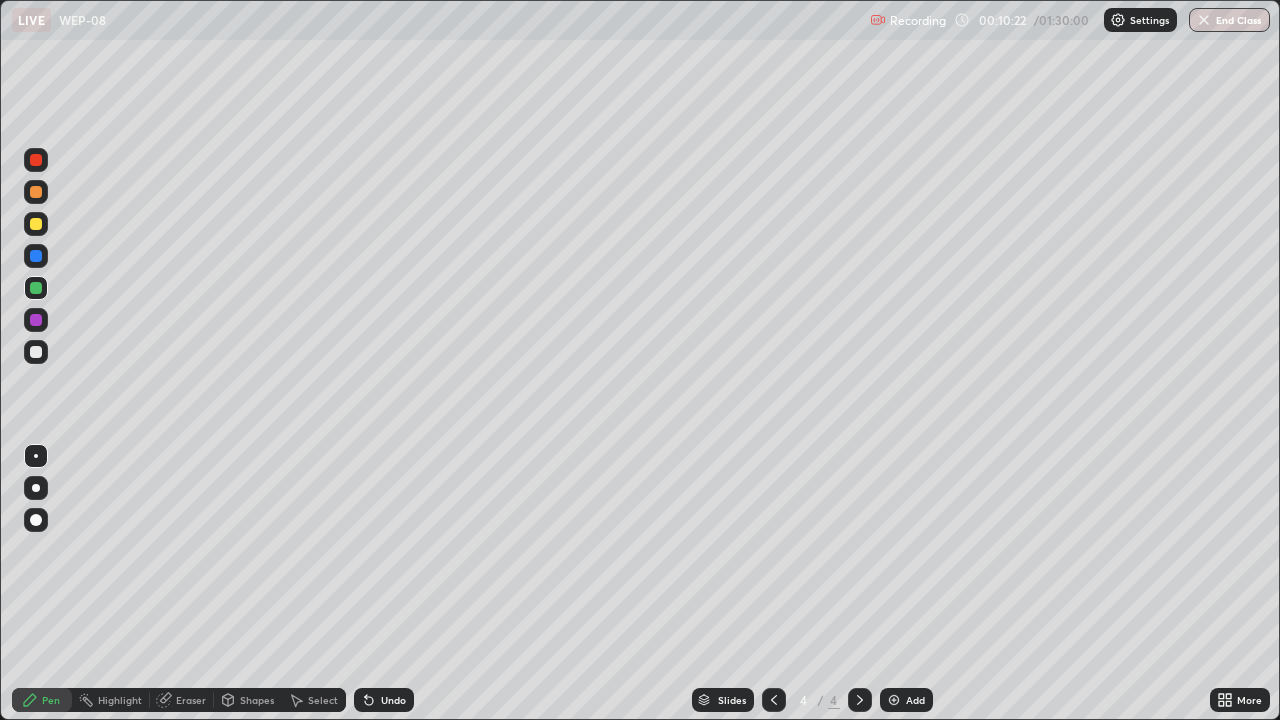 click at bounding box center [36, 560] 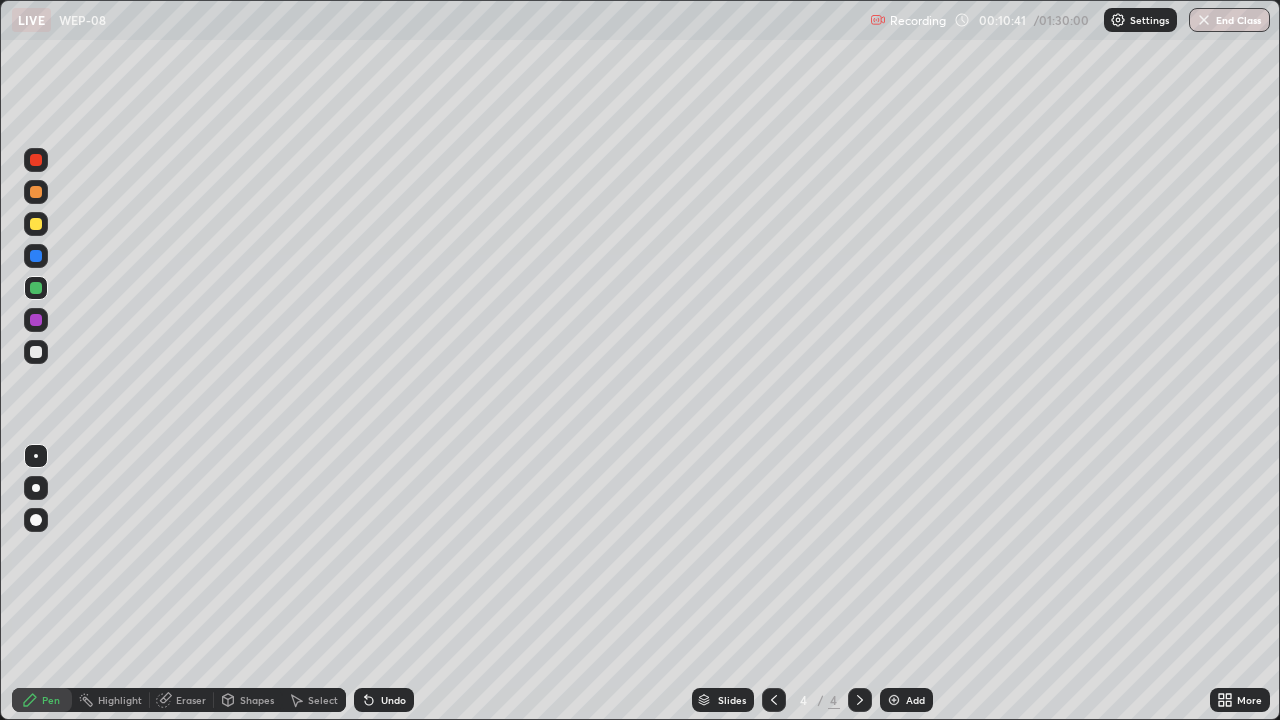 click on "Eraser" at bounding box center (191, 700) 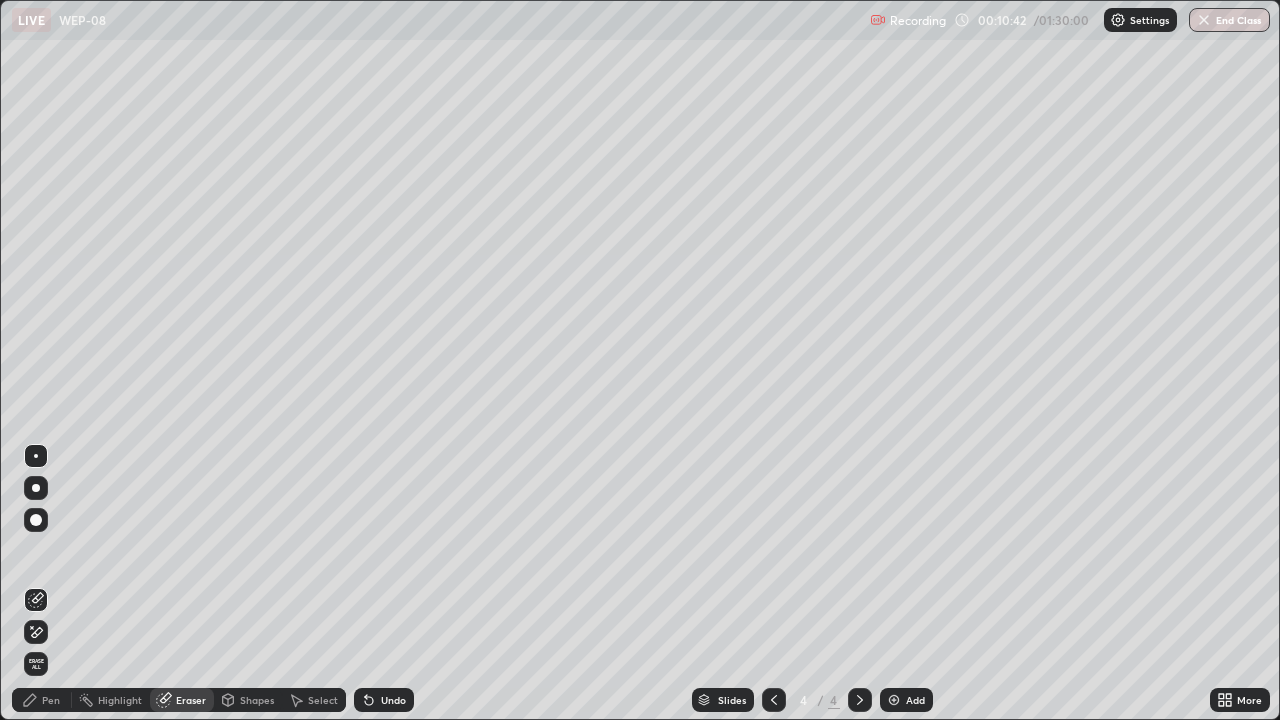 click on "Pen" at bounding box center [51, 700] 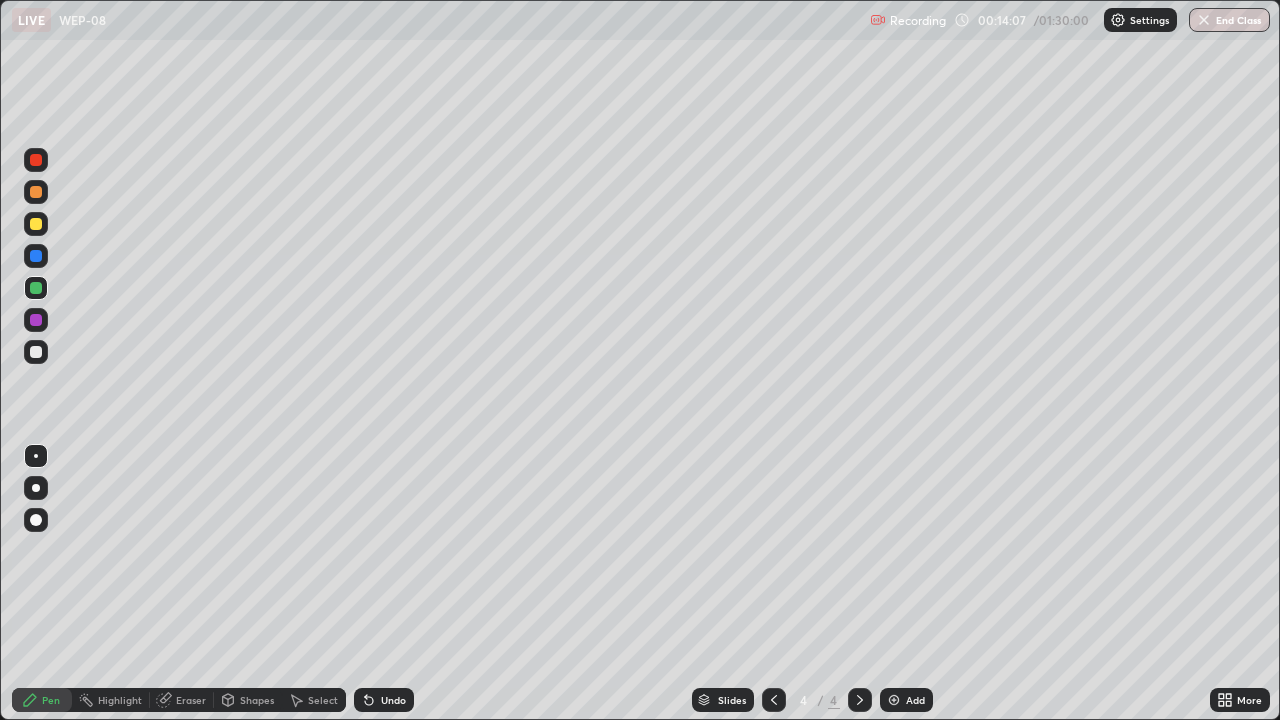 click at bounding box center [36, 192] 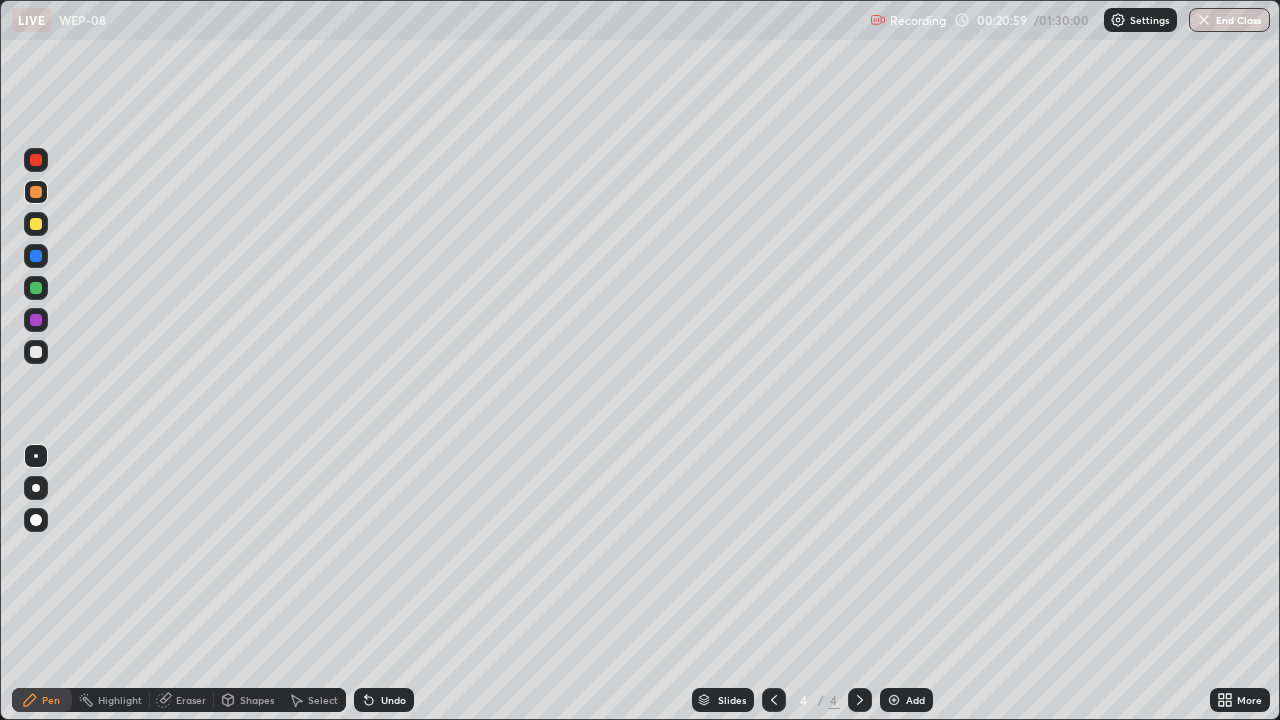 click on "Eraser" at bounding box center [191, 700] 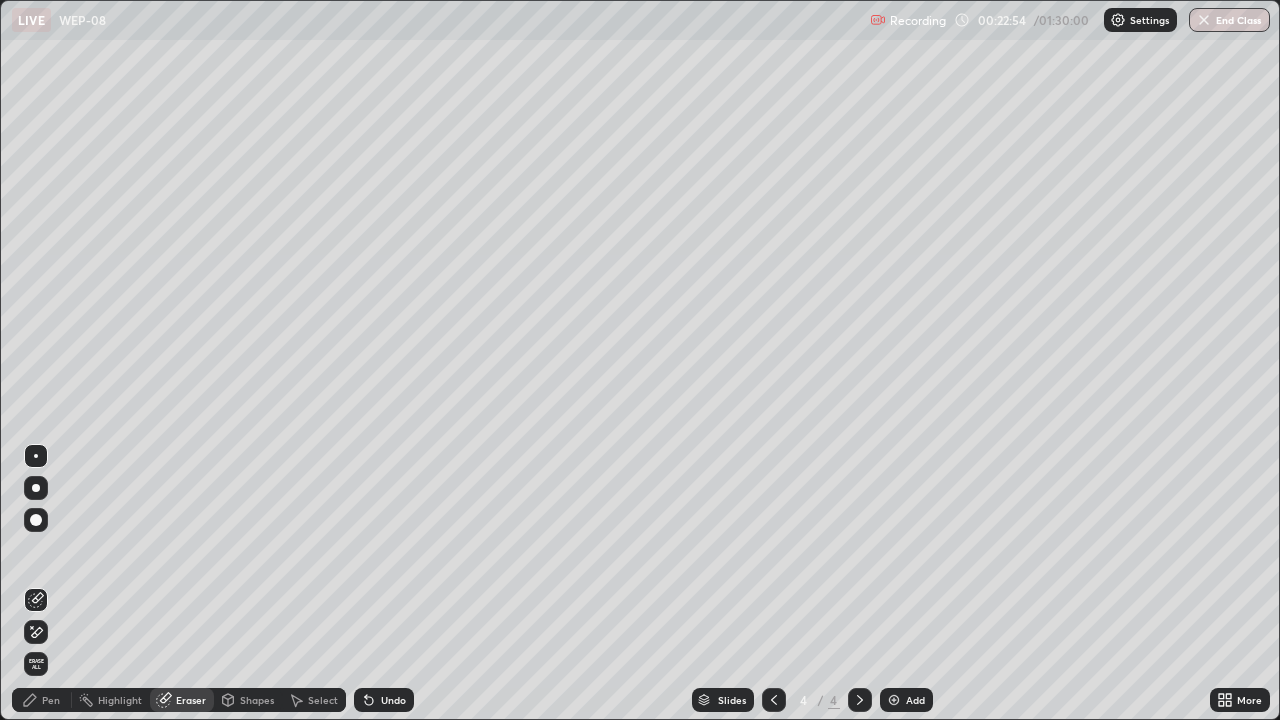 click on "Pen" at bounding box center [51, 700] 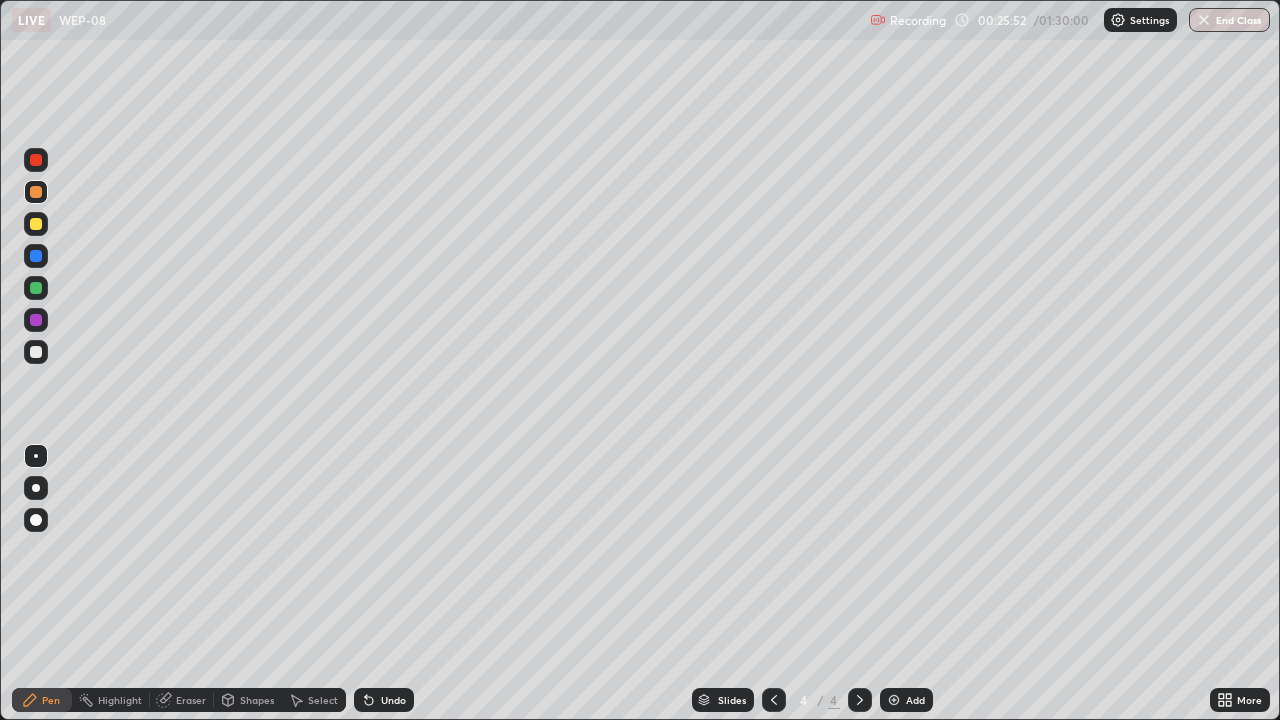 click at bounding box center [894, 700] 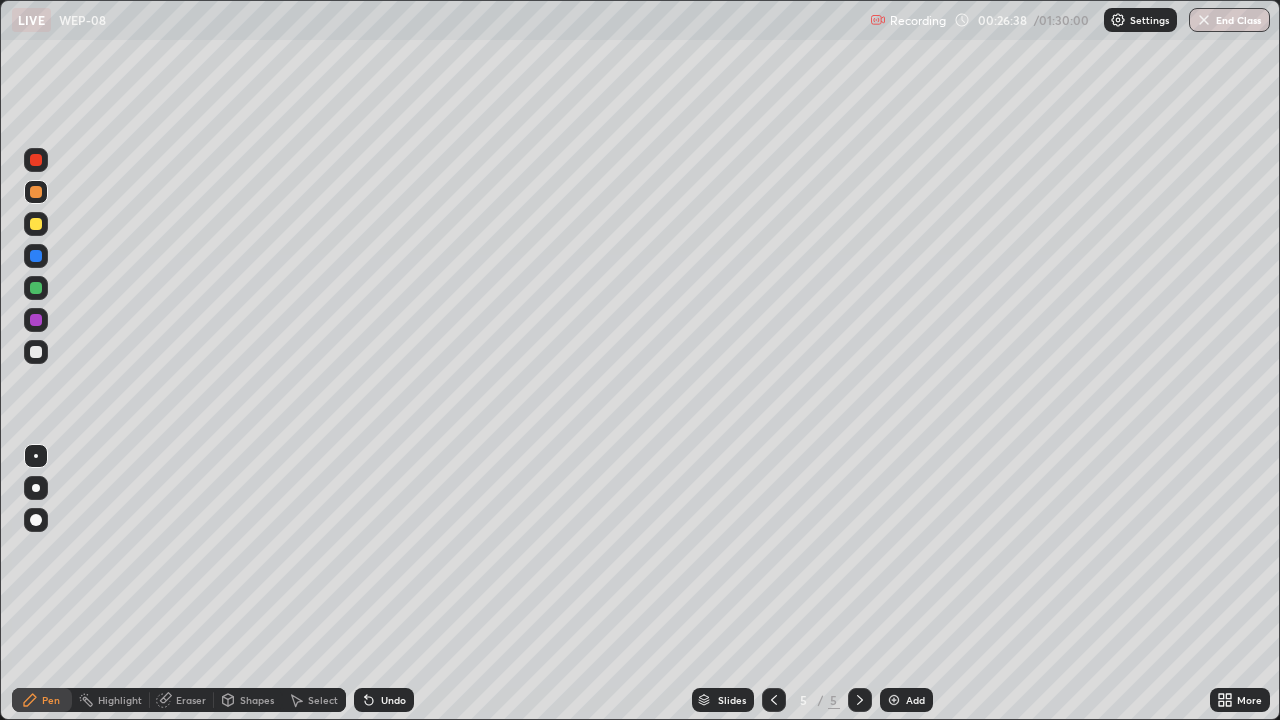 click at bounding box center [36, 352] 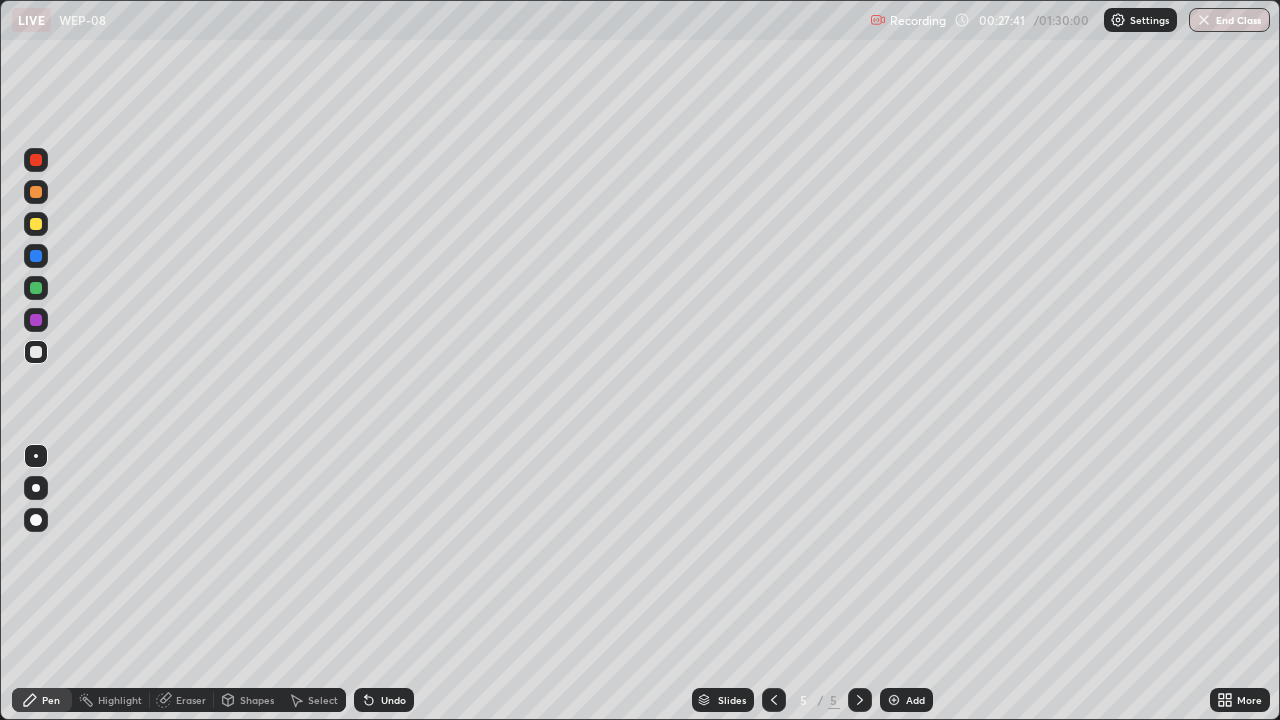click at bounding box center [36, 192] 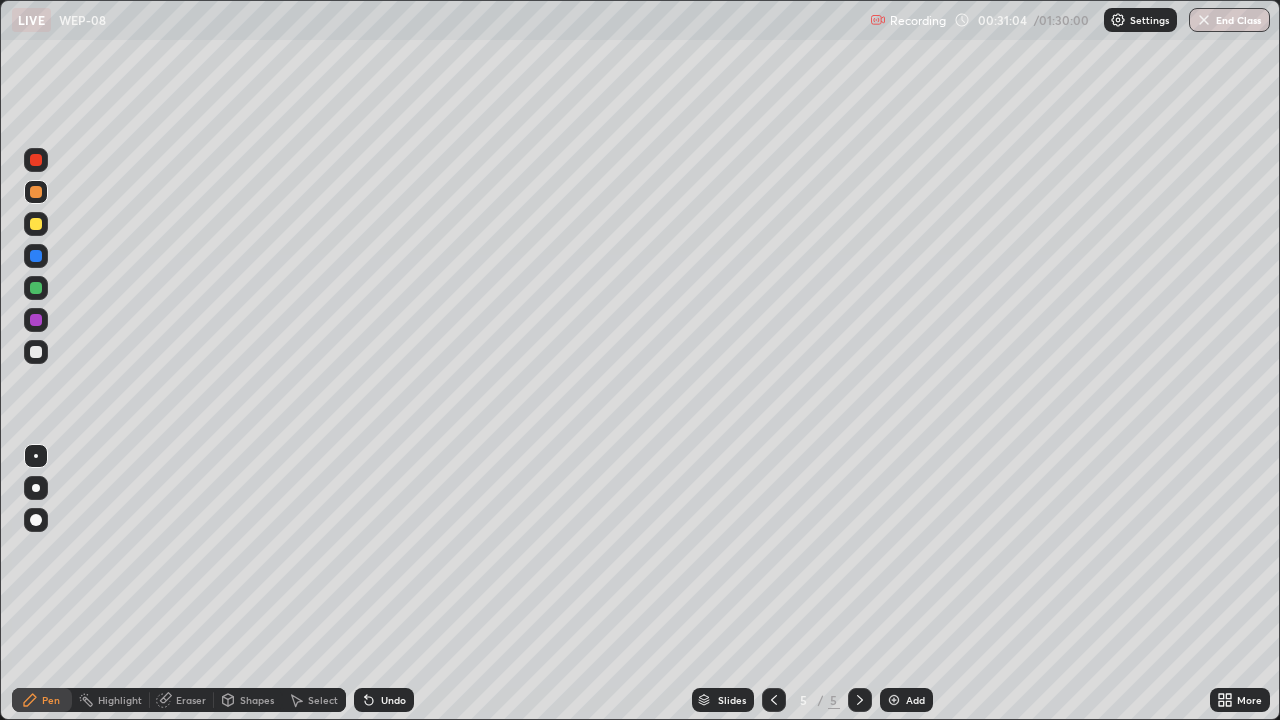 click at bounding box center (36, 352) 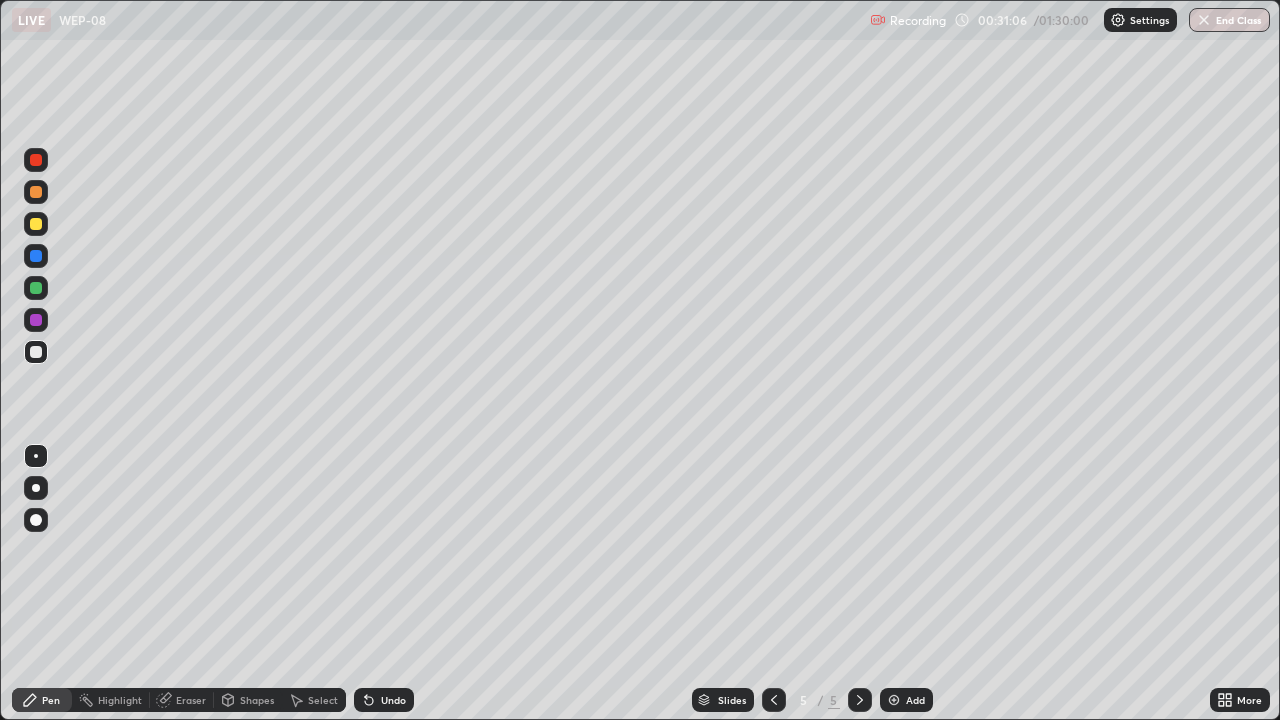 click on "Eraser" at bounding box center [191, 700] 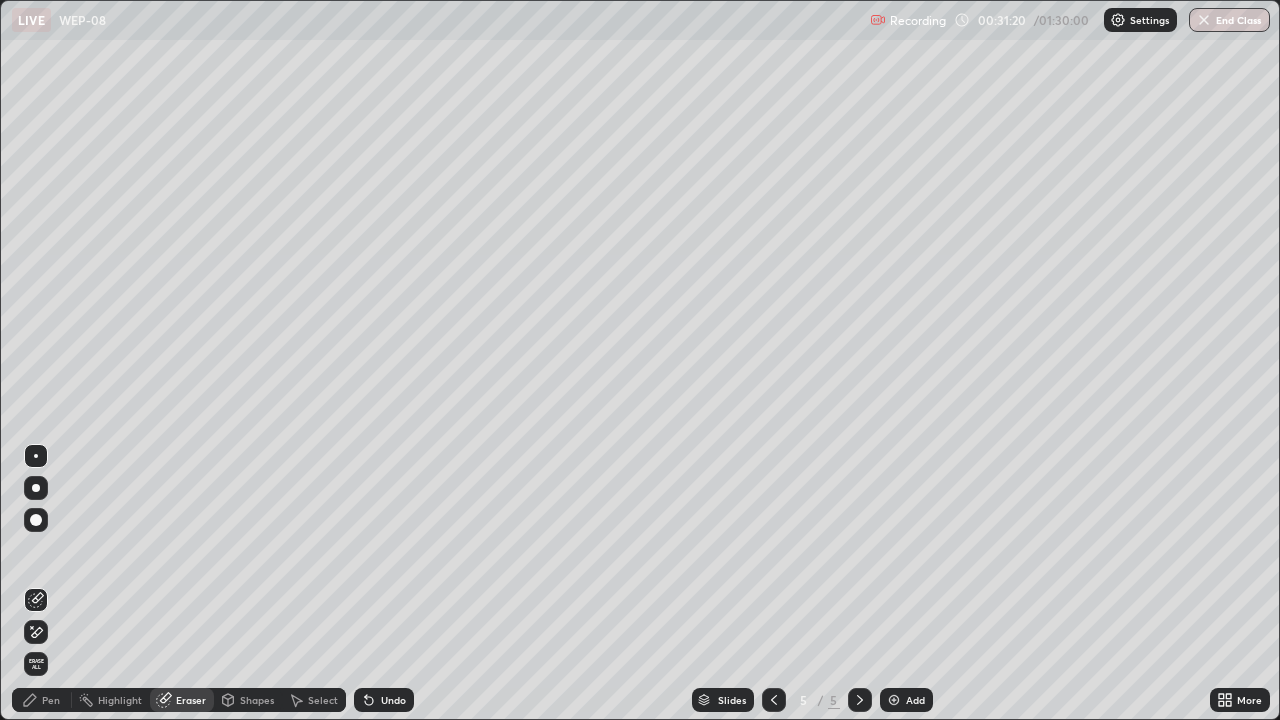 click on "Pen" at bounding box center [51, 700] 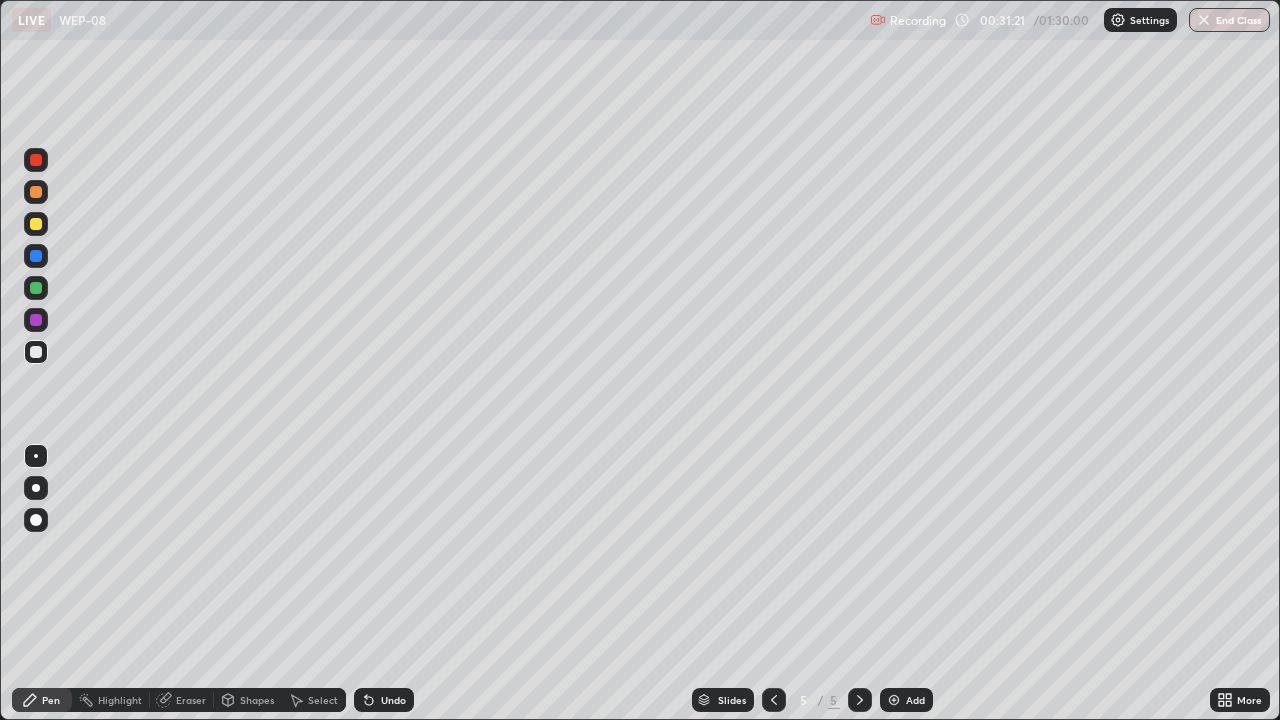 click at bounding box center [36, 288] 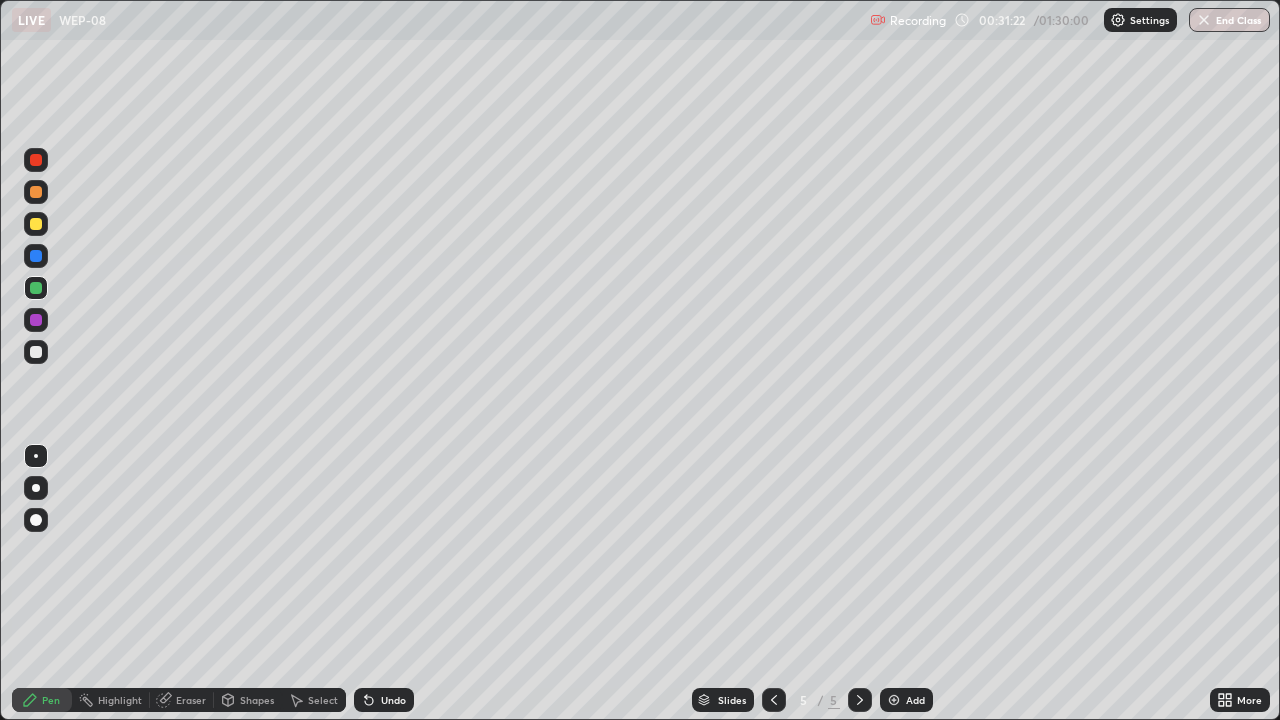 click at bounding box center [36, 192] 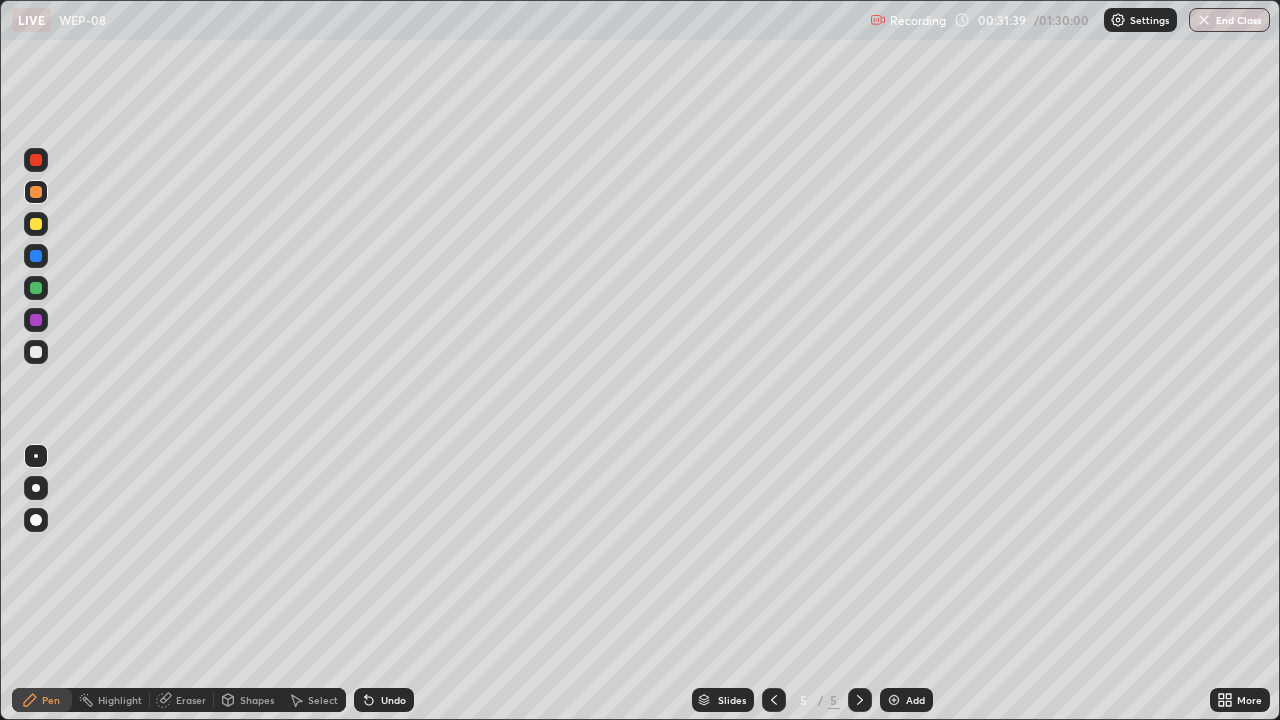 click at bounding box center (36, 352) 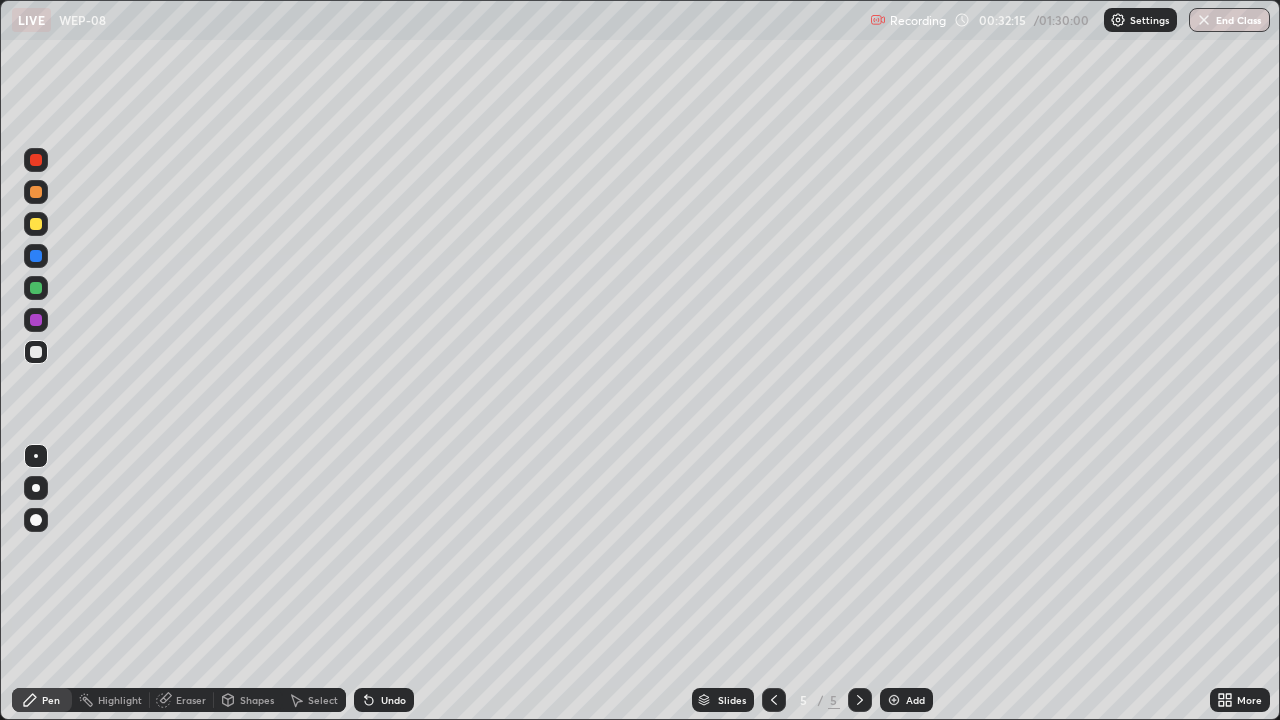 click on "Eraser" at bounding box center (191, 700) 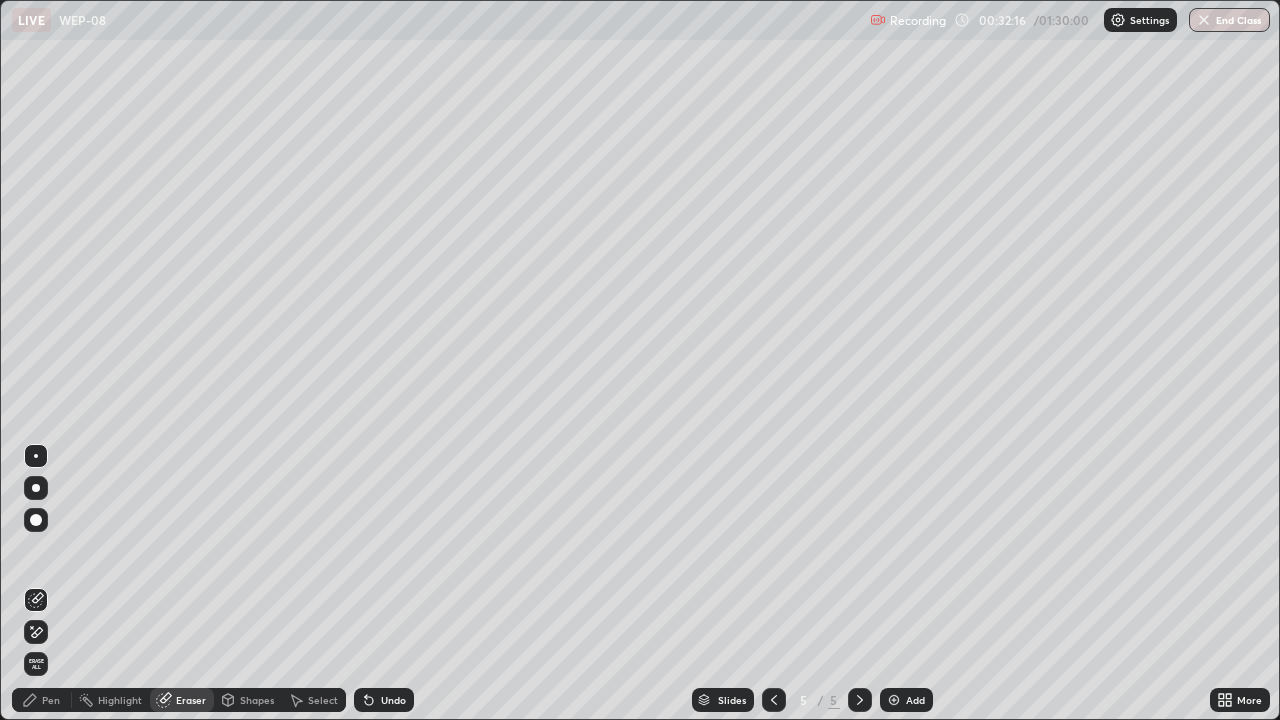 click on "Pen" at bounding box center (51, 700) 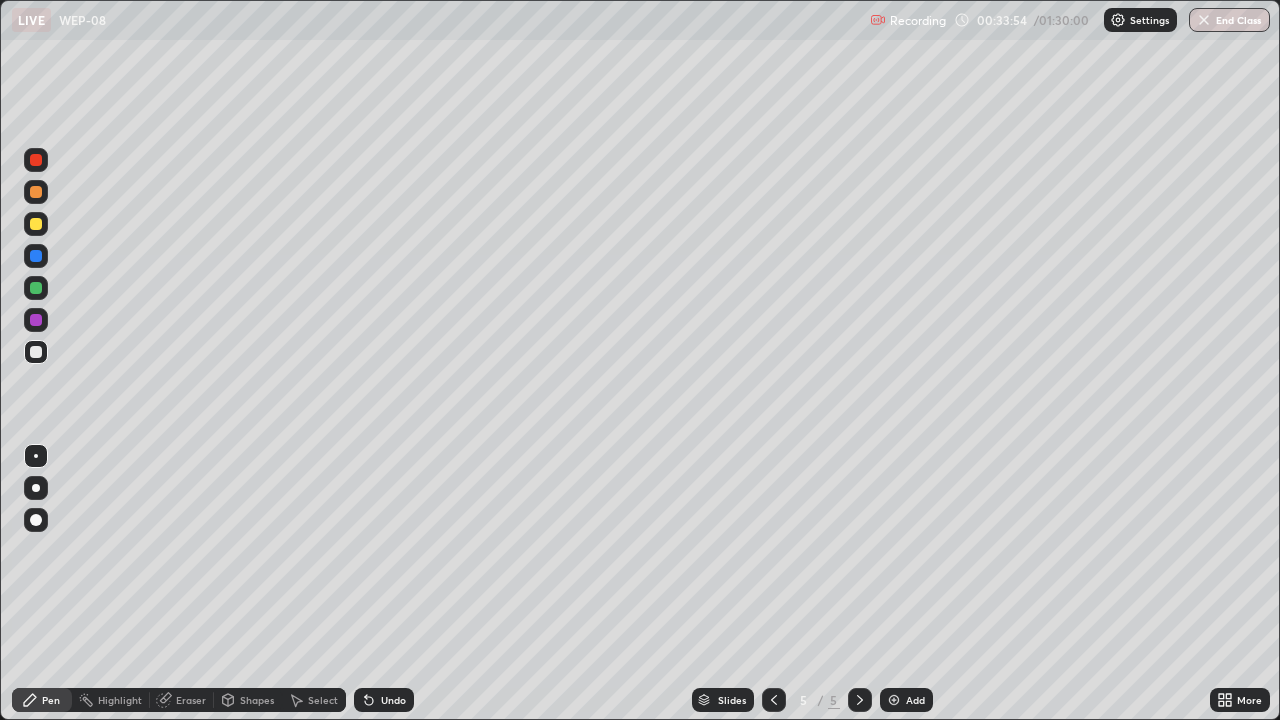 click at bounding box center (36, 352) 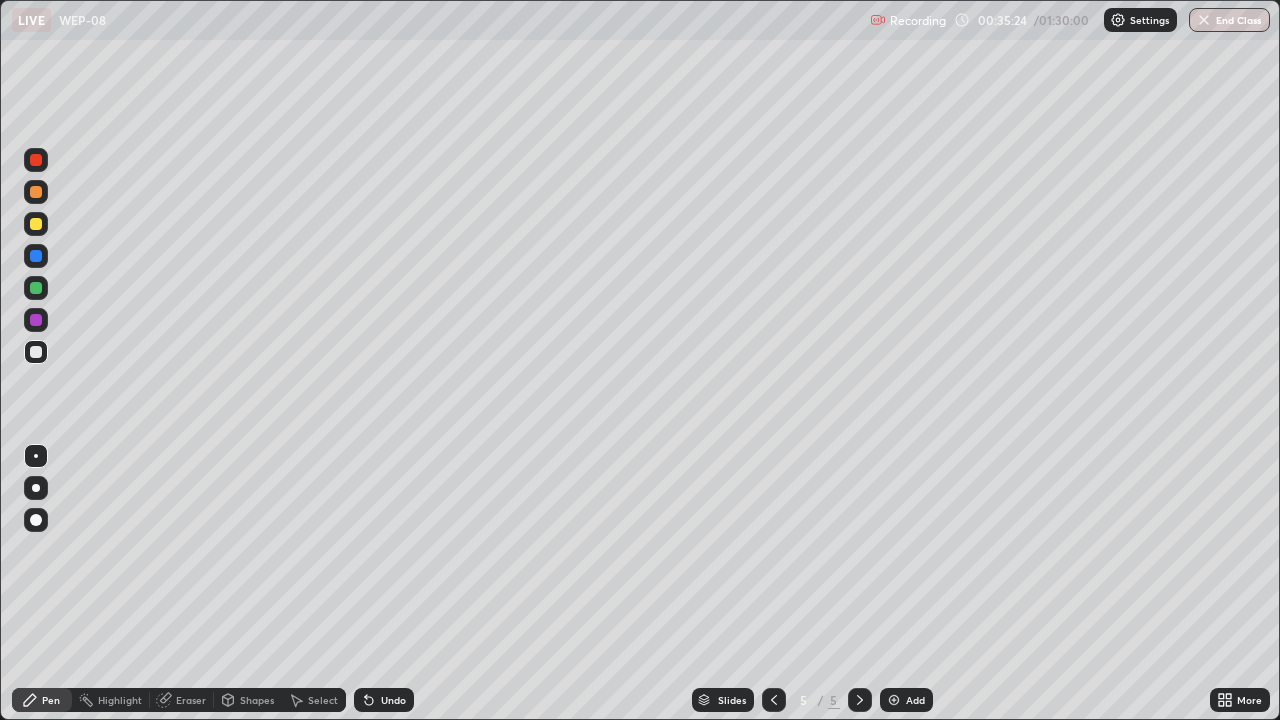 click at bounding box center [36, 320] 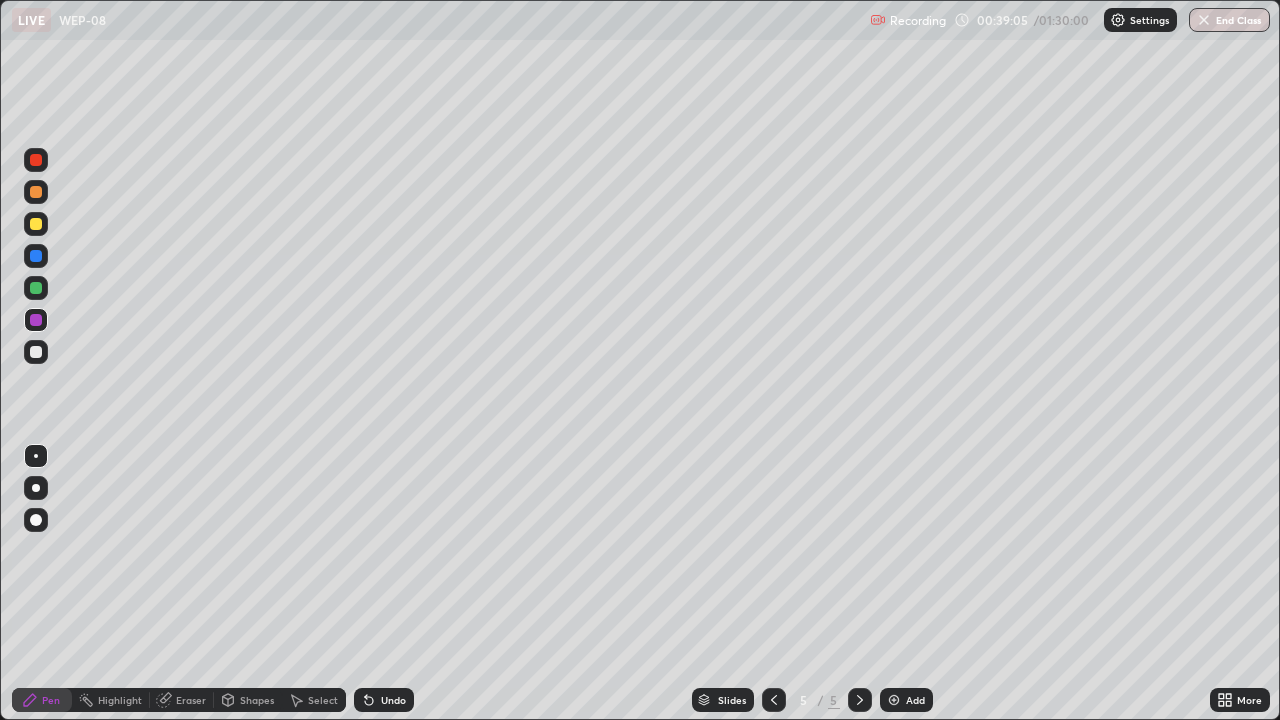 click on "Eraser" at bounding box center [191, 700] 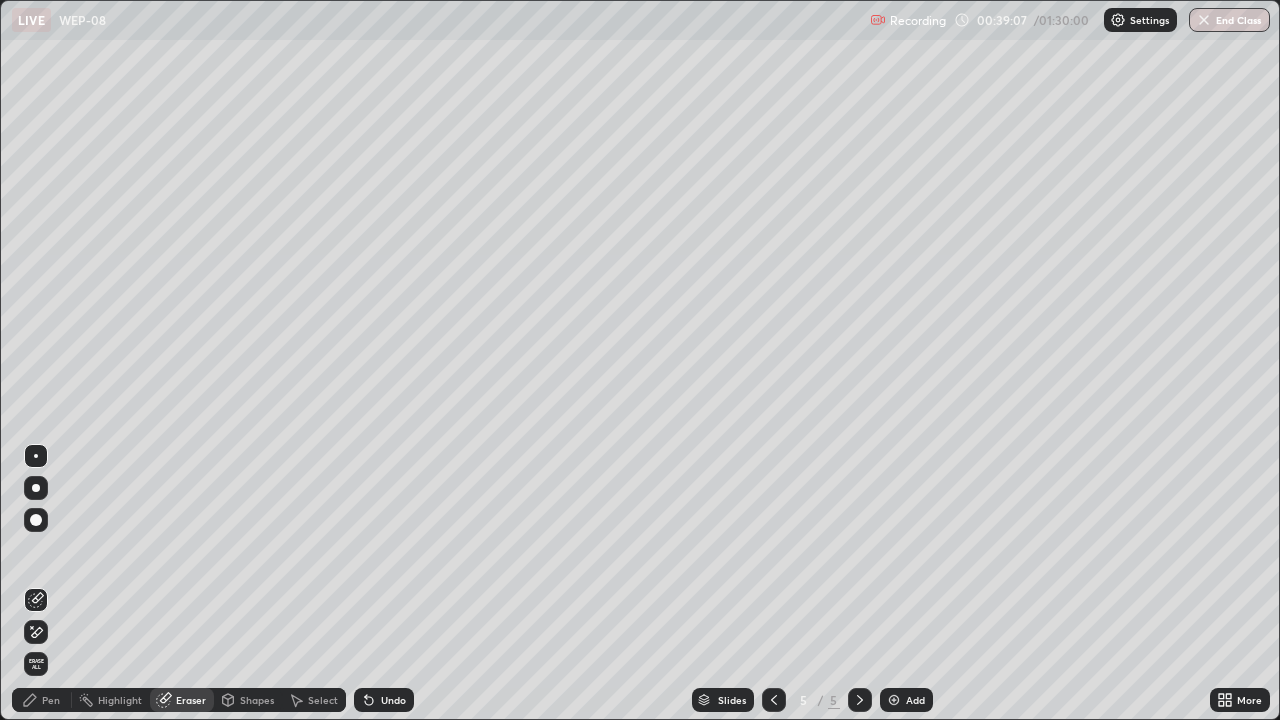click on "Pen" at bounding box center (42, 700) 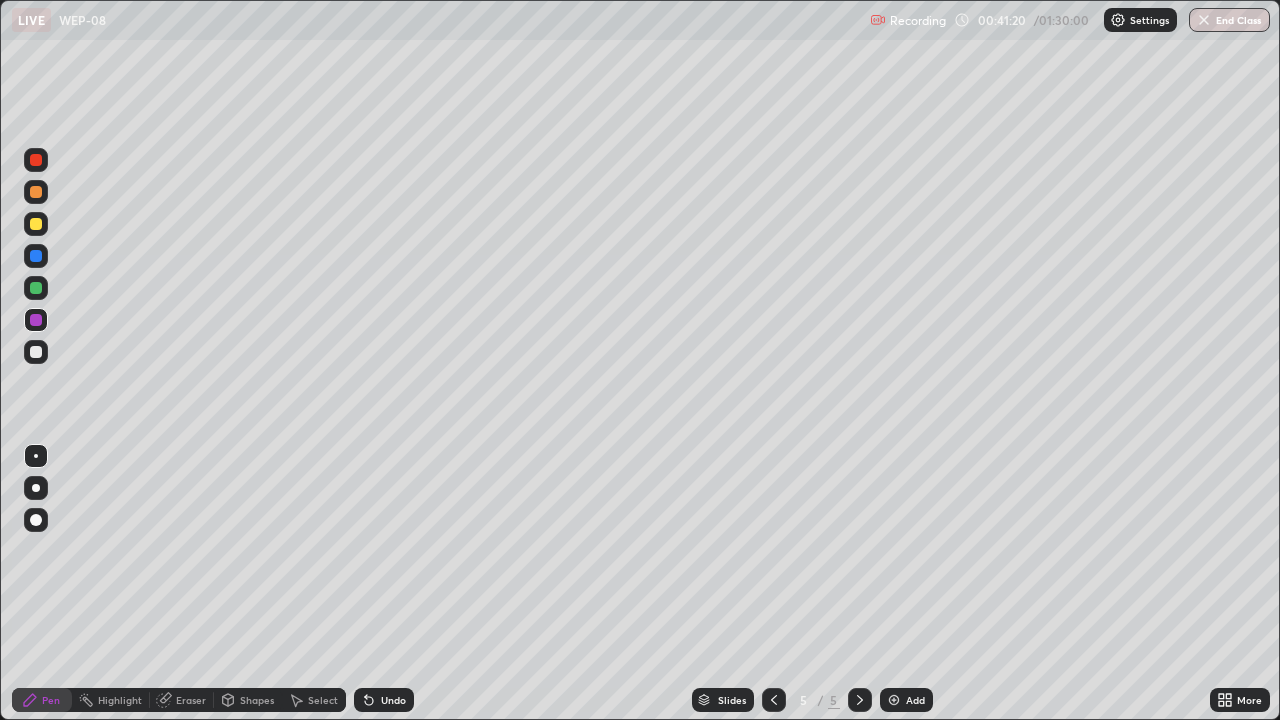 click on "Eraser" at bounding box center [191, 700] 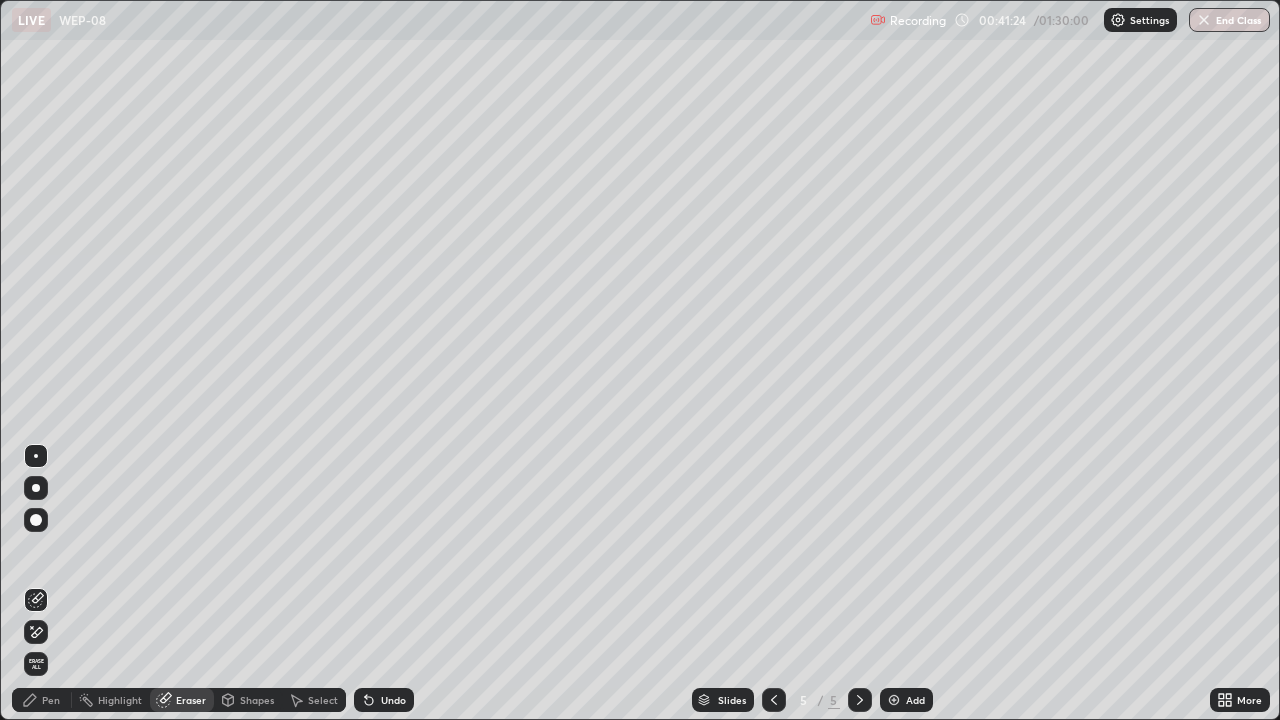 click on "Pen" at bounding box center [51, 700] 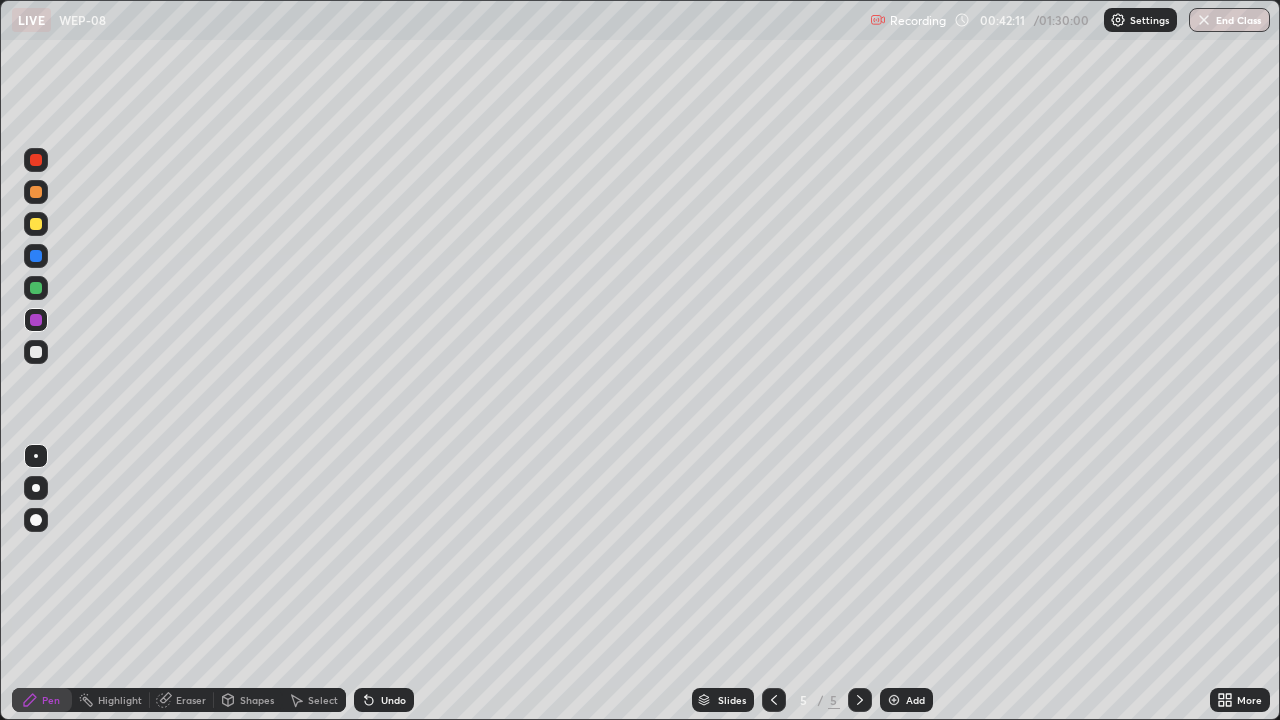 click on "Eraser" at bounding box center [191, 700] 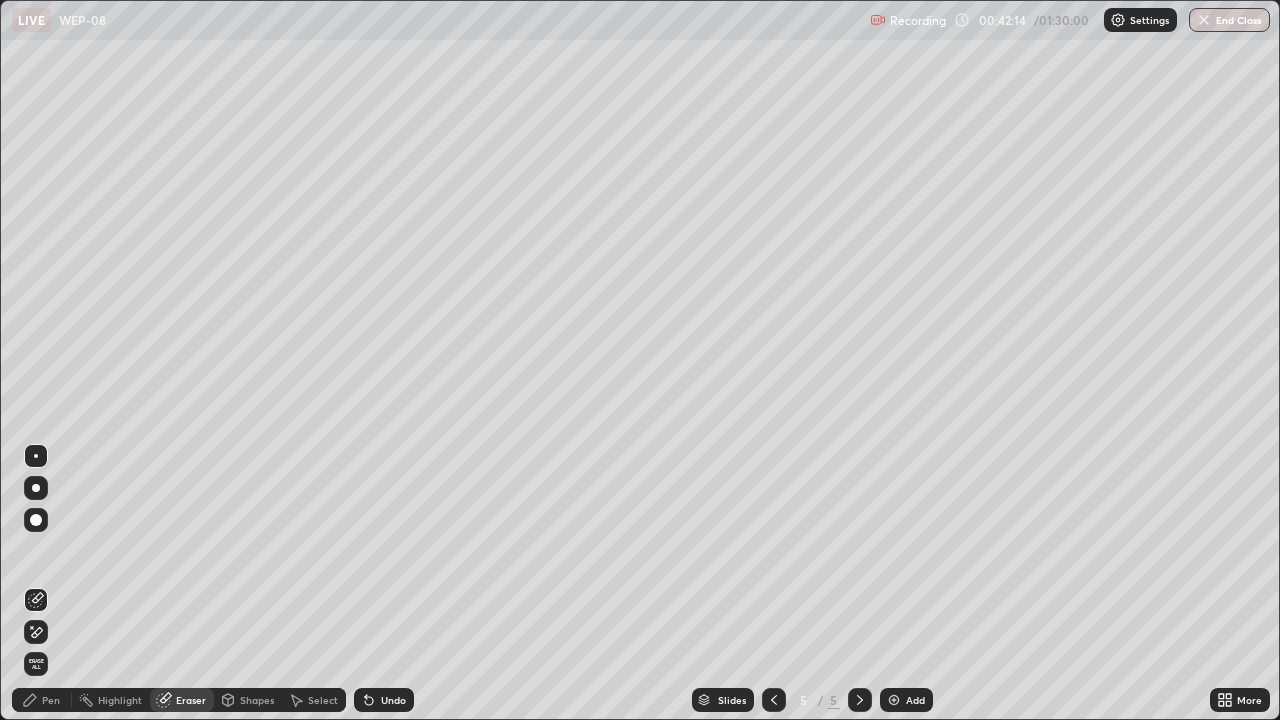 click on "Pen" at bounding box center (42, 700) 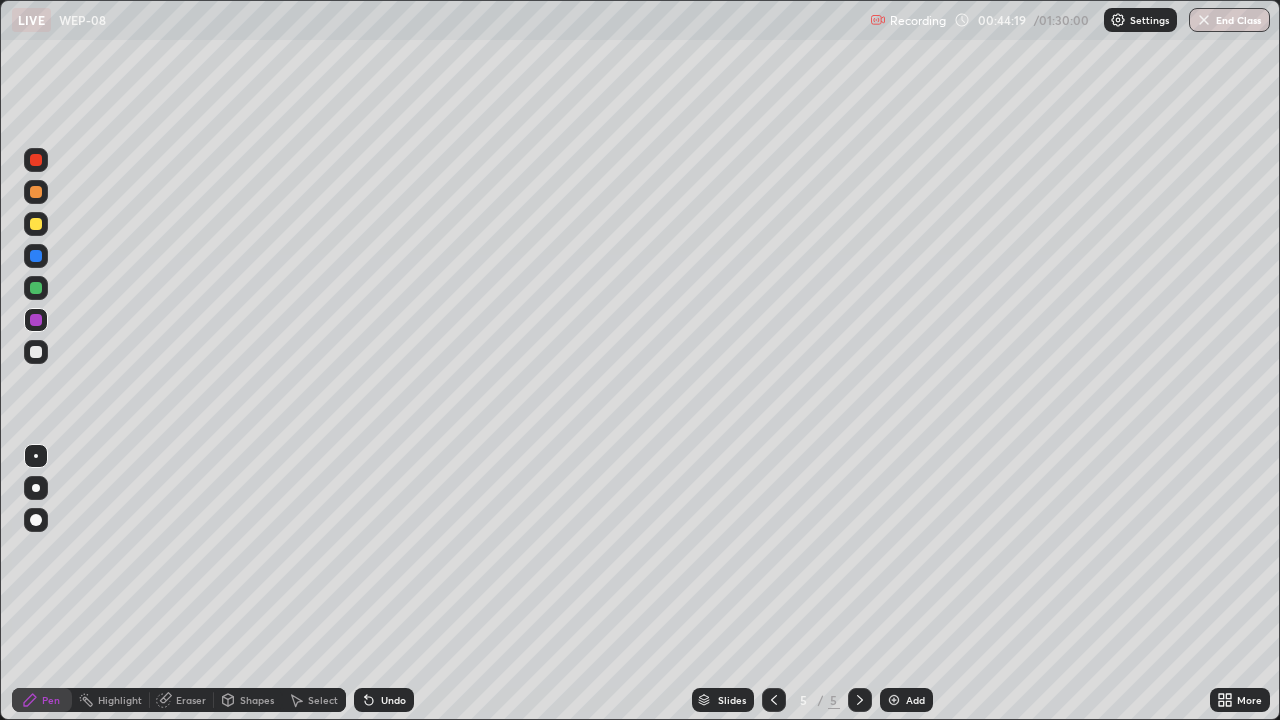 click at bounding box center [36, 288] 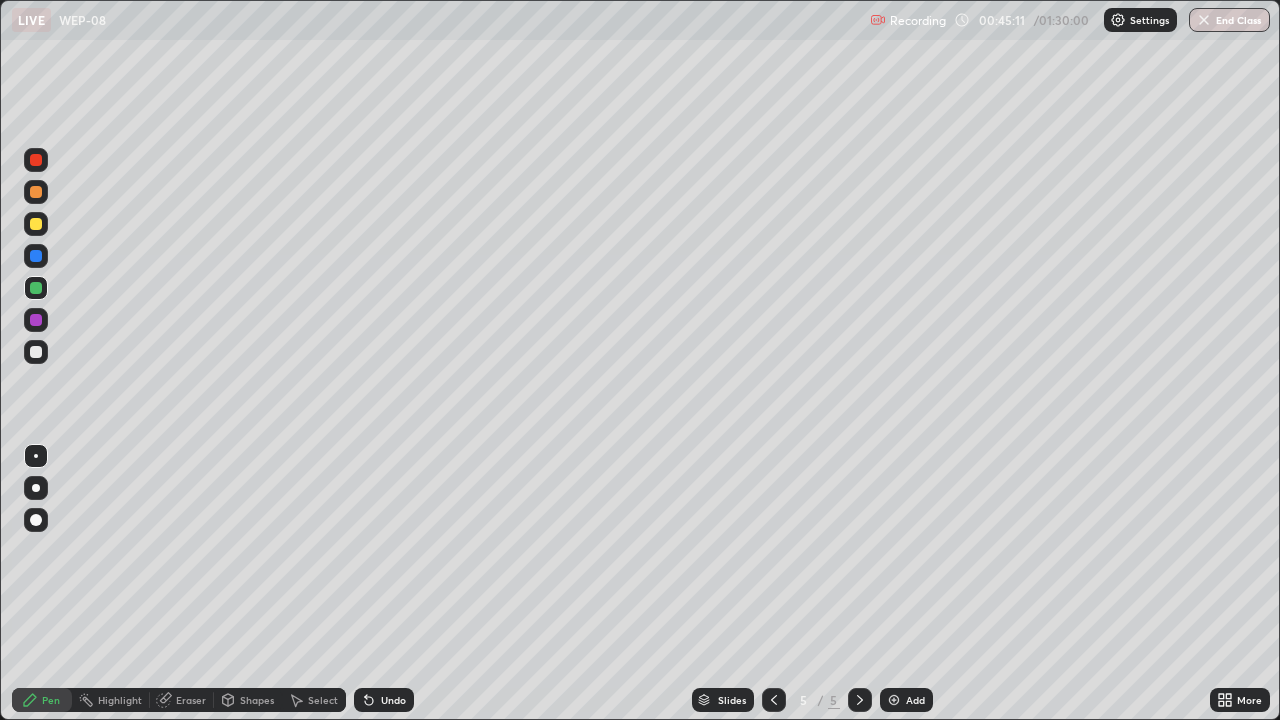 click on "Pen" at bounding box center (51, 700) 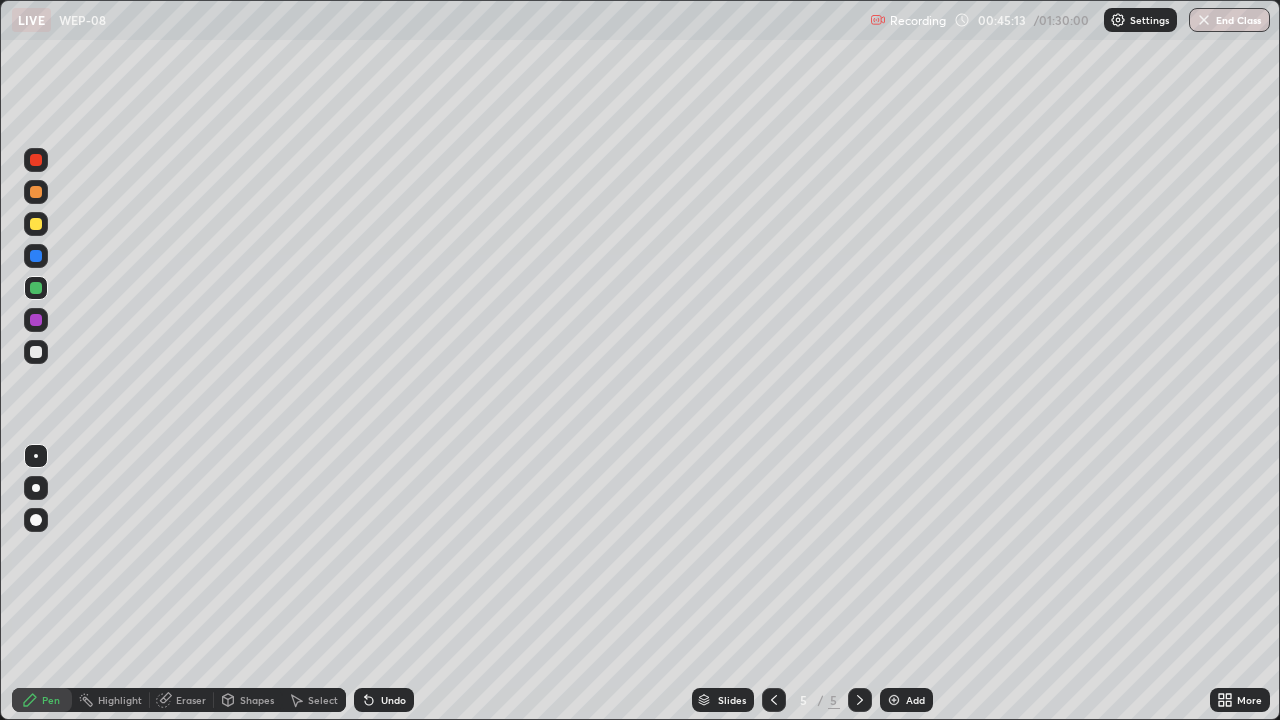 click at bounding box center (36, 352) 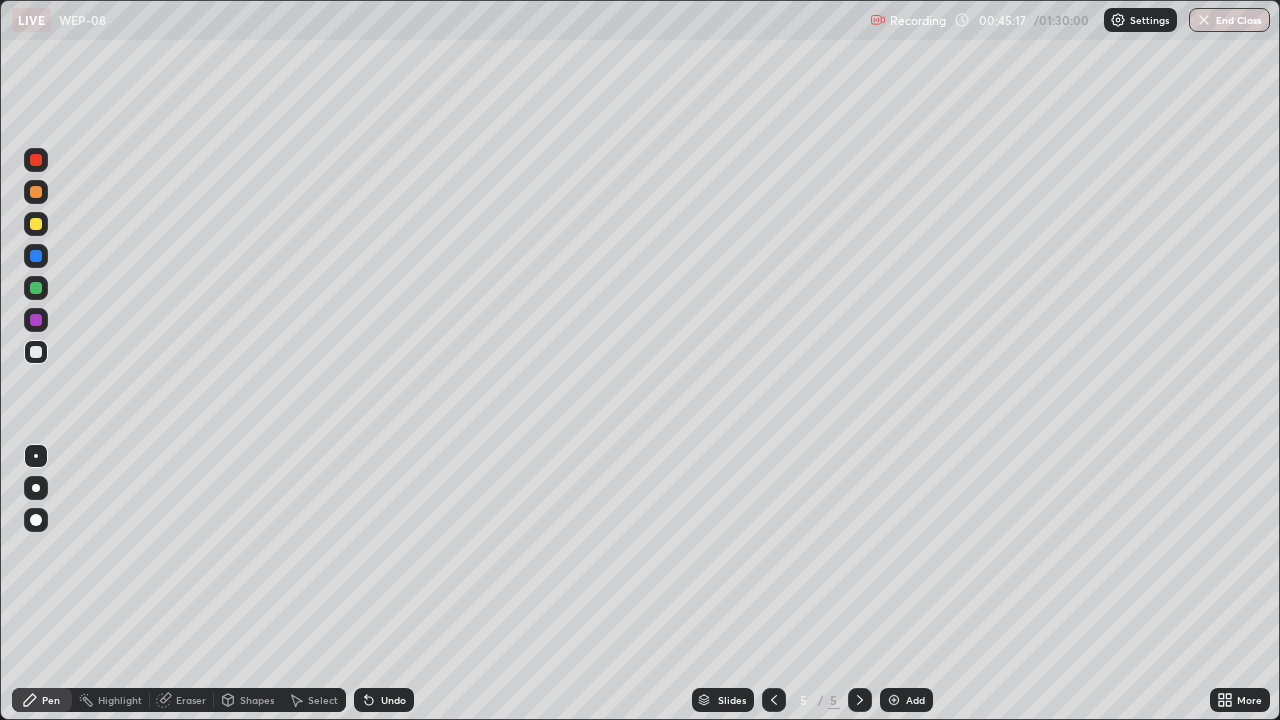 click on "Select" at bounding box center [323, 700] 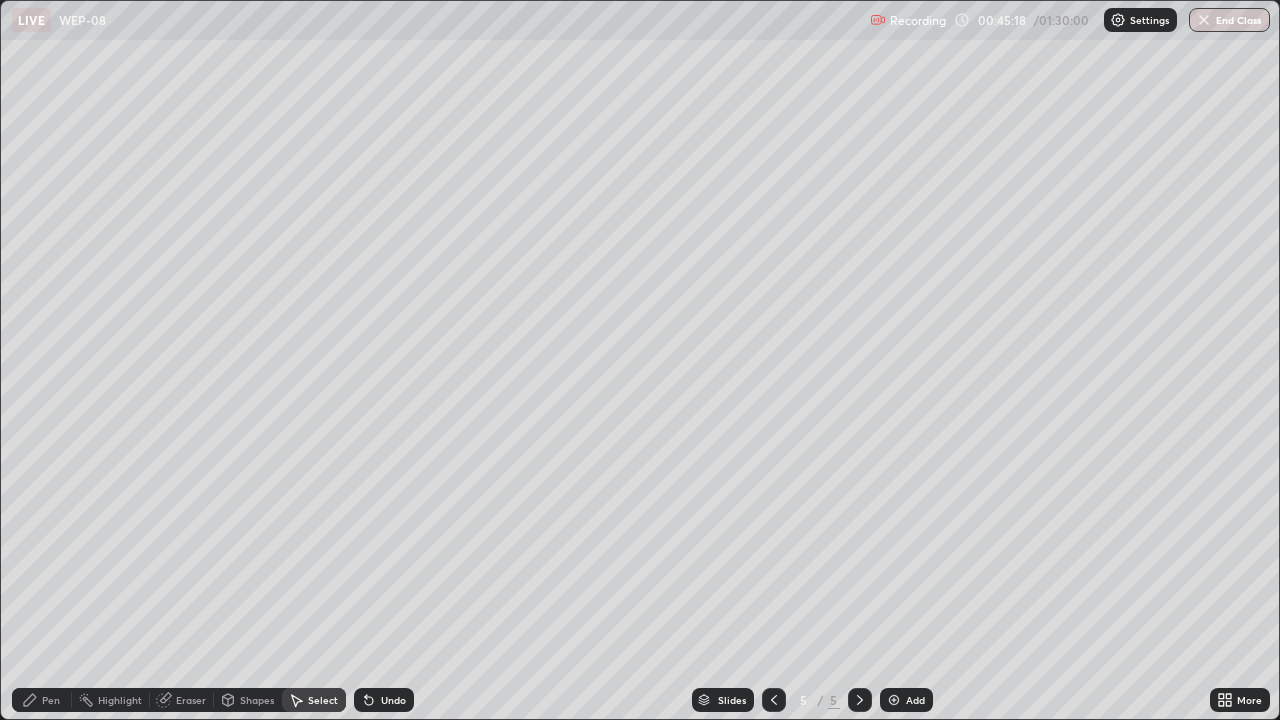 click on "Select" at bounding box center (323, 700) 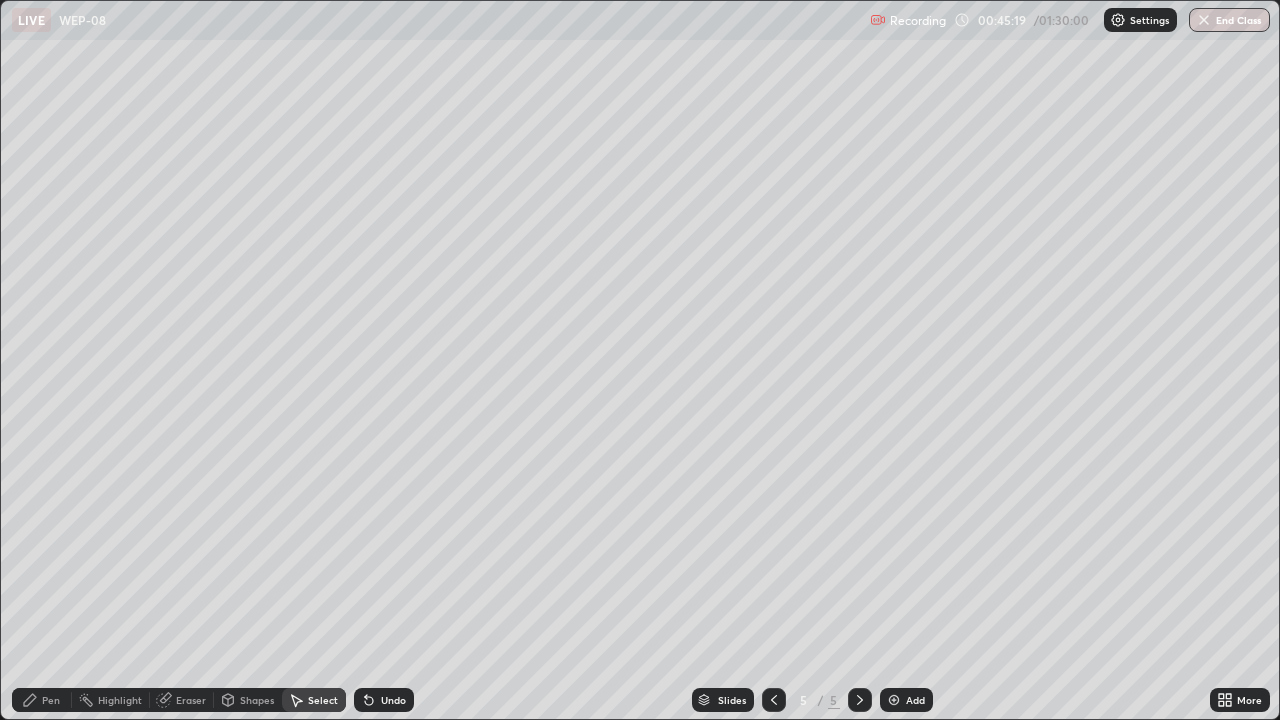 click on "Select" at bounding box center (323, 700) 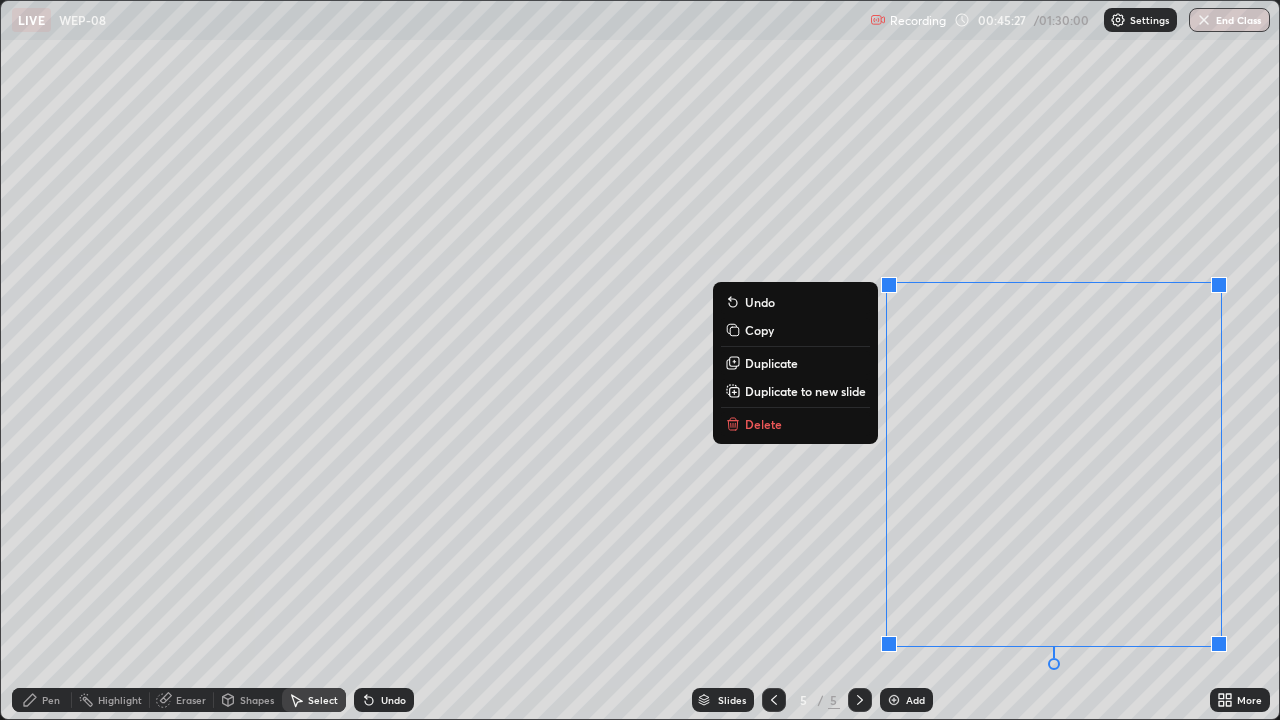 click on "Copy" at bounding box center [795, 330] 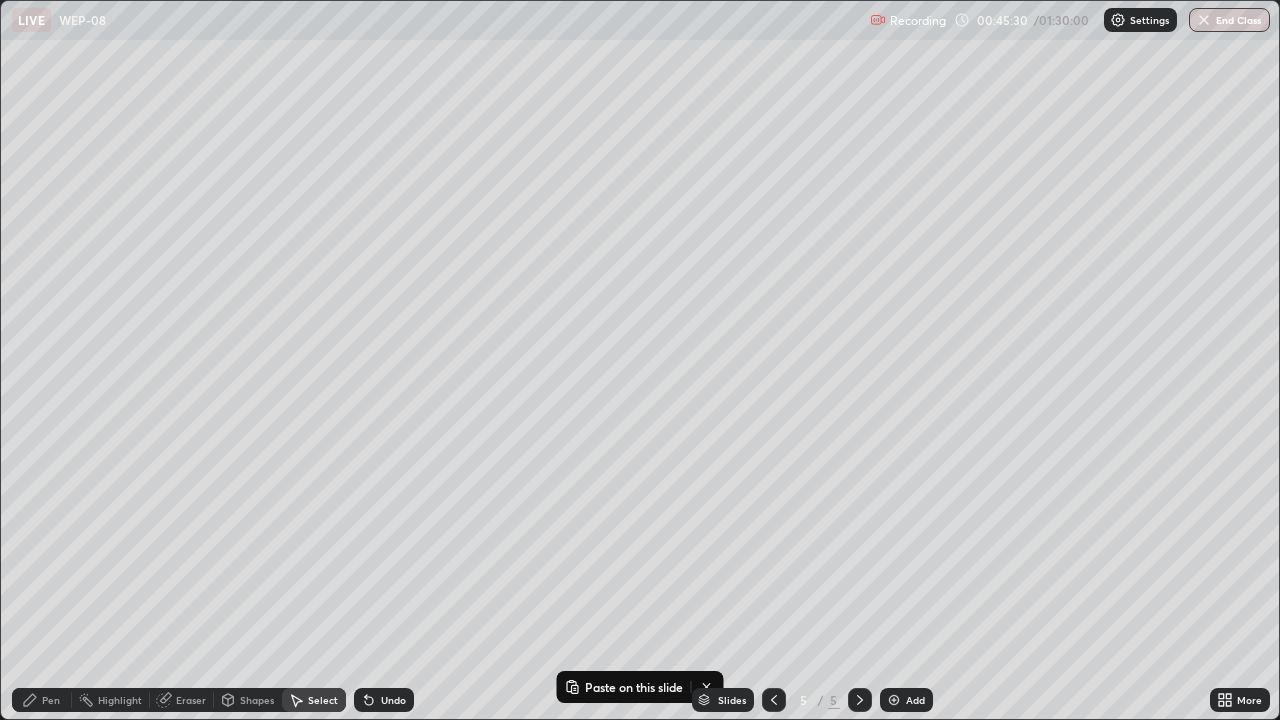 click at bounding box center [894, 700] 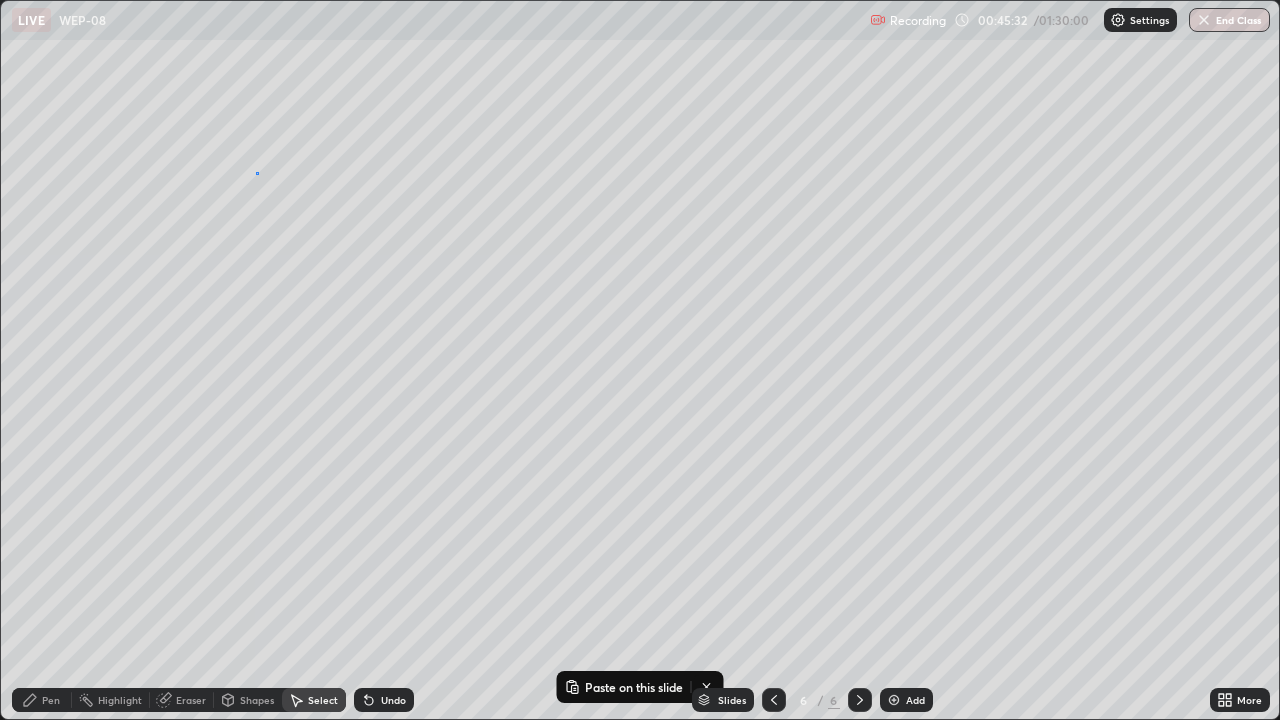 click on "0 ° Undo Copy Paste here Duplicate Duplicate to new slide Delete" at bounding box center [640, 360] 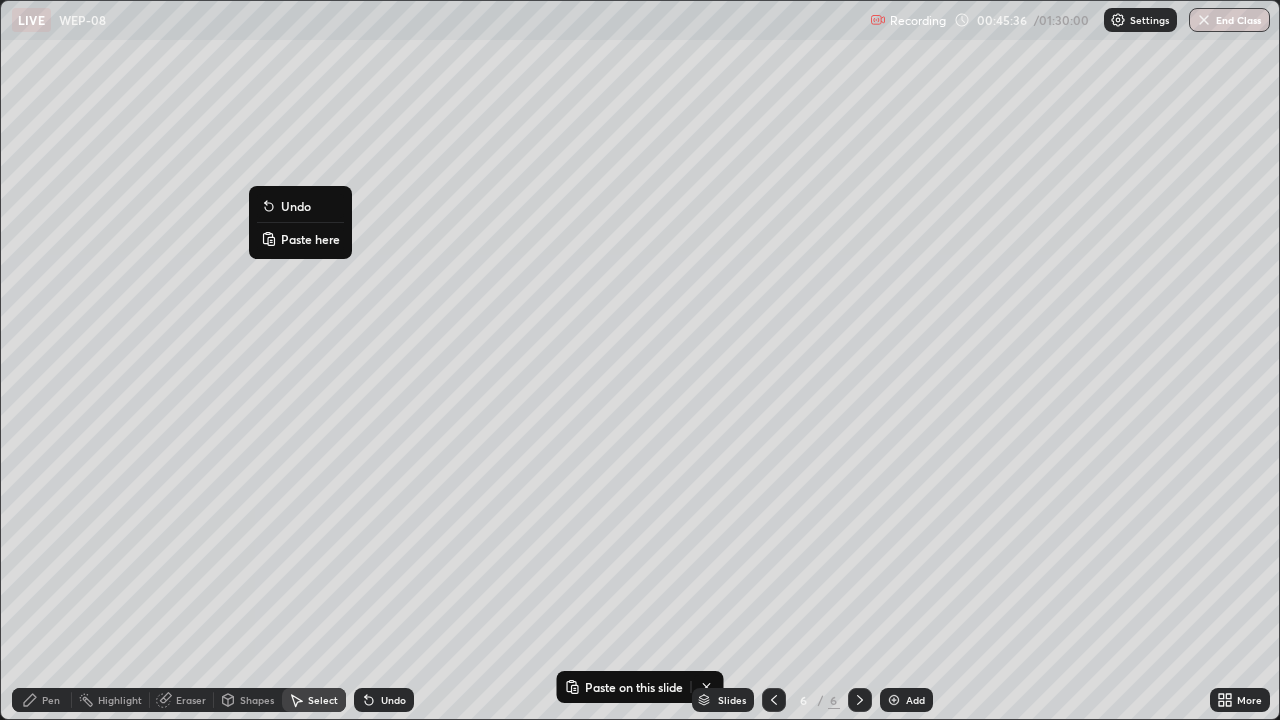 click on "Paste here" at bounding box center [310, 239] 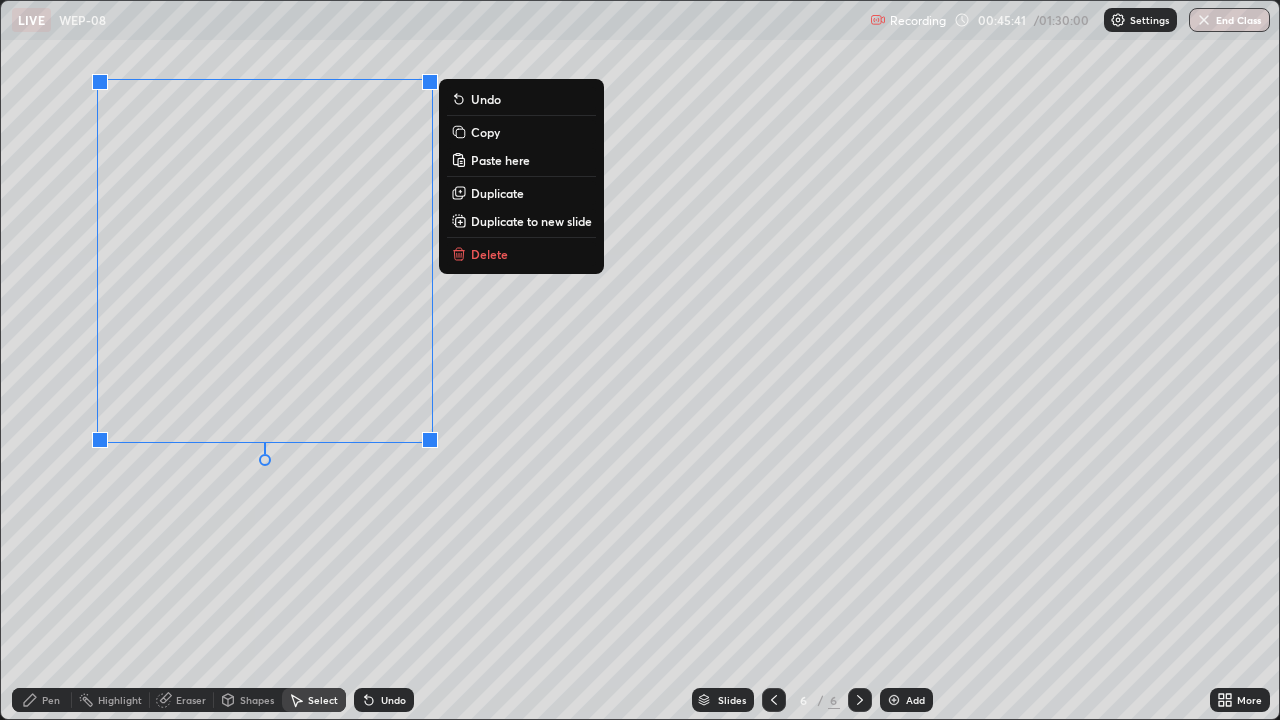click on "0 ° Undo Copy Paste here Duplicate Duplicate to new slide Delete" at bounding box center (640, 360) 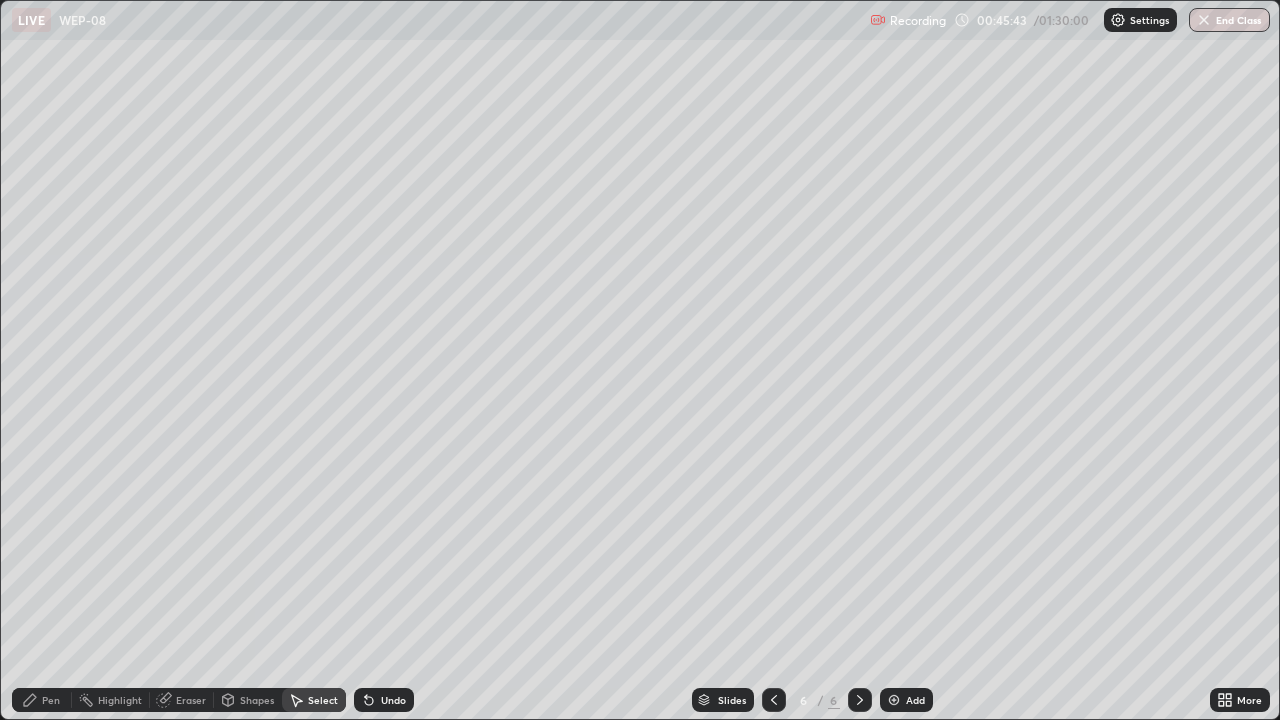 click on "Pen" at bounding box center [51, 700] 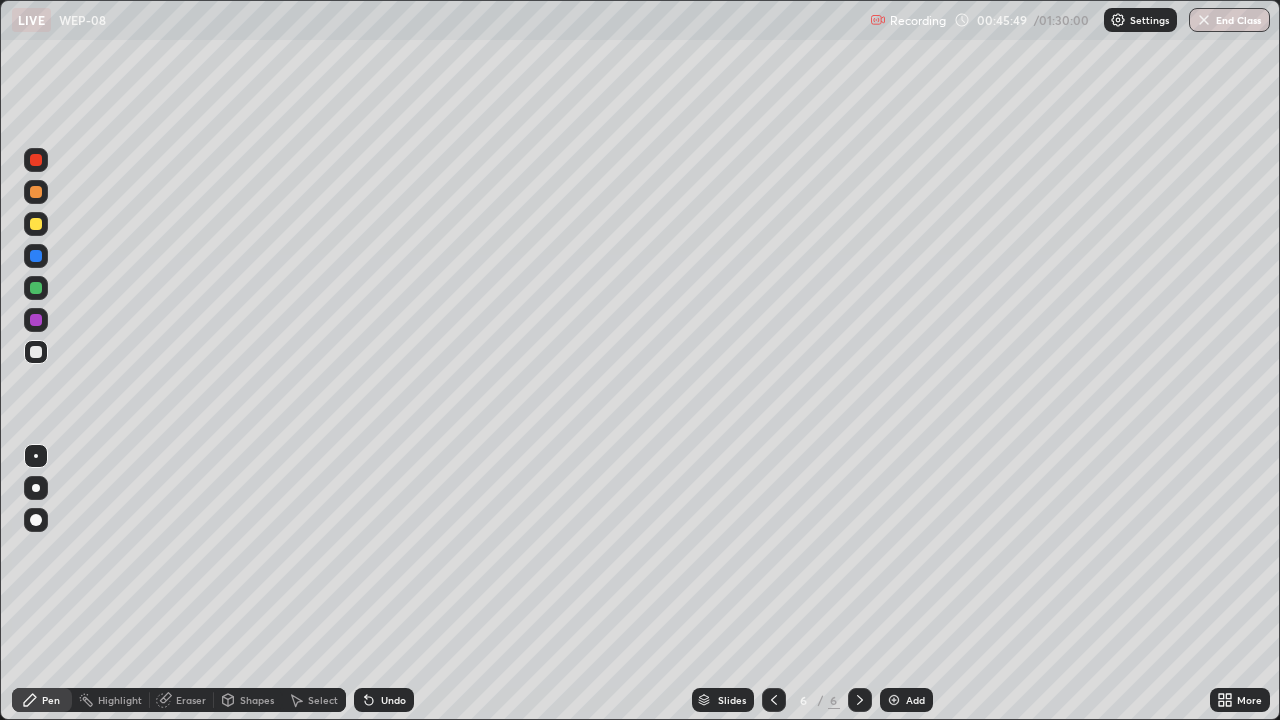 click at bounding box center [36, 320] 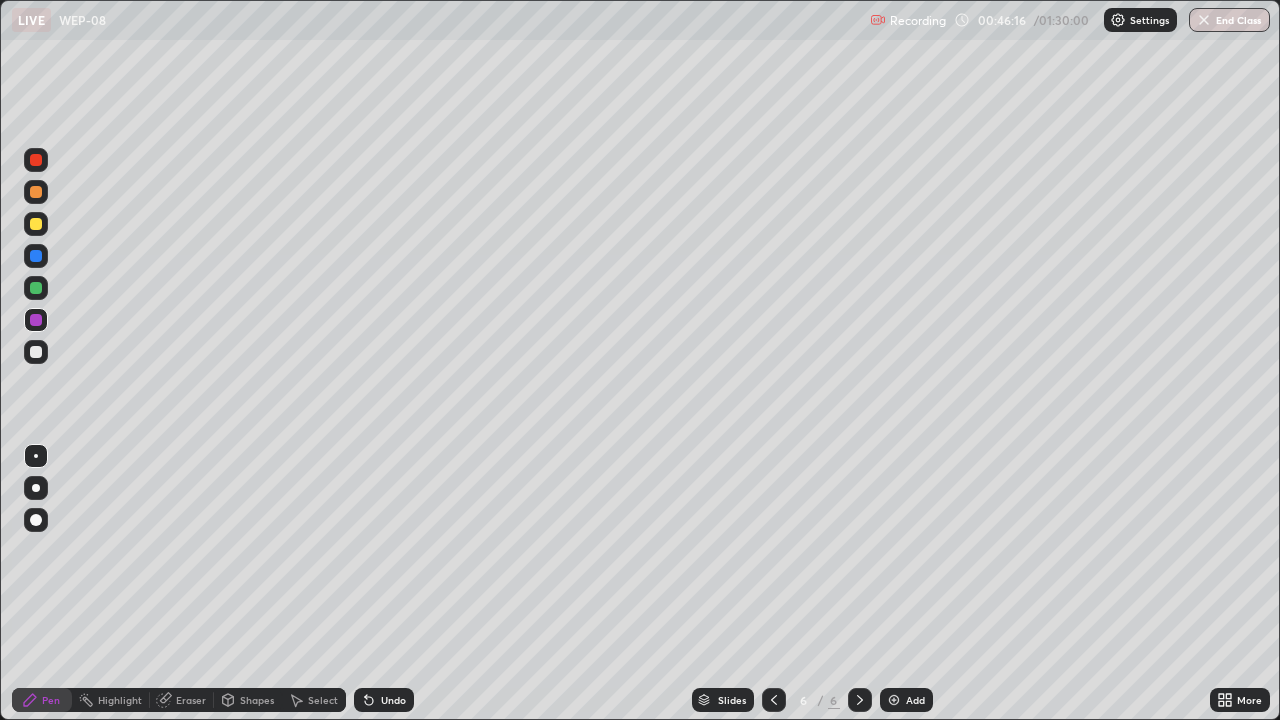 click on "Eraser" at bounding box center (191, 700) 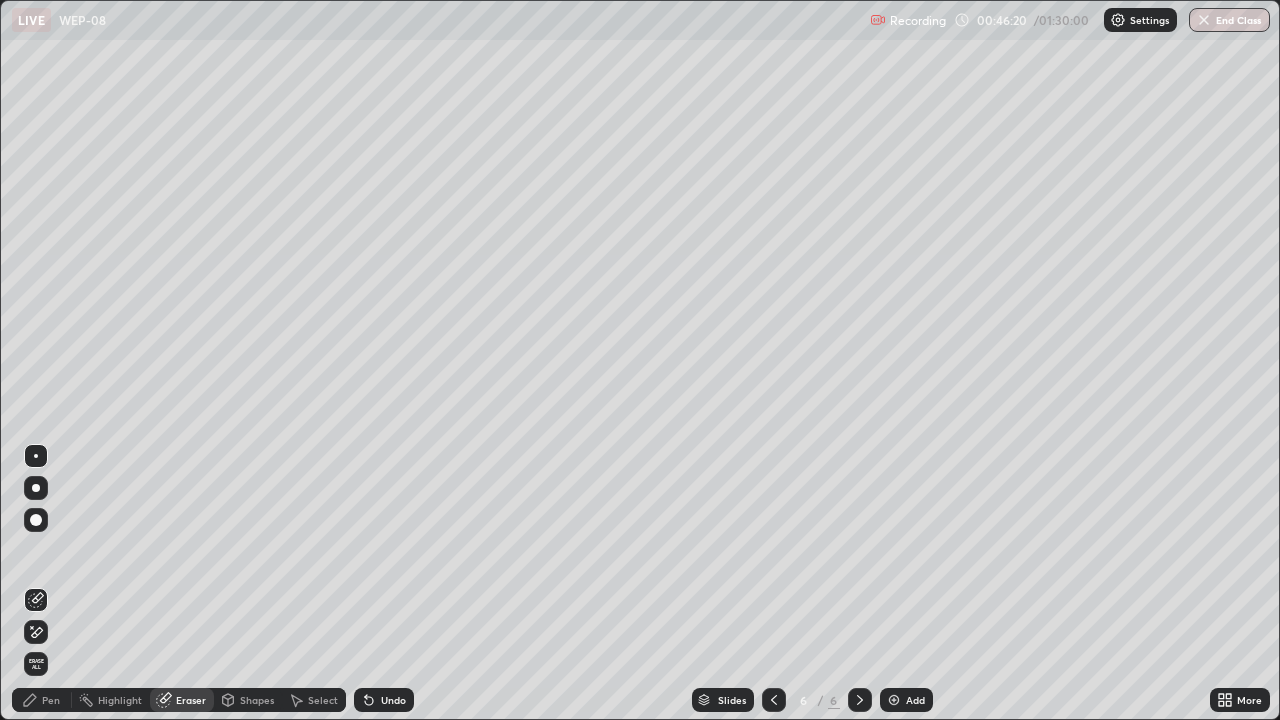 click on "Pen" at bounding box center (42, 700) 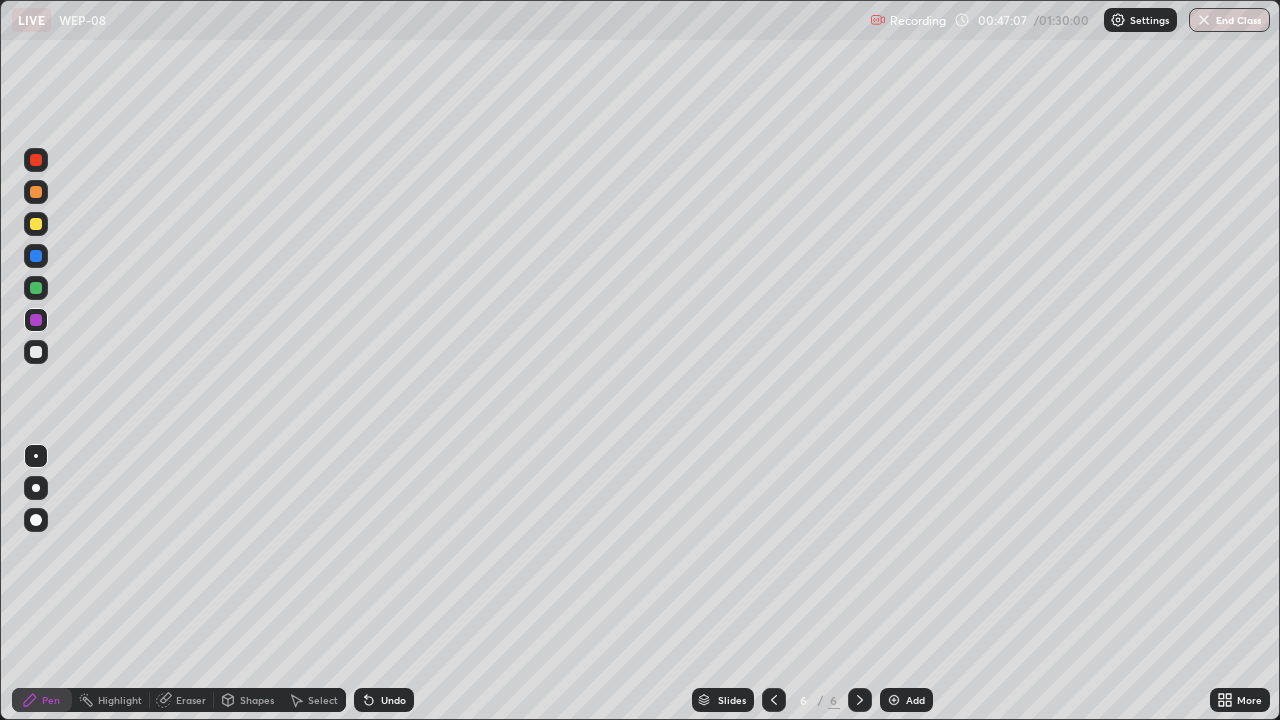 click on "Eraser" at bounding box center (182, 700) 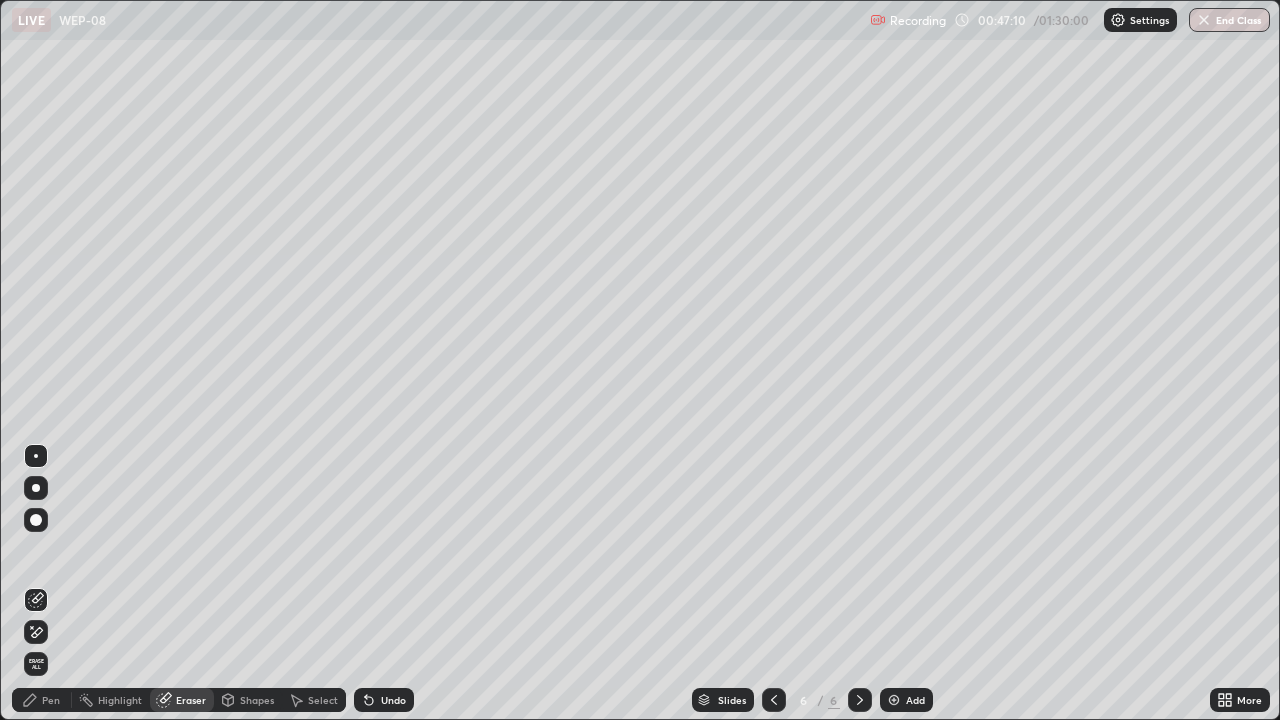 click on "Pen" at bounding box center (51, 700) 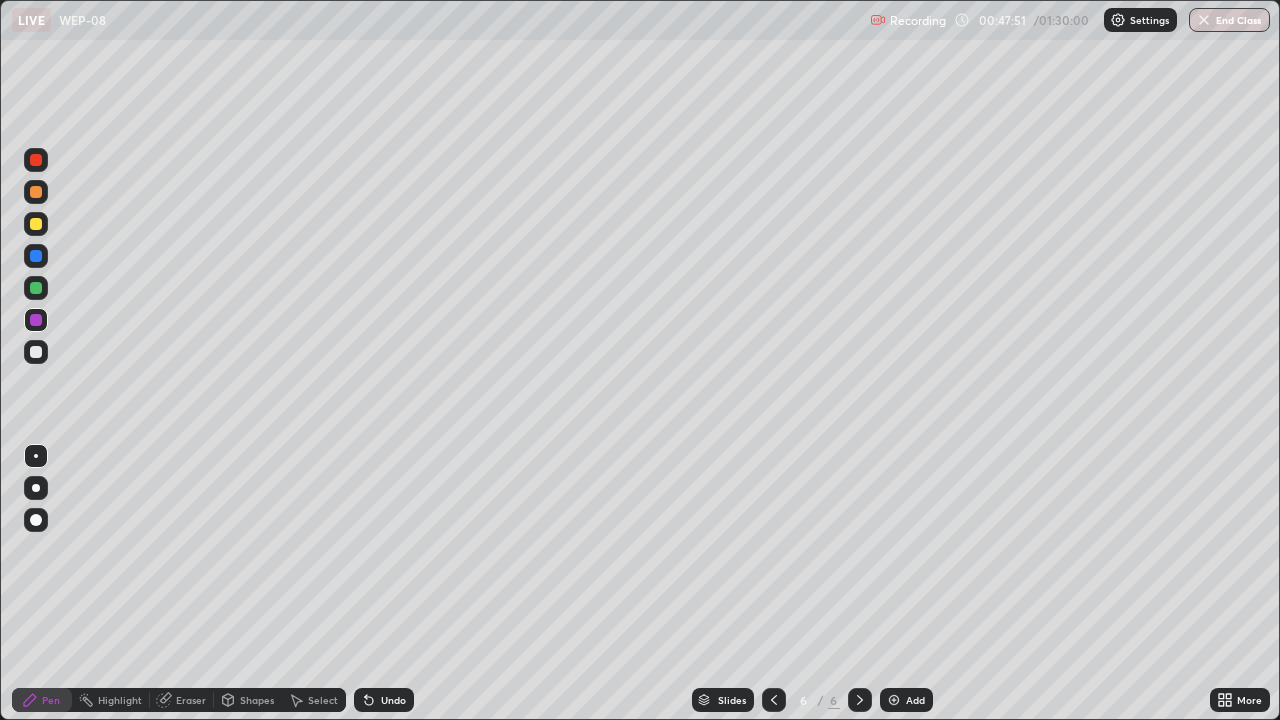 click at bounding box center [36, 192] 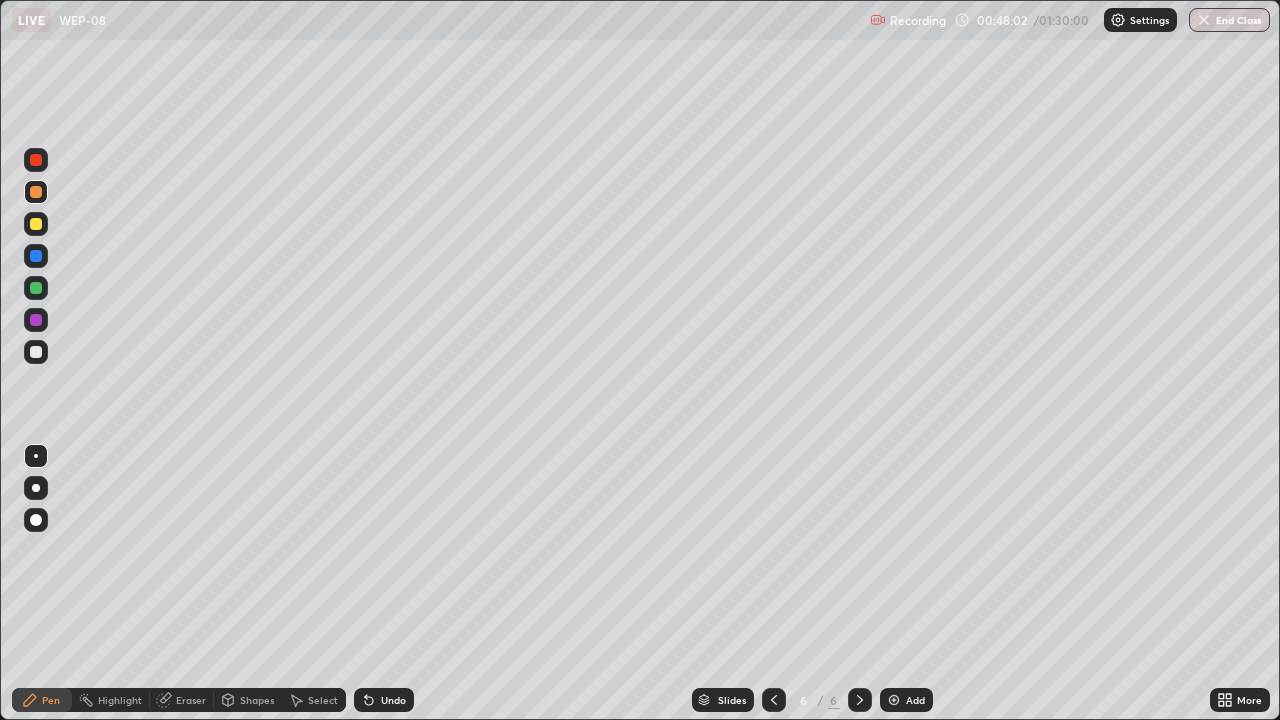 click 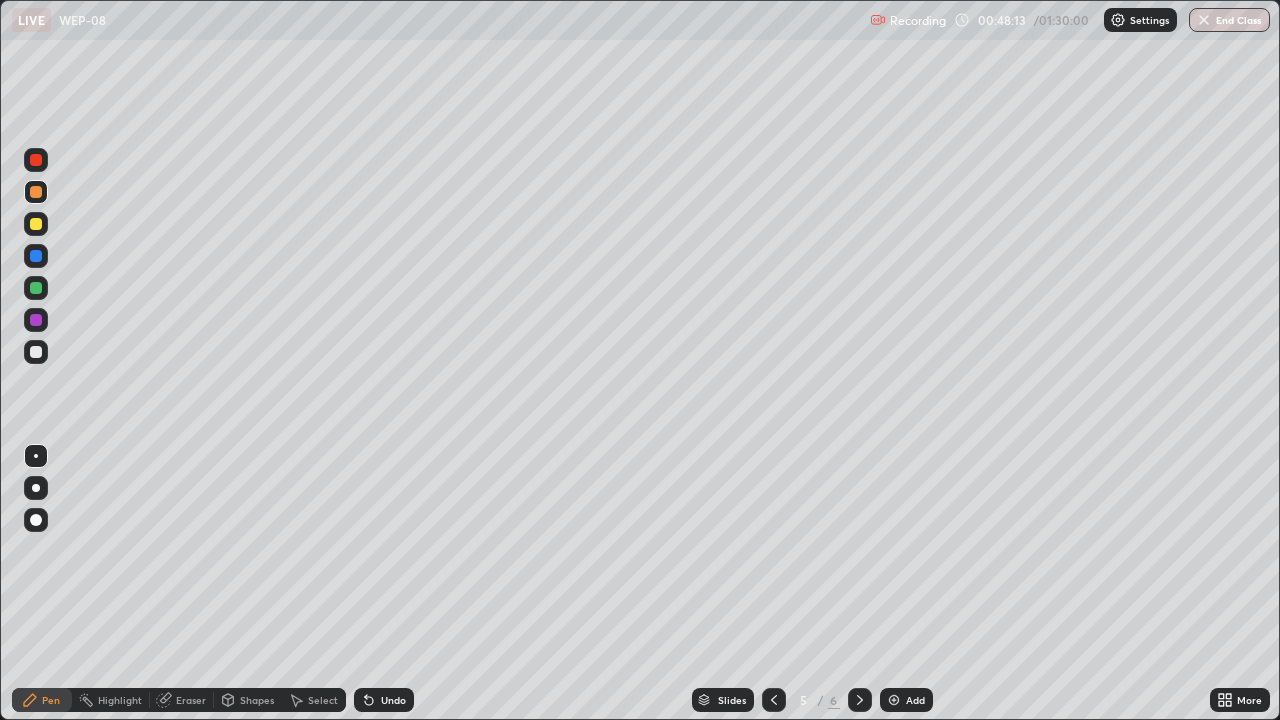 click 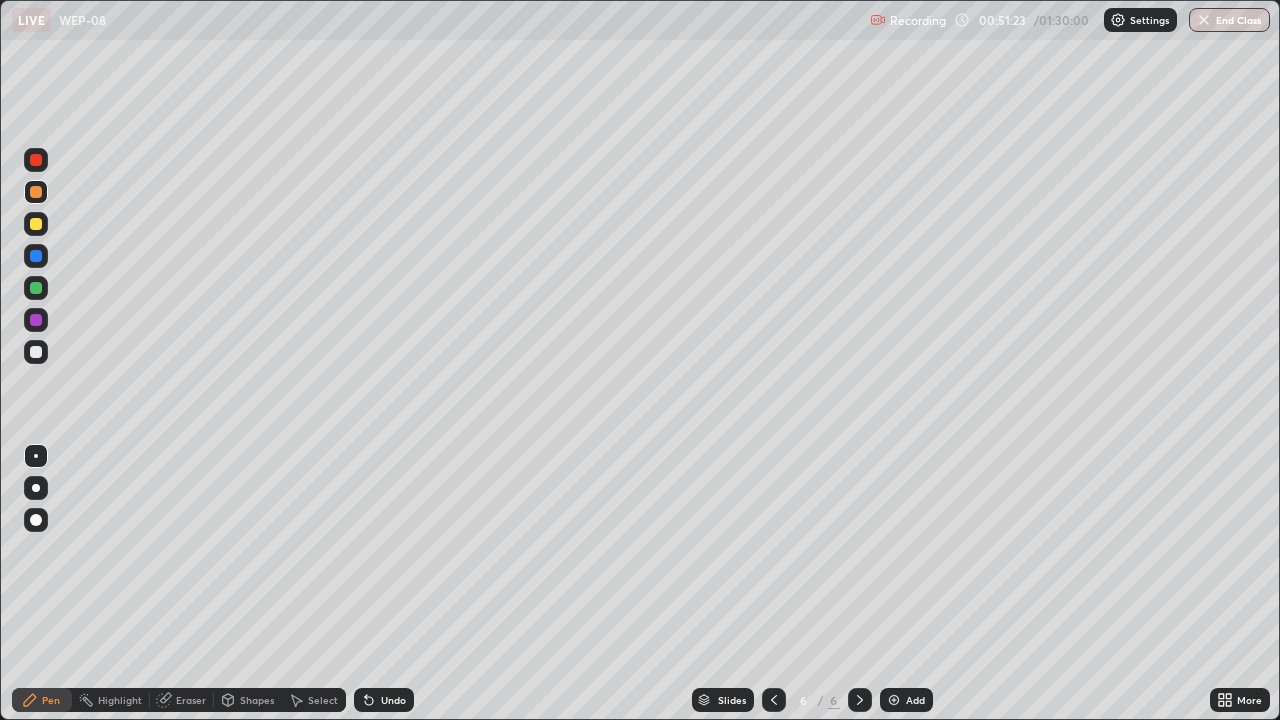 click on "Eraser" at bounding box center [191, 700] 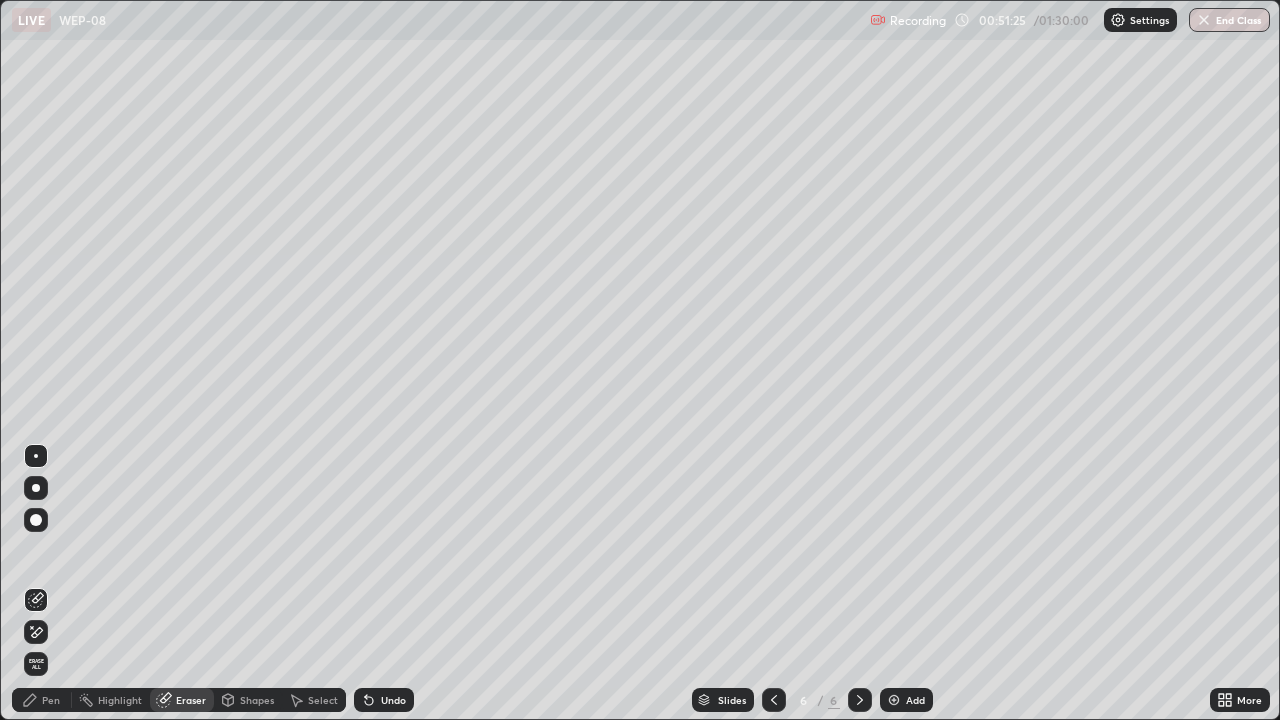 click on "Pen" at bounding box center [51, 700] 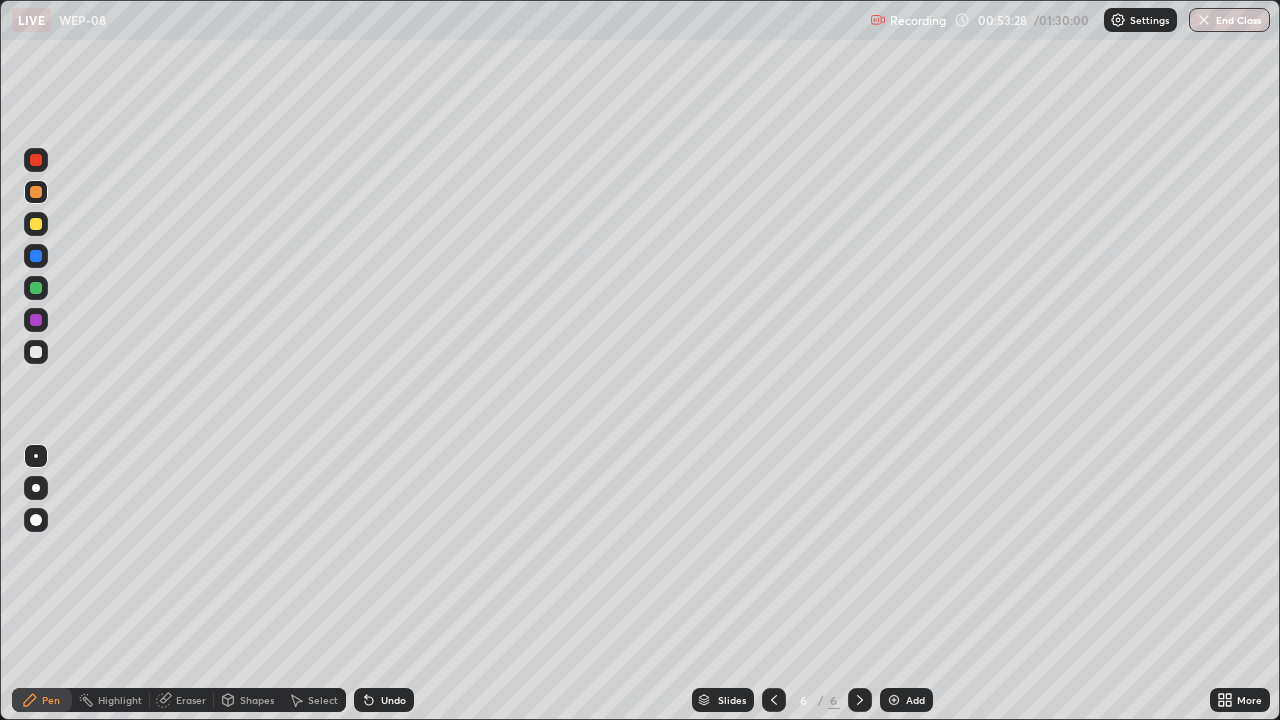 click on "Eraser" at bounding box center (191, 700) 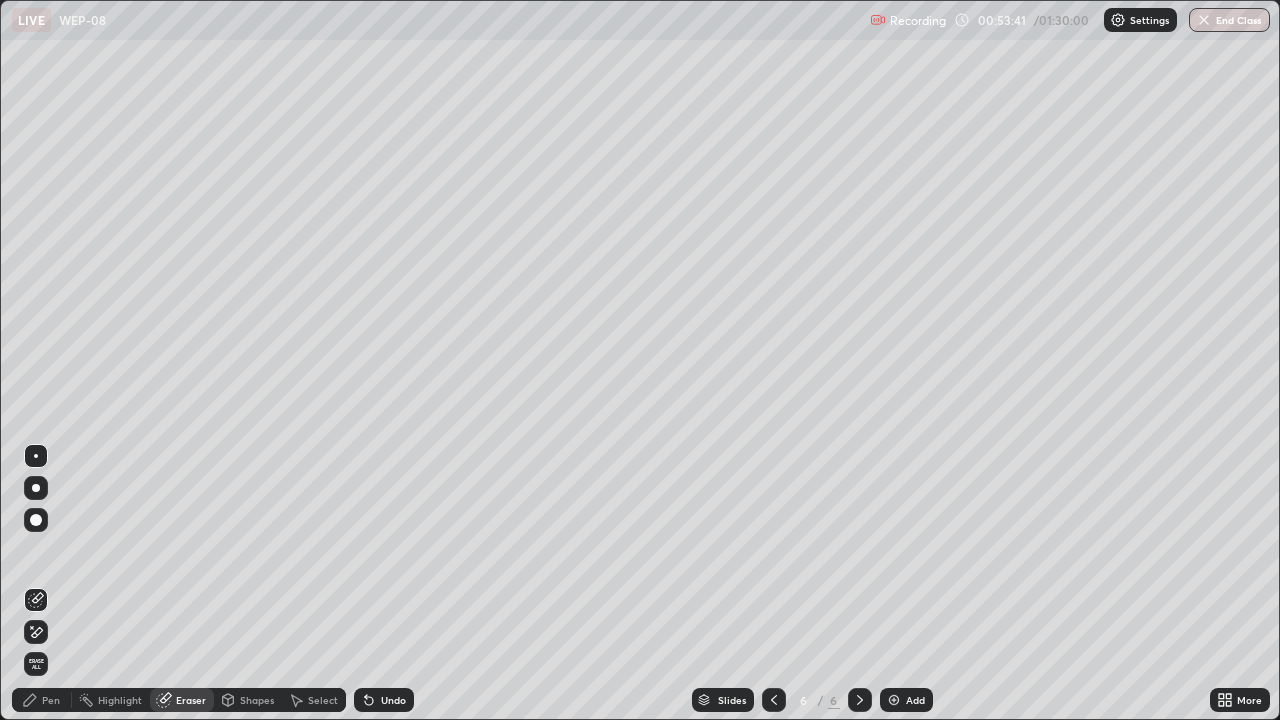 click on "Pen" at bounding box center [51, 700] 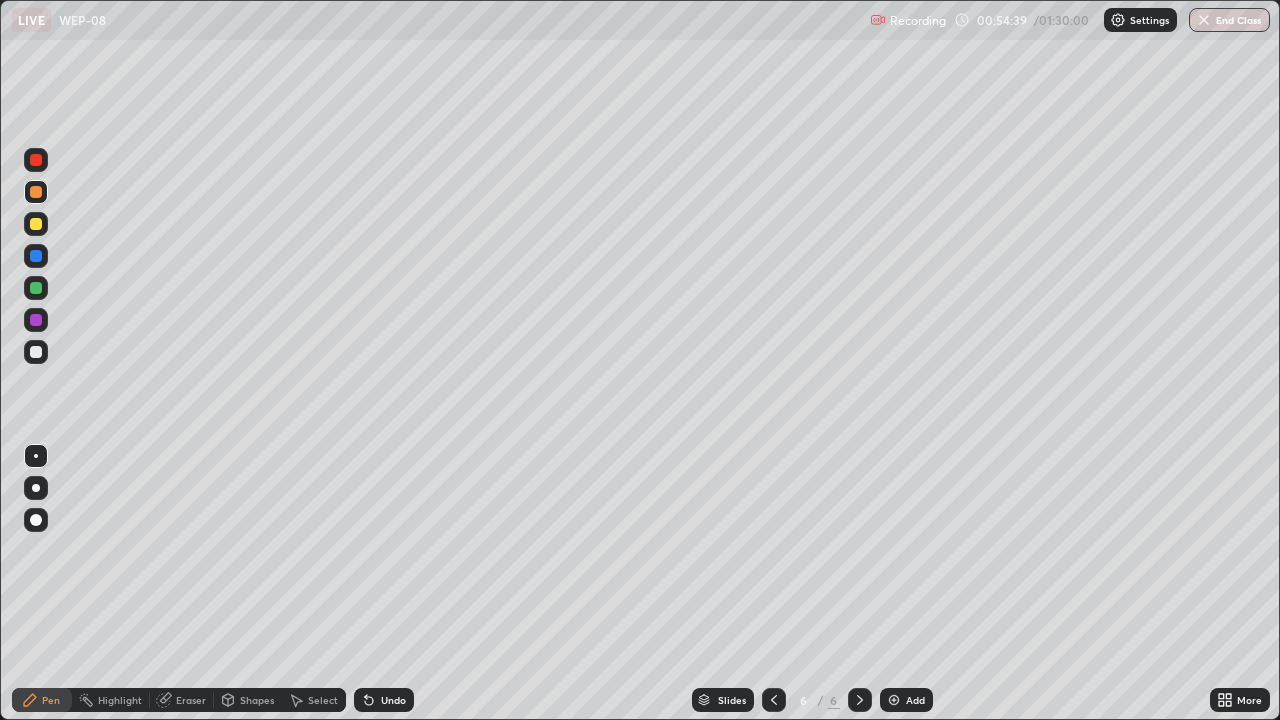 click at bounding box center [894, 700] 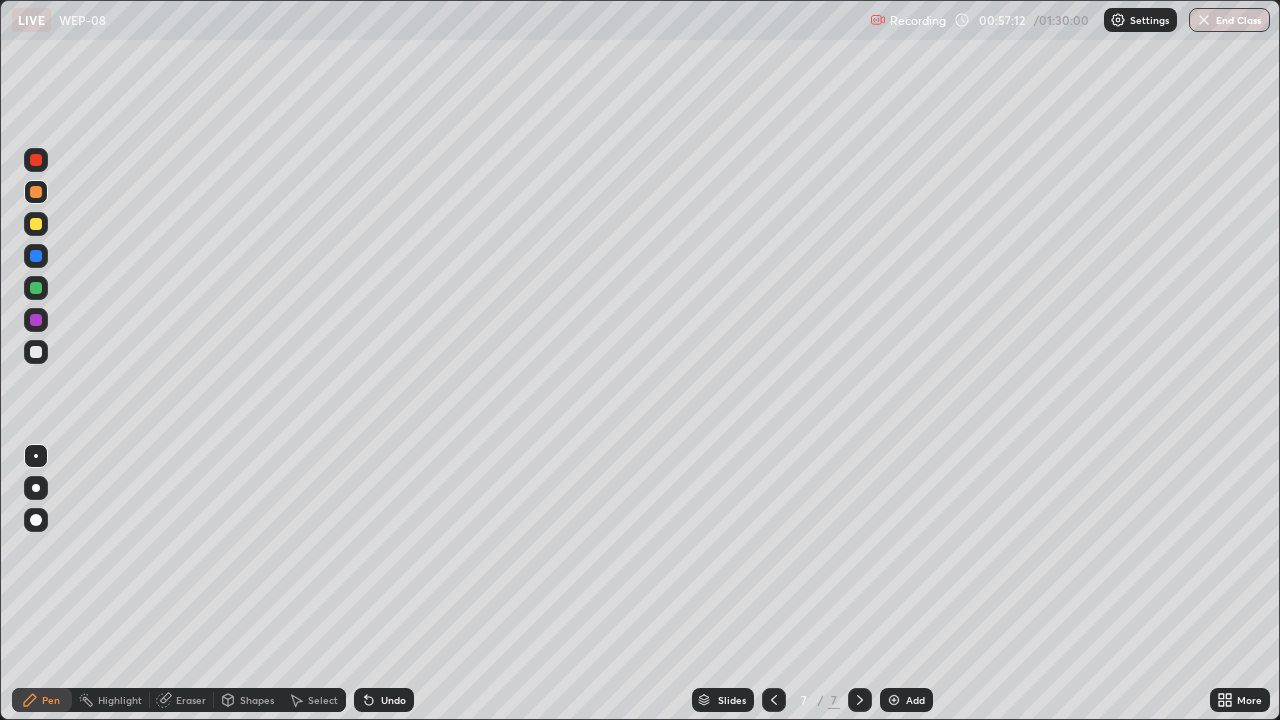 click at bounding box center (36, 192) 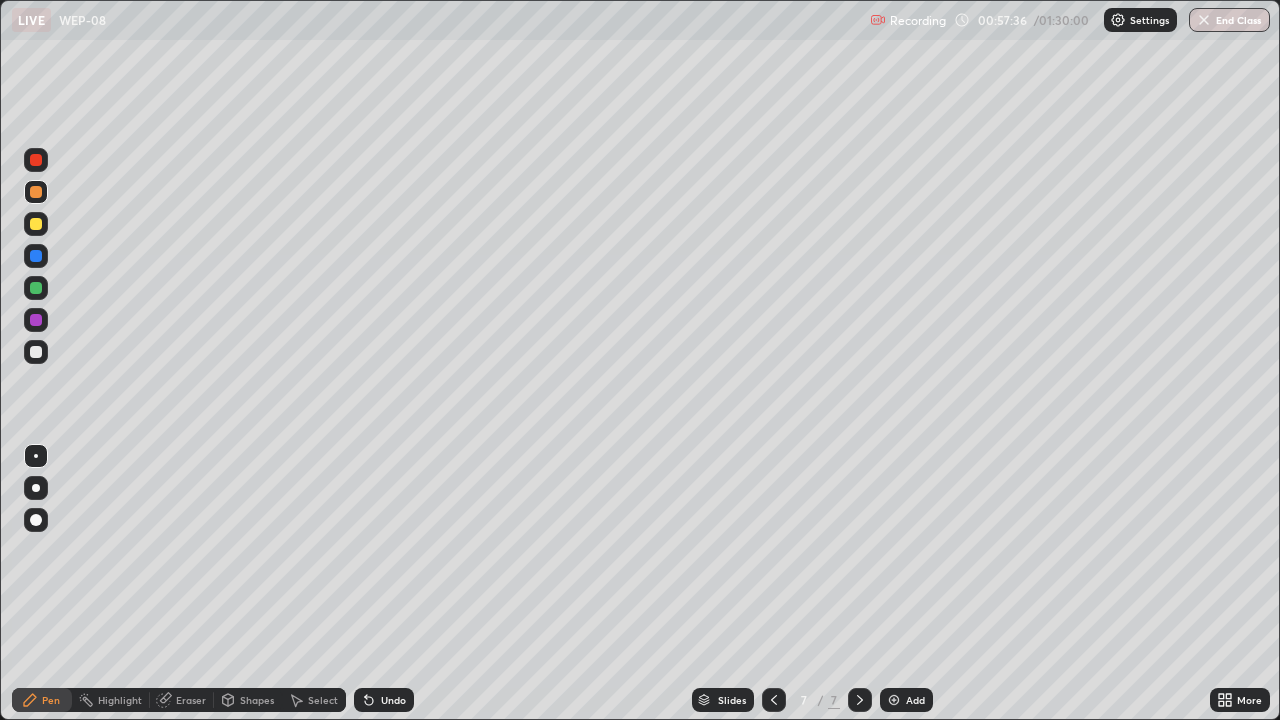 click on "Eraser" at bounding box center [191, 700] 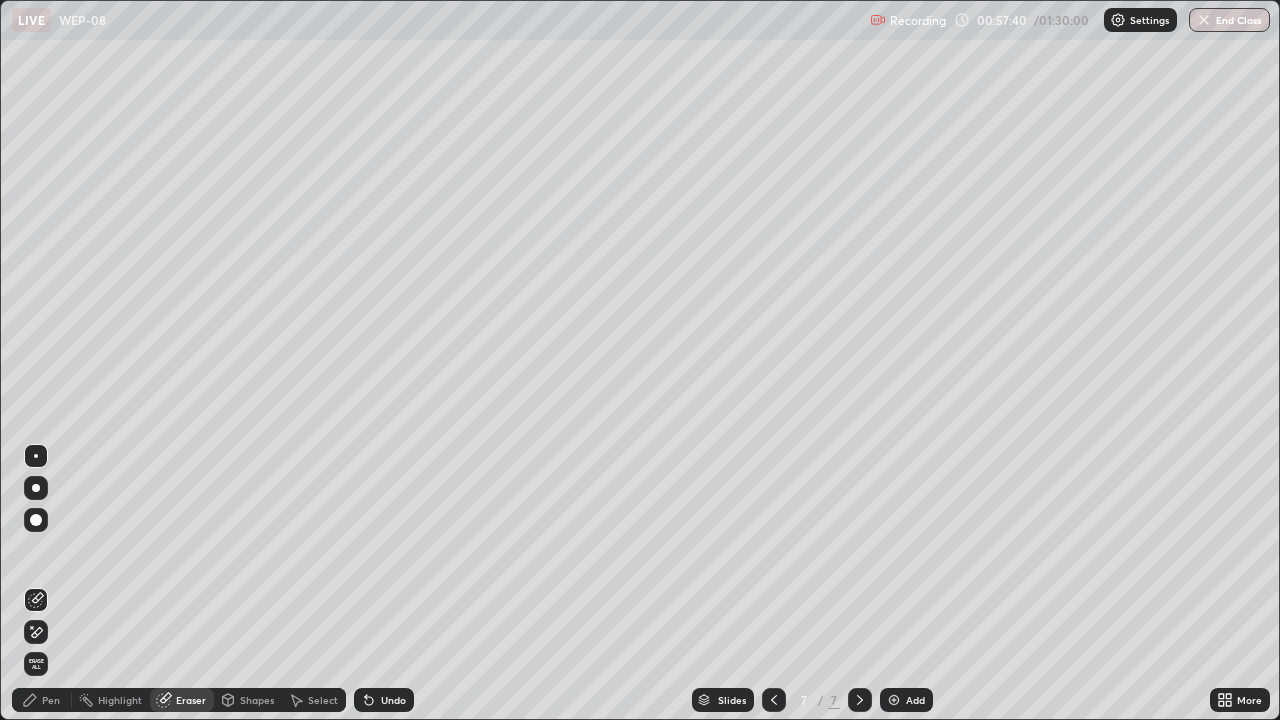 click on "Pen" at bounding box center [51, 700] 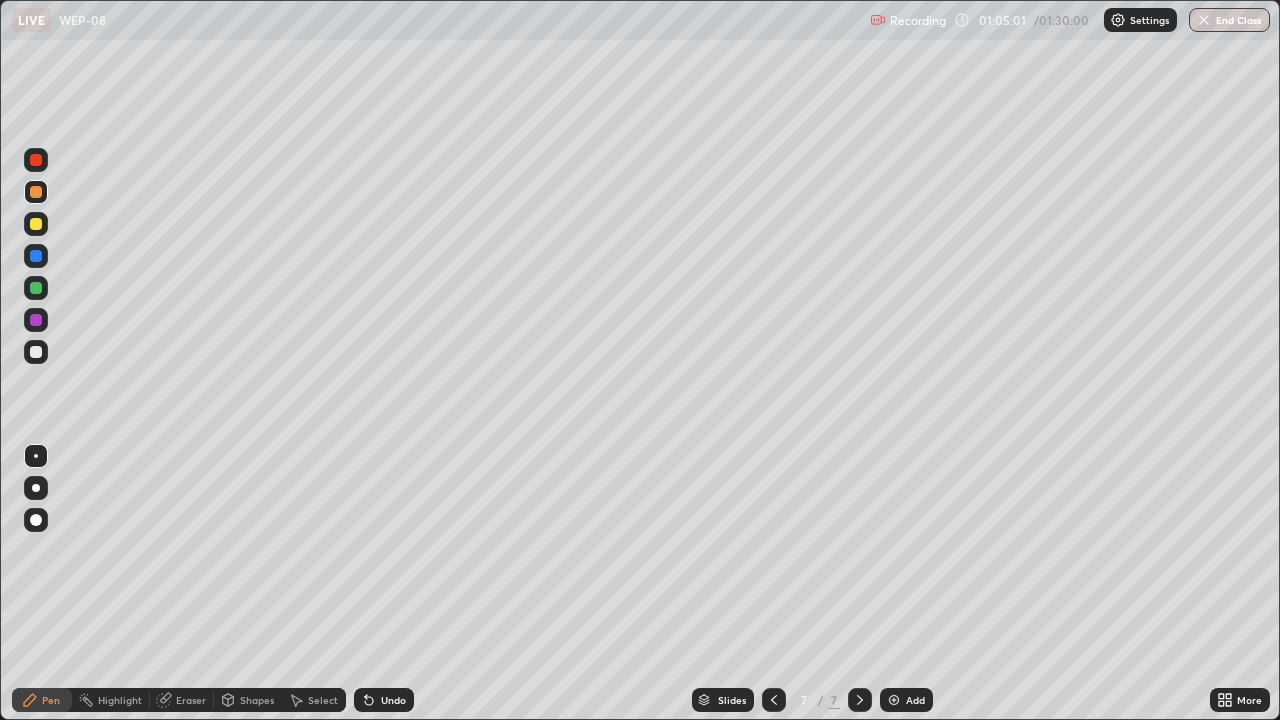 click at bounding box center (36, 160) 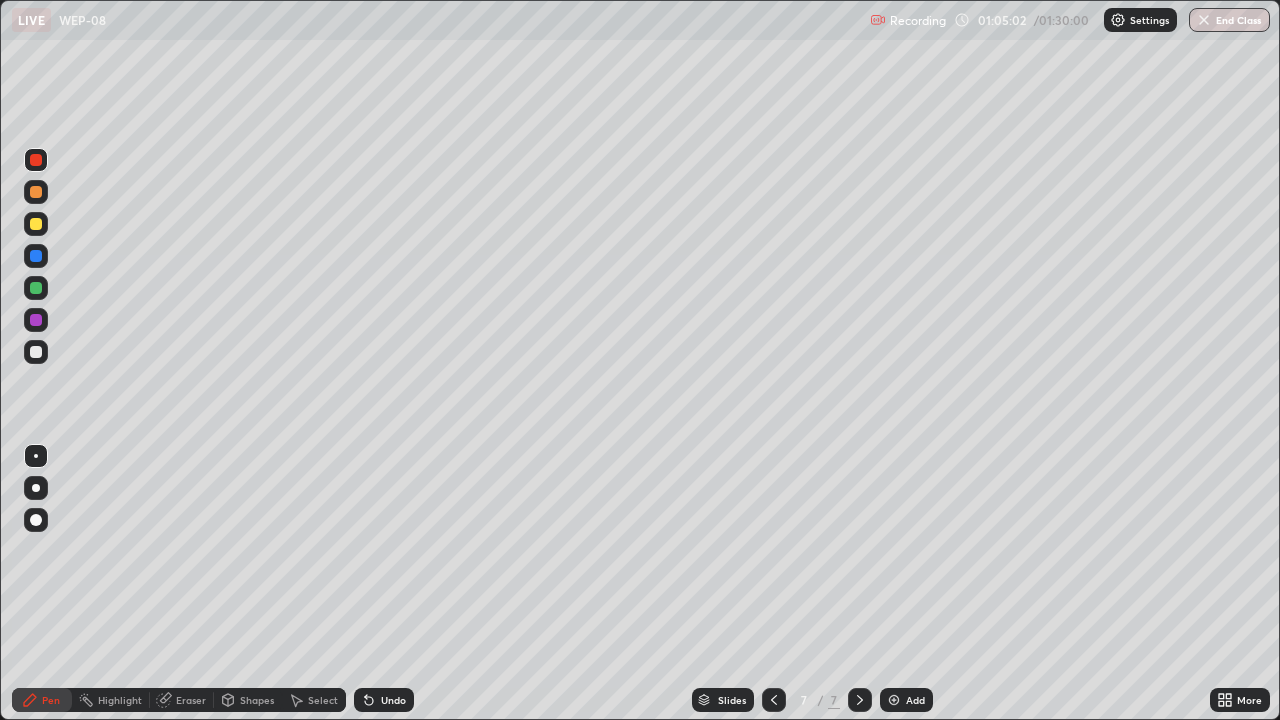 click at bounding box center [36, 352] 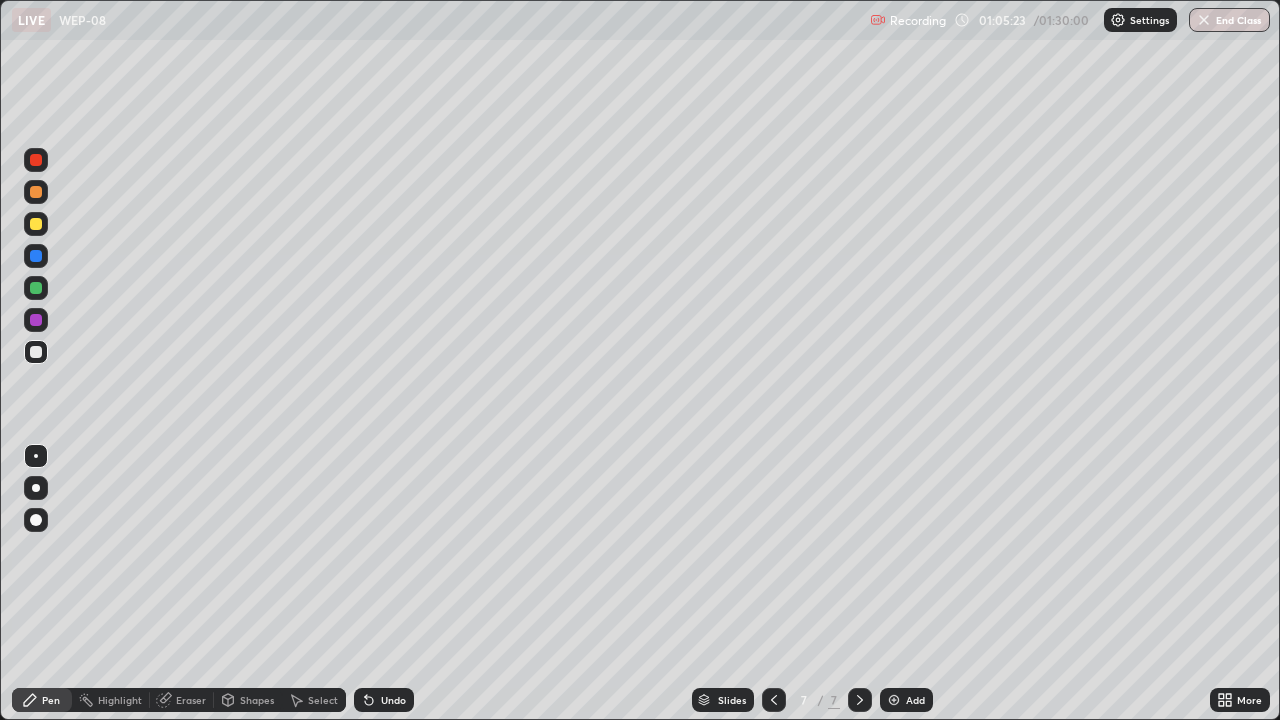 click at bounding box center [36, 352] 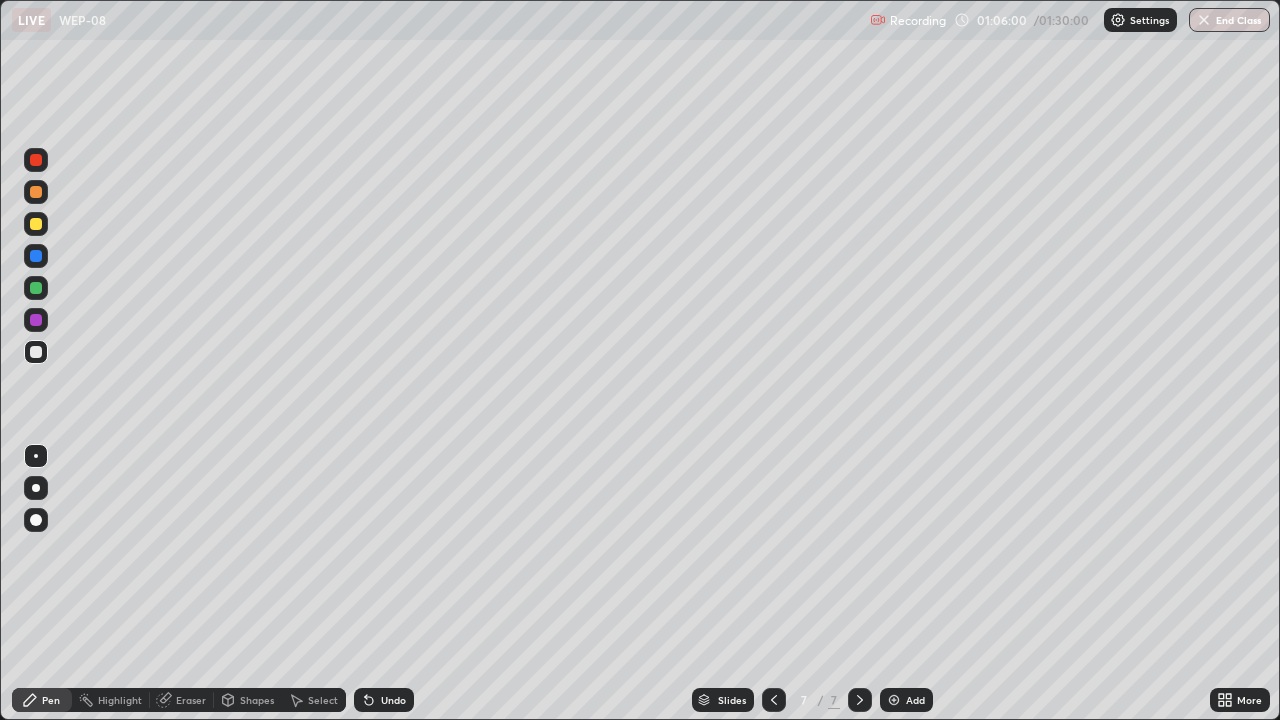 click at bounding box center [36, 320] 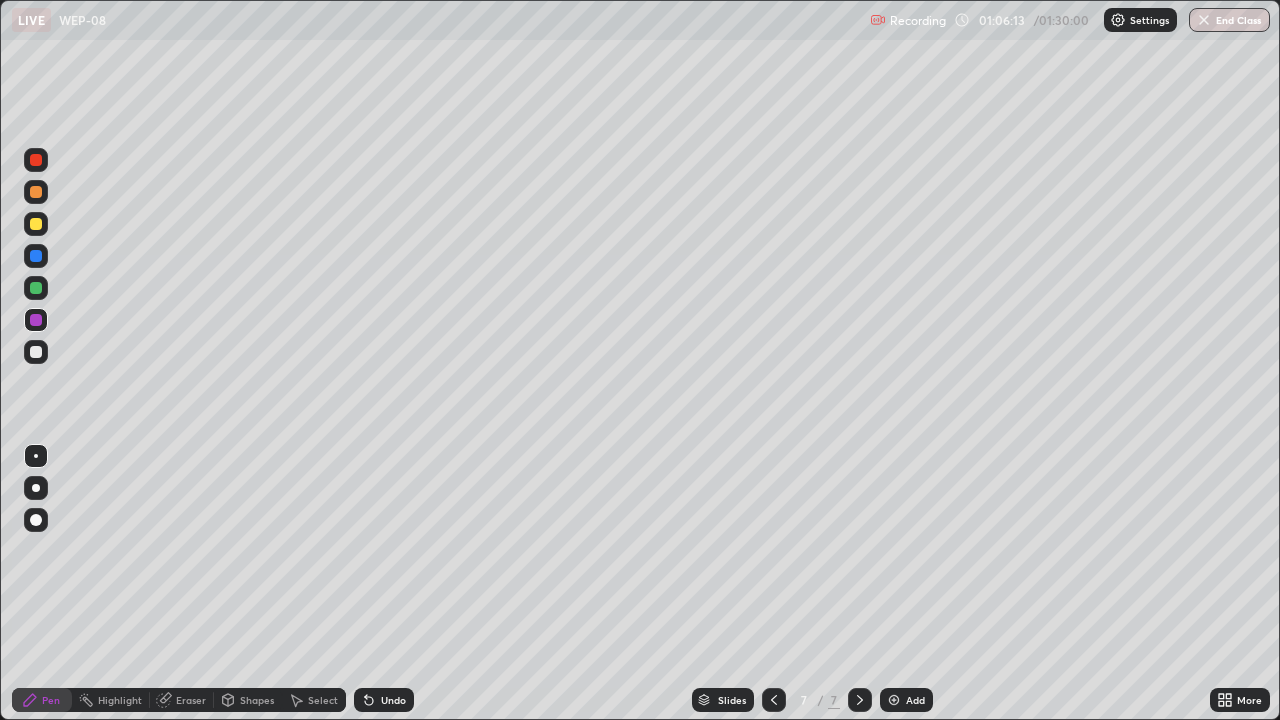 click on "Eraser" at bounding box center (191, 700) 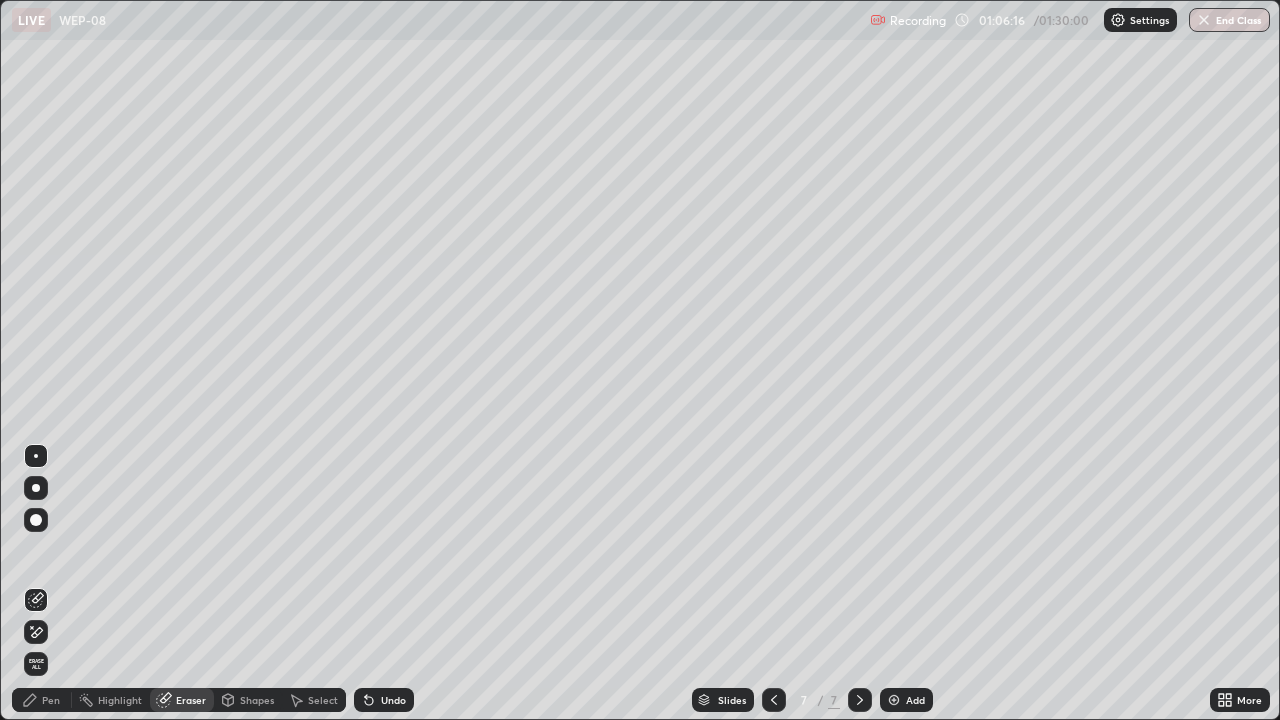 click on "Pen" at bounding box center (51, 700) 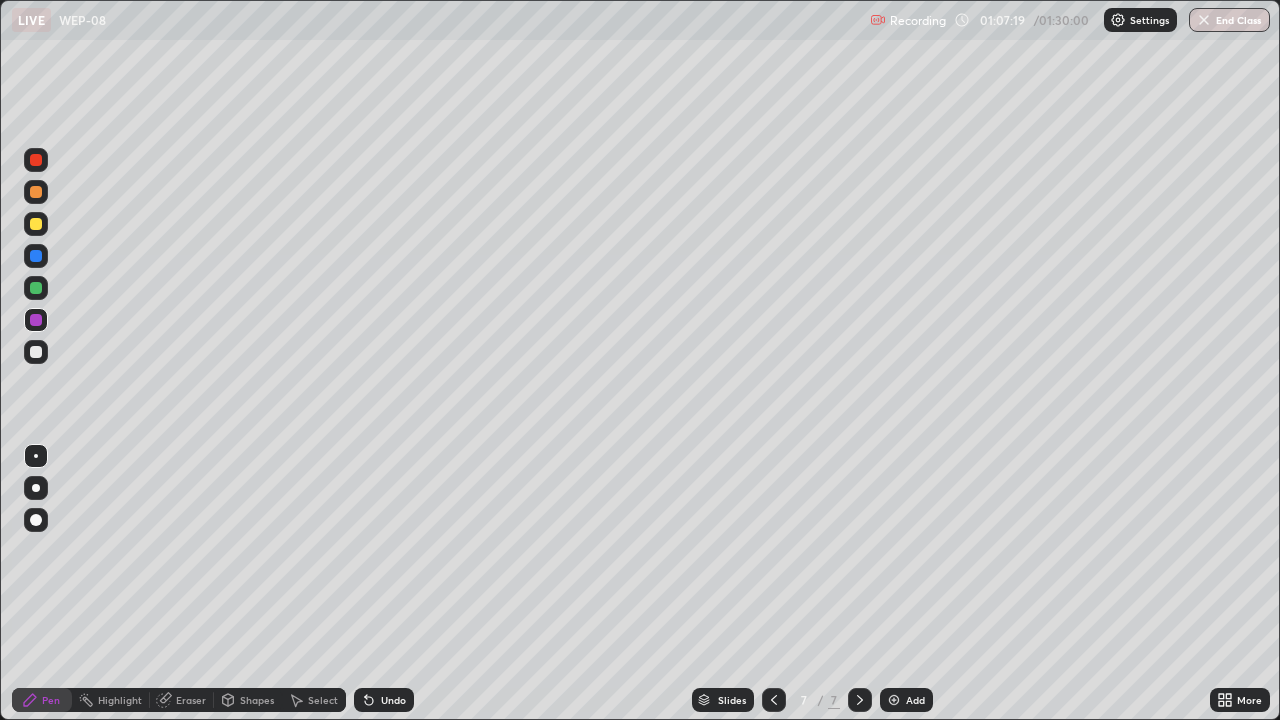 click on "Eraser" at bounding box center (191, 700) 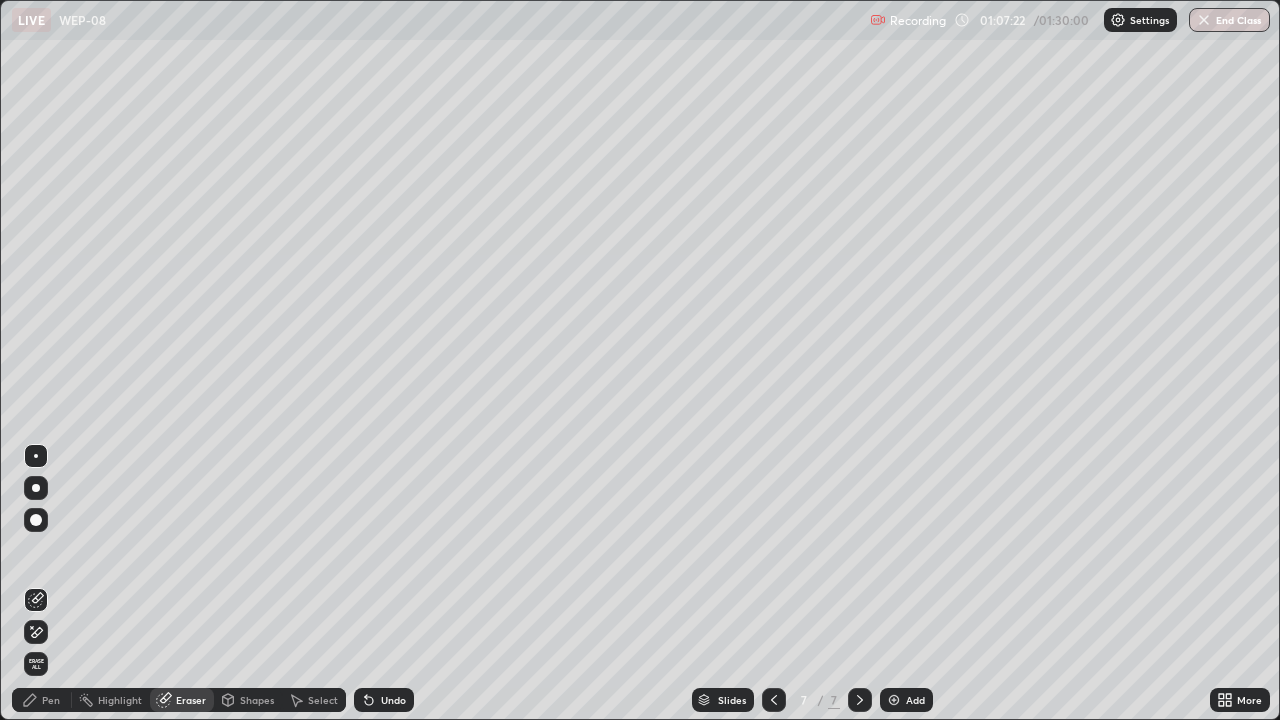 click on "Pen" at bounding box center [42, 700] 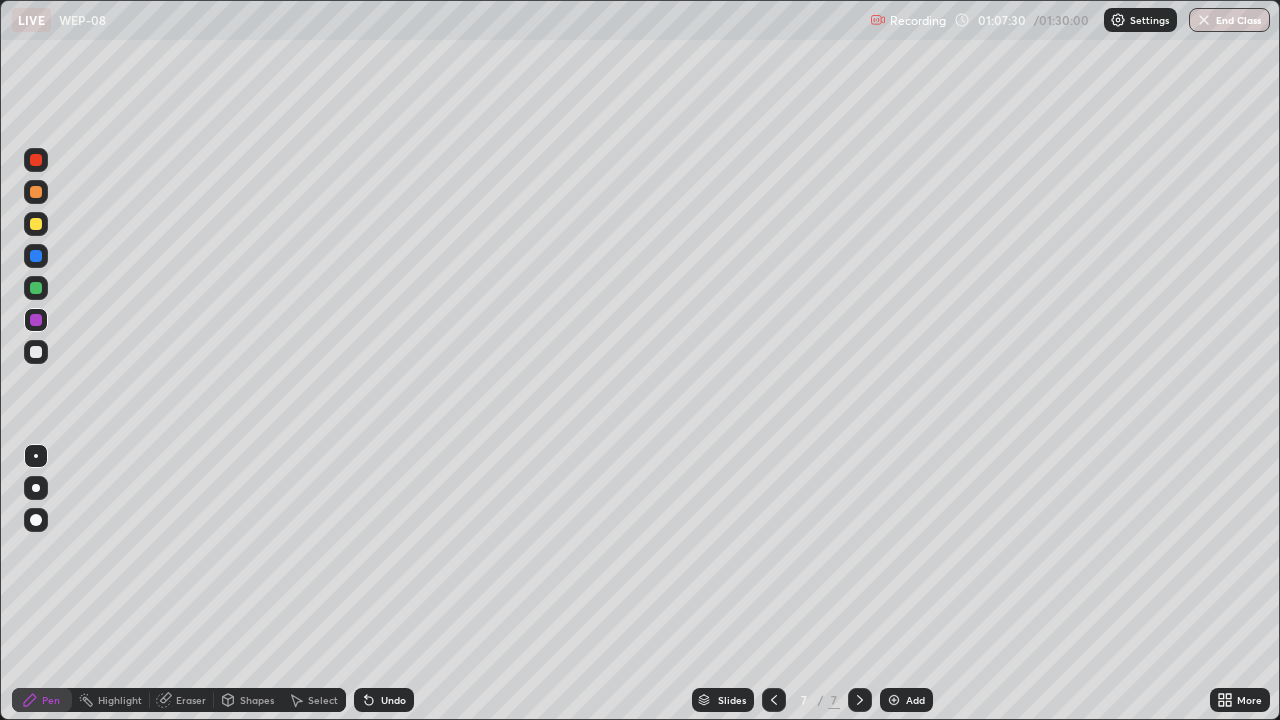 click at bounding box center (36, 320) 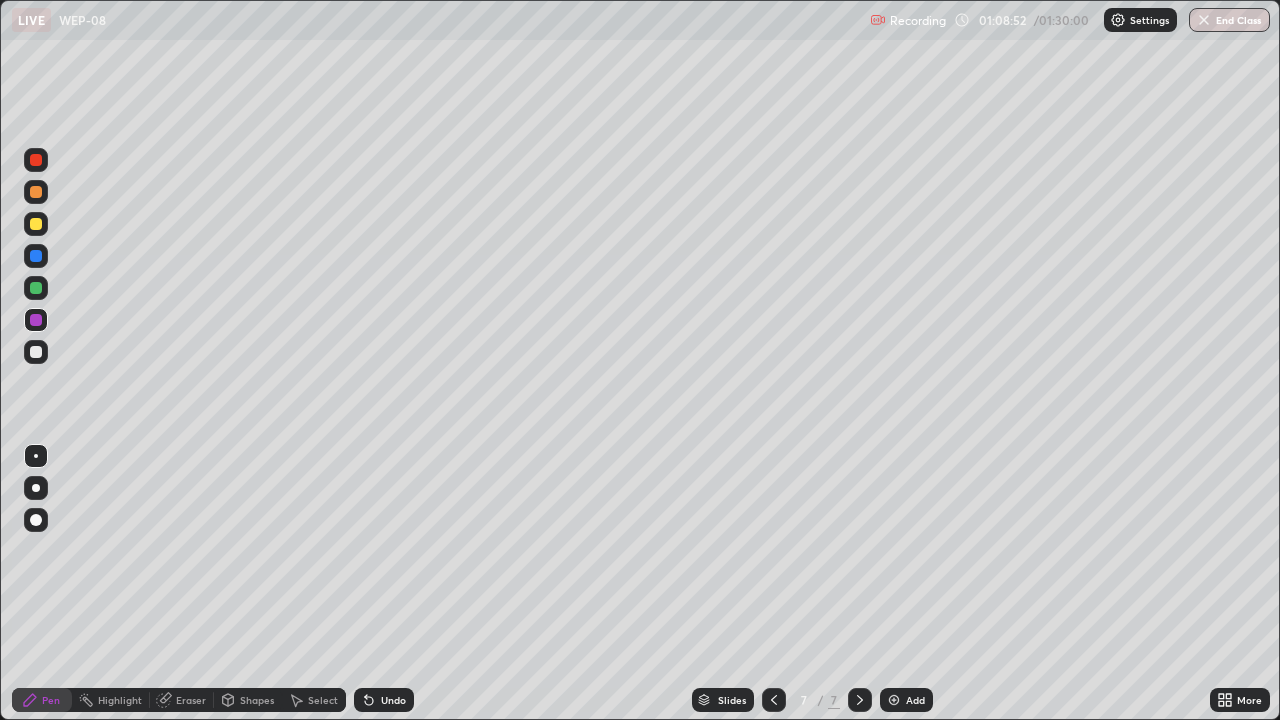 click at bounding box center (36, 288) 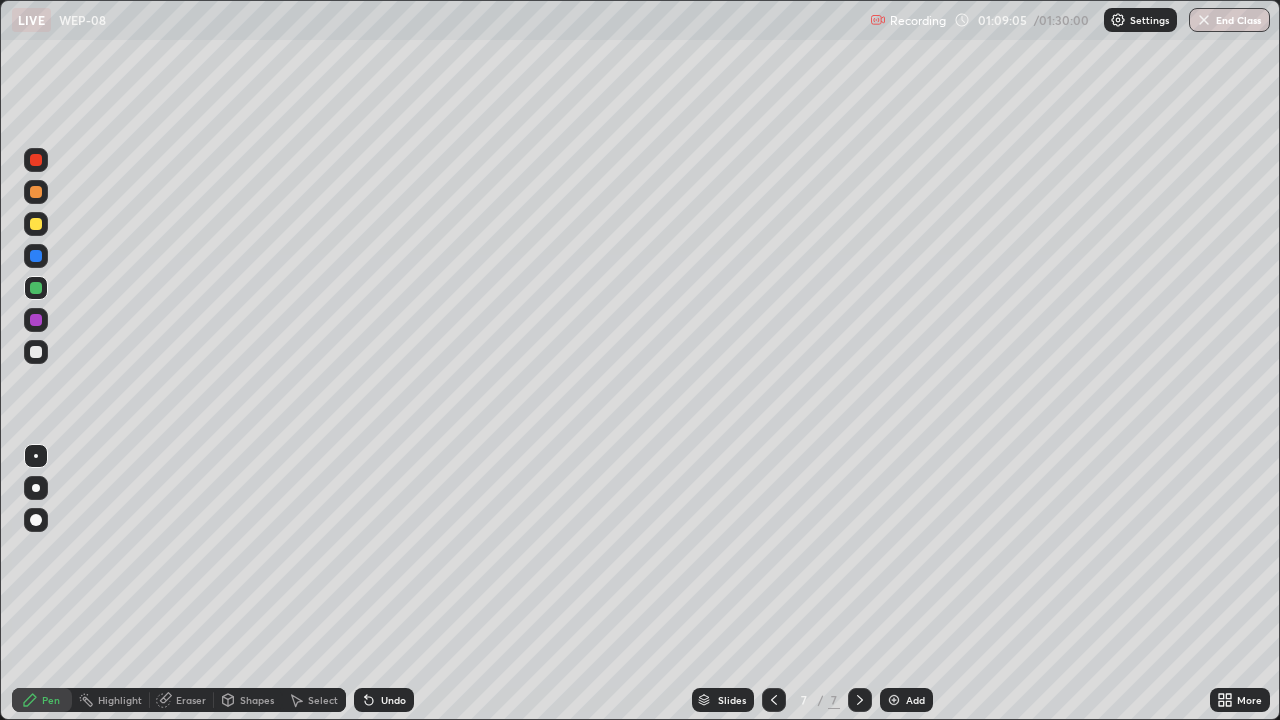 click on "Eraser" at bounding box center [191, 700] 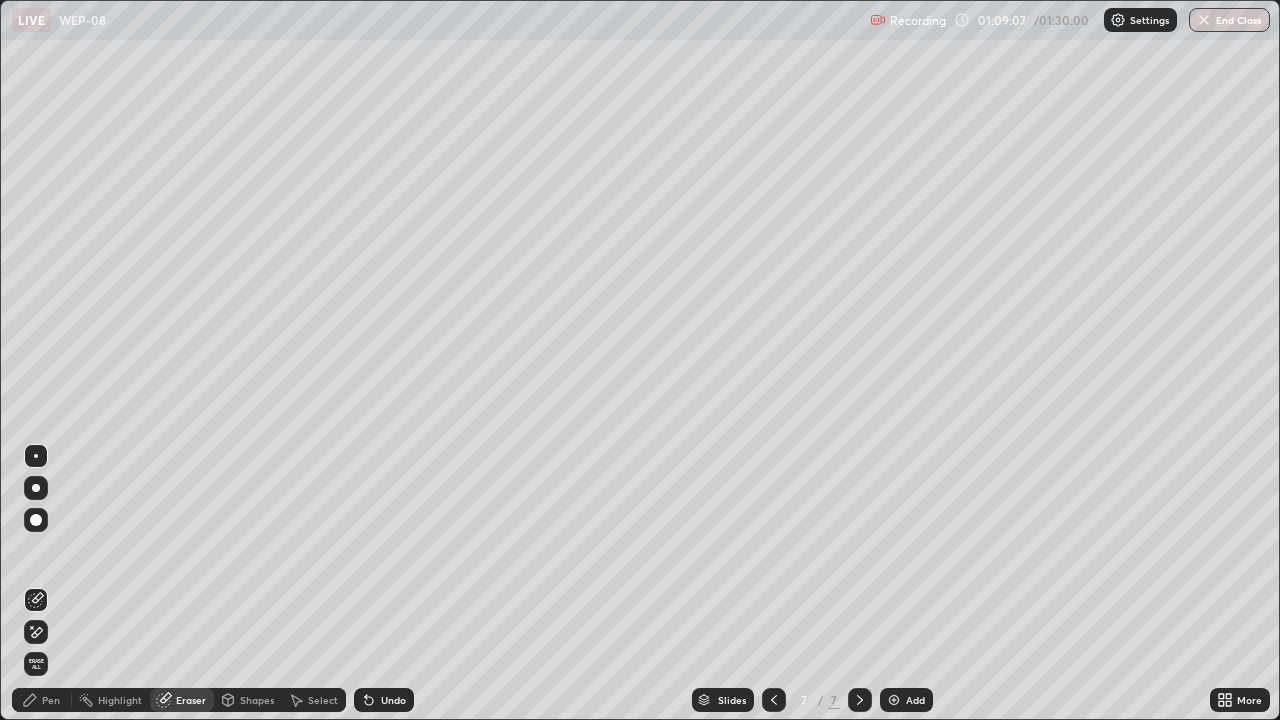 click on "Pen" at bounding box center [51, 700] 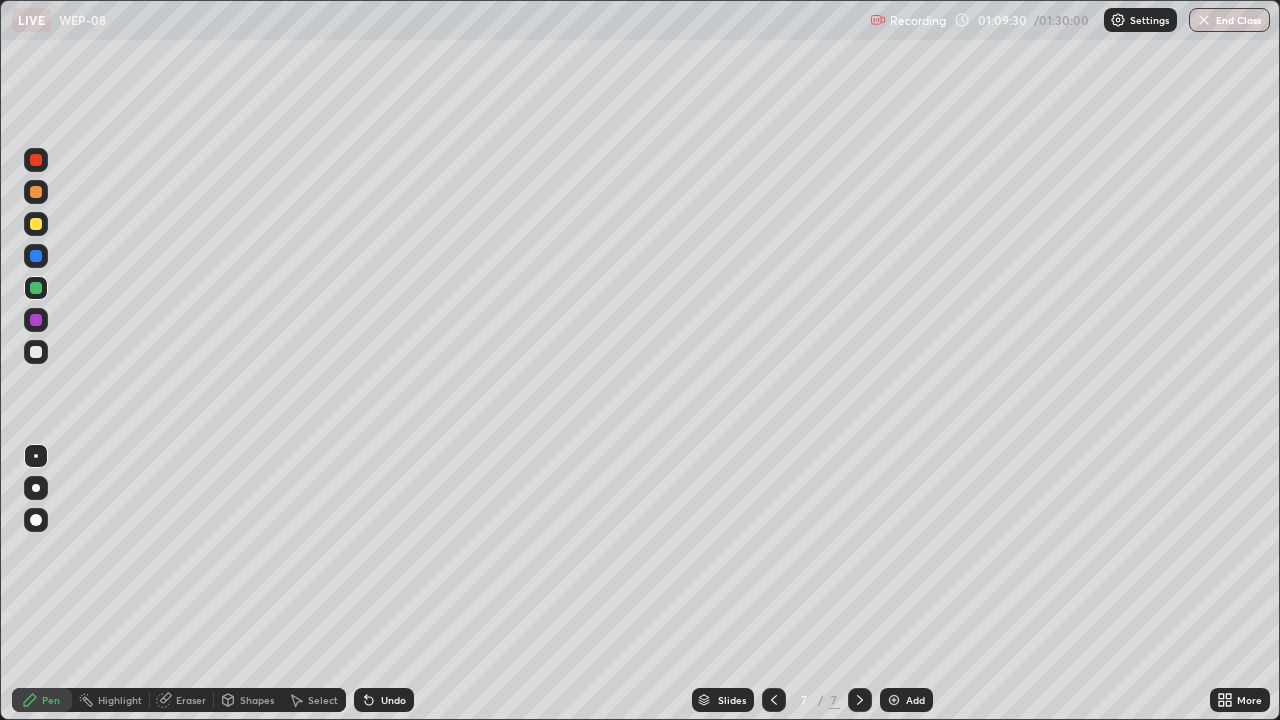 click on "Eraser" at bounding box center (191, 700) 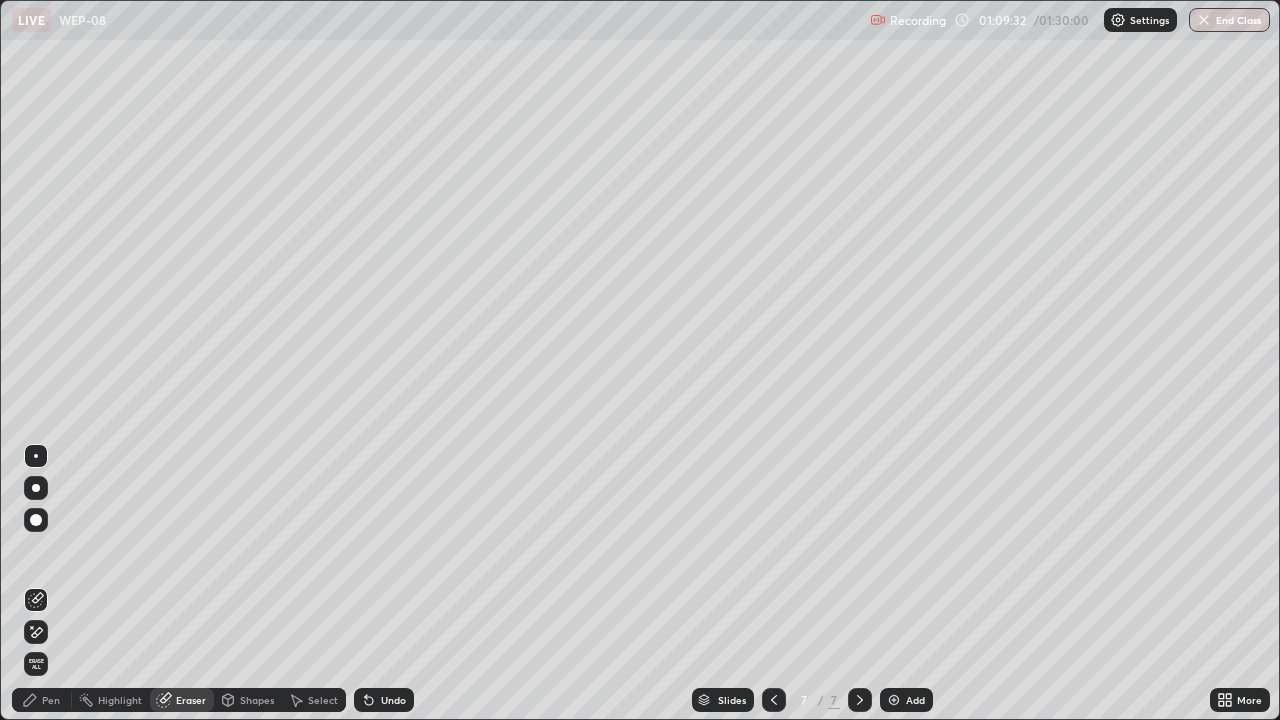 click on "Pen" at bounding box center [51, 700] 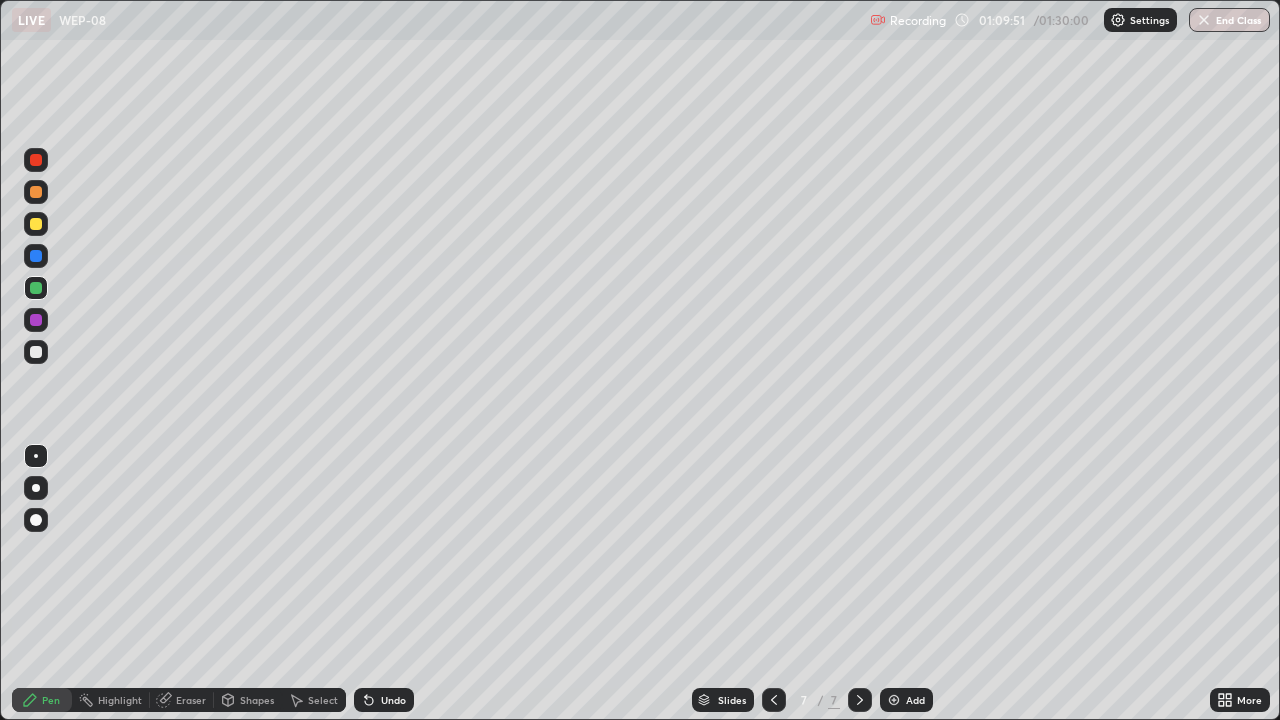 click at bounding box center (36, 352) 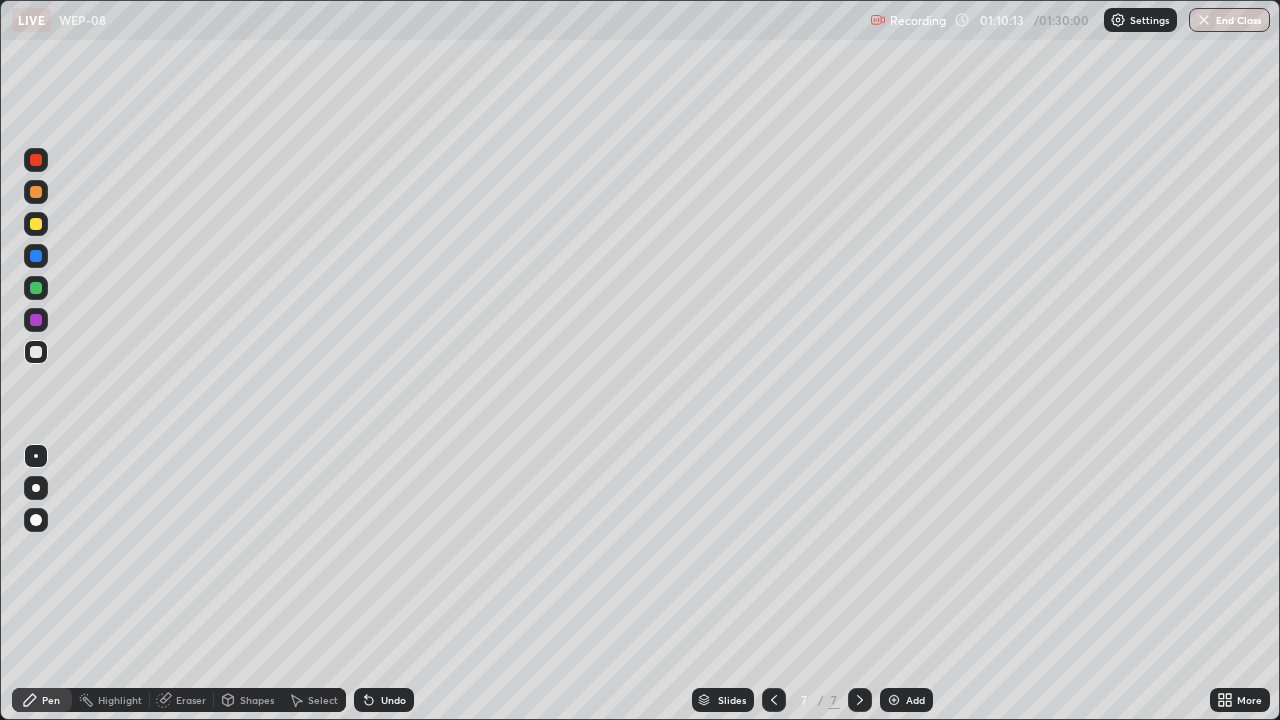 click at bounding box center (36, 352) 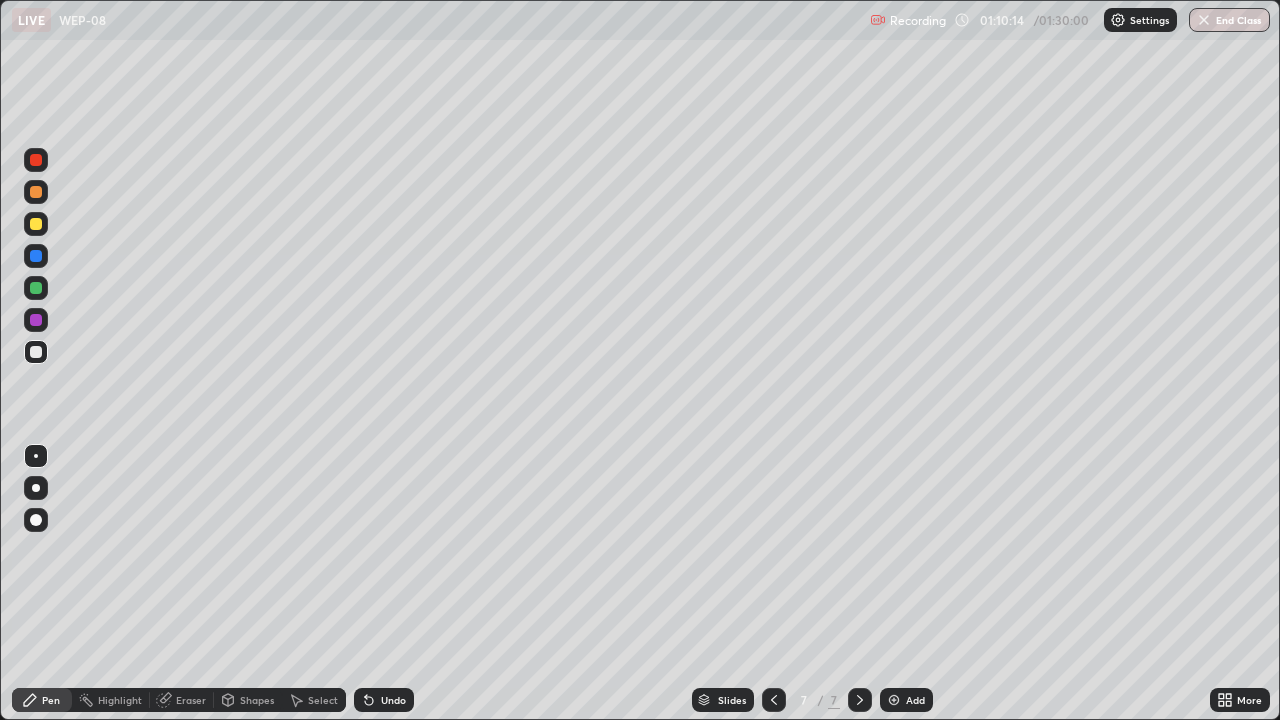 click at bounding box center [36, 192] 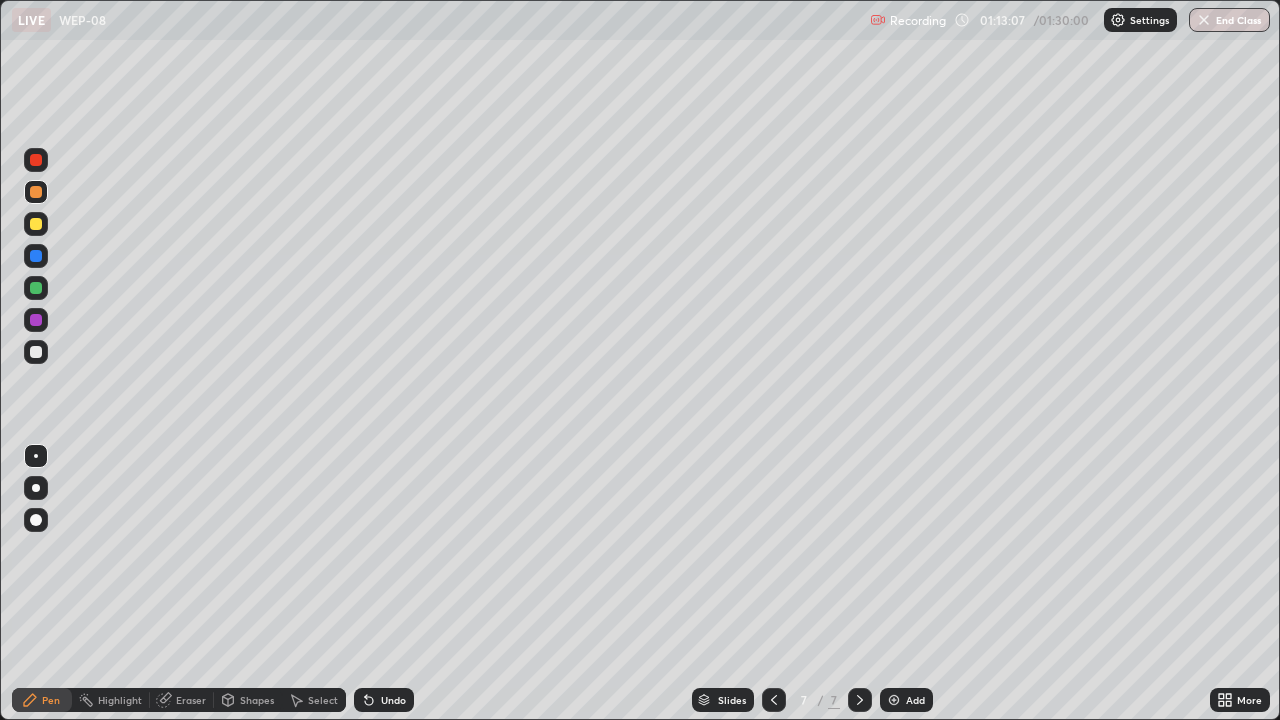 click on "Eraser" at bounding box center [182, 700] 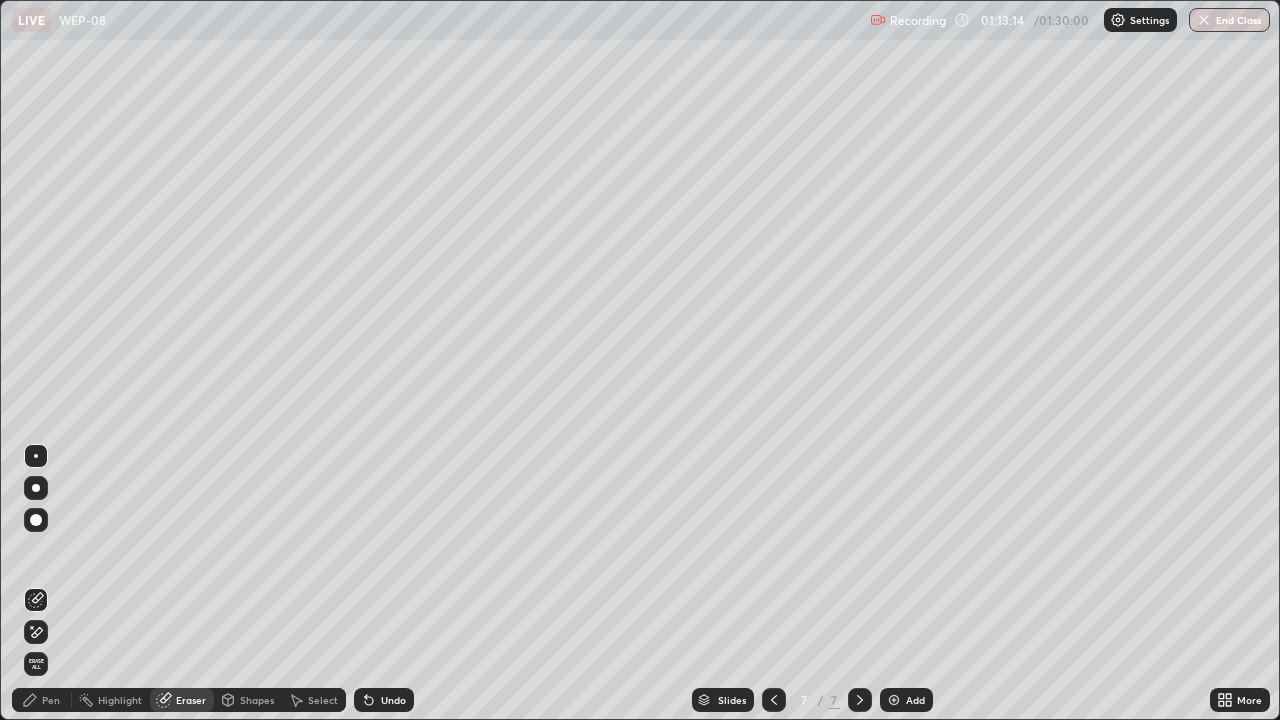 click on "Pen" at bounding box center [51, 700] 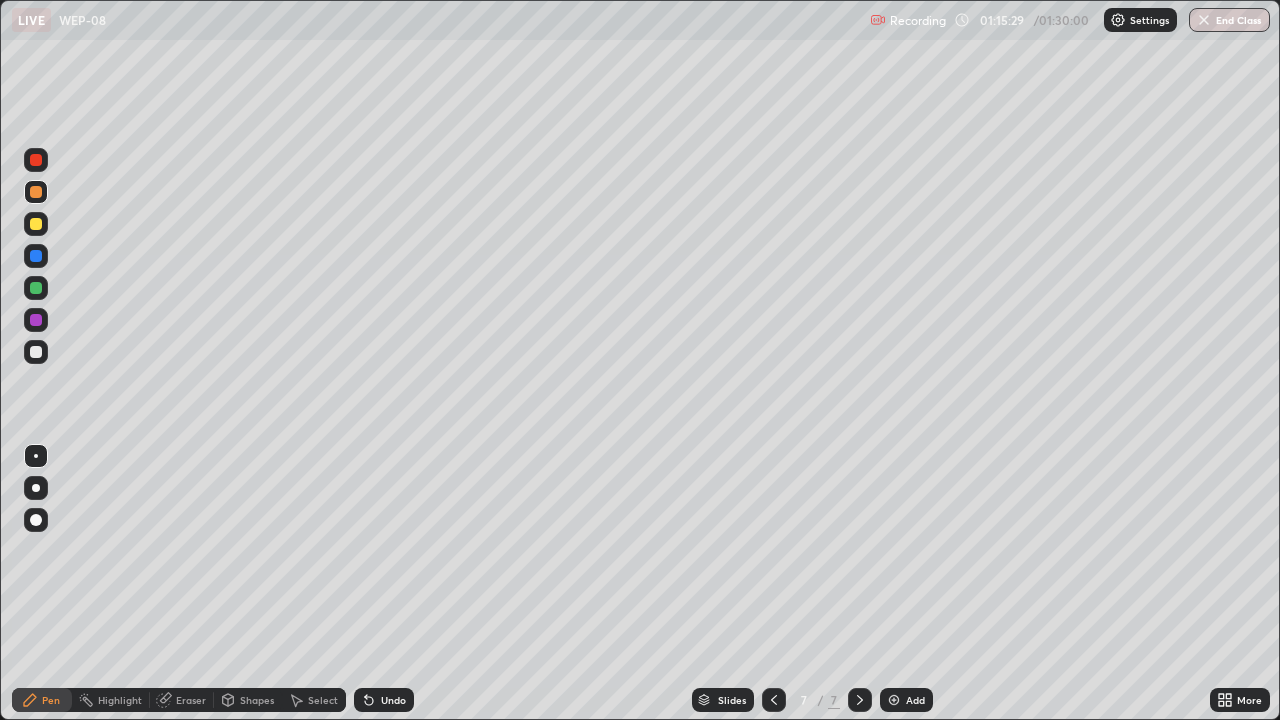 click 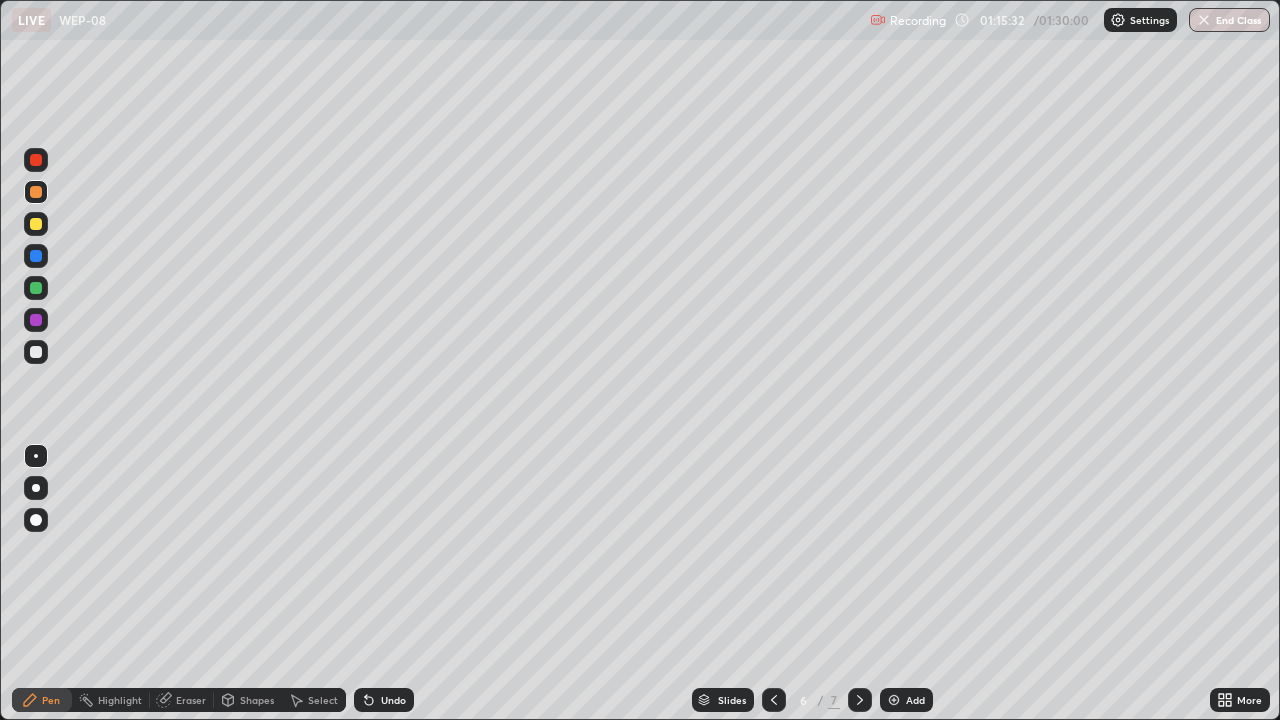 click 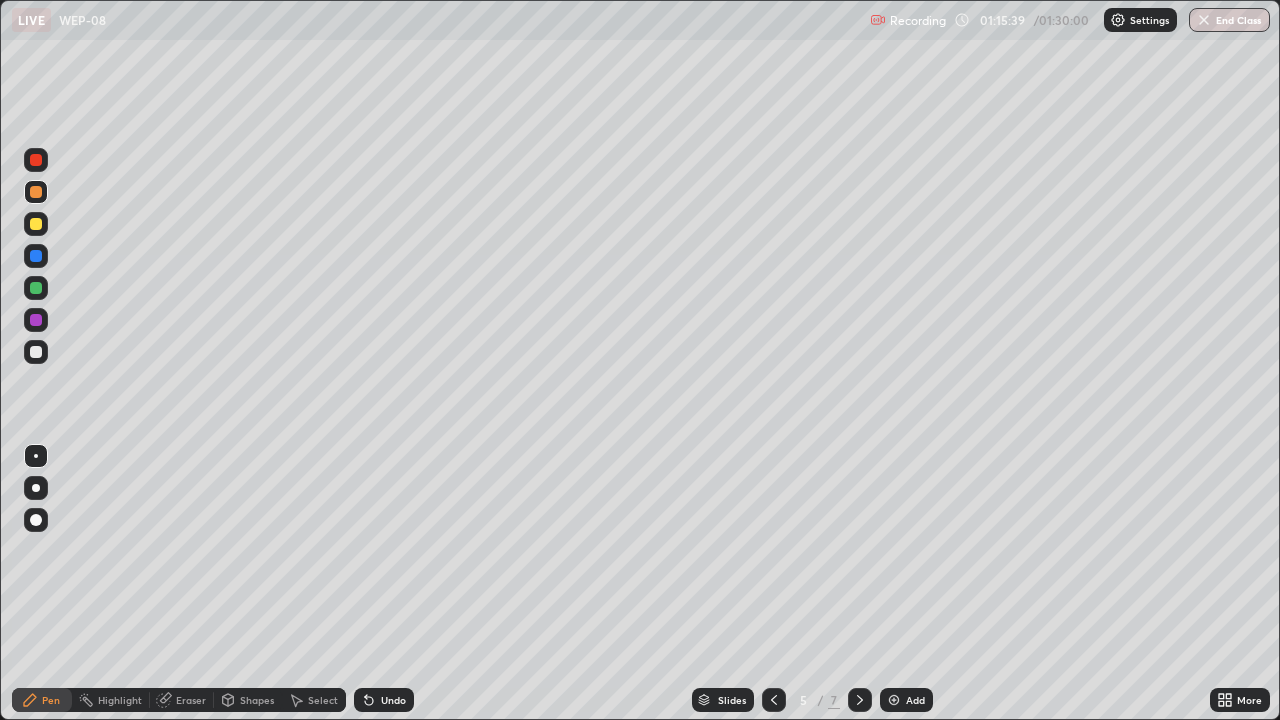 click 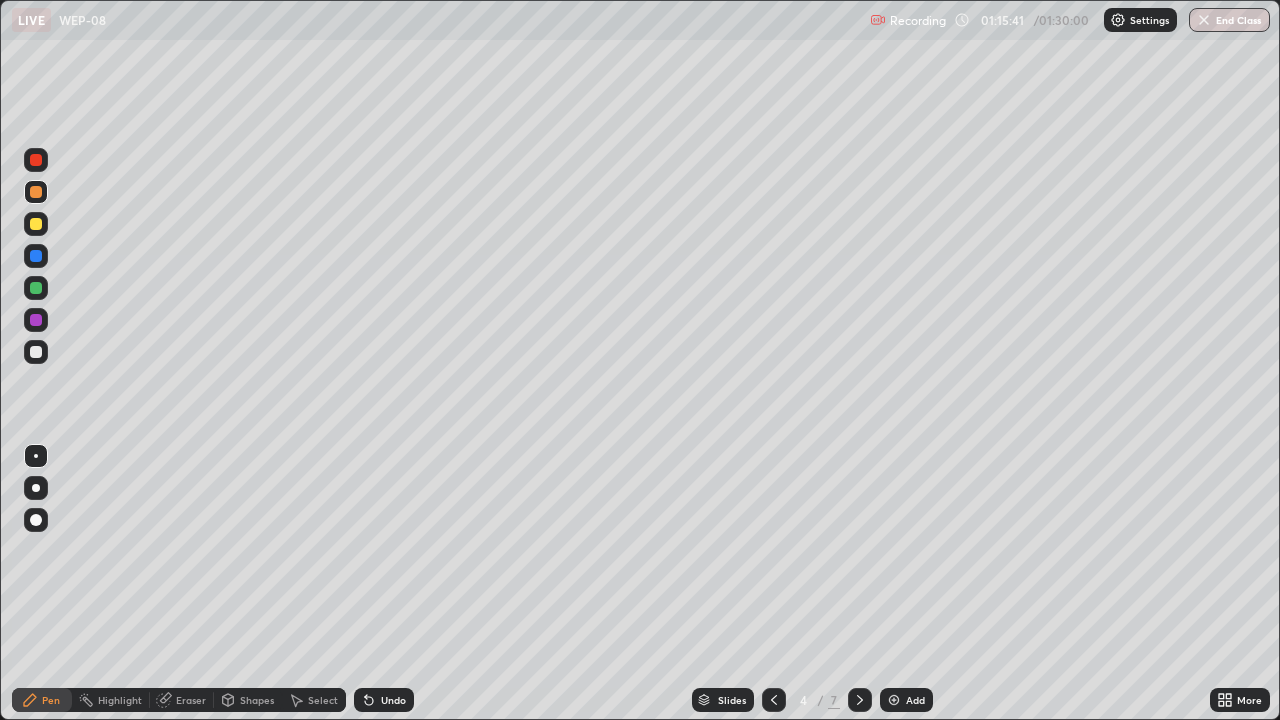 click 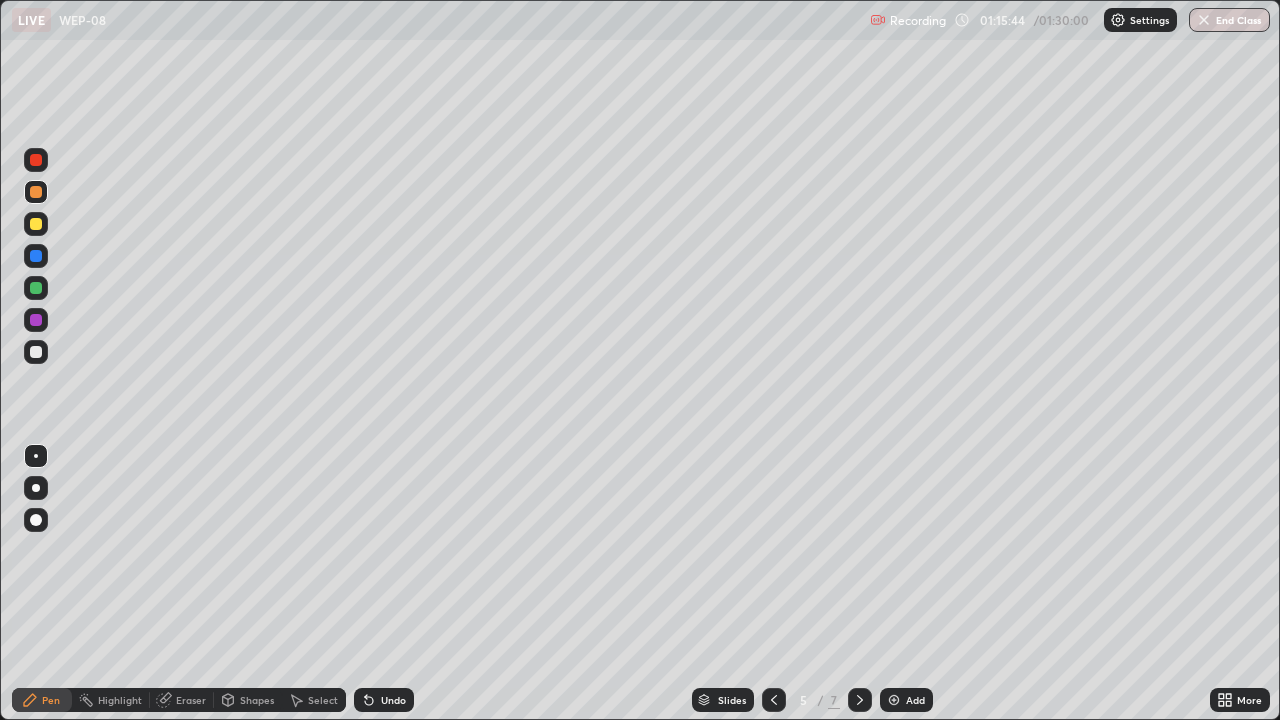 click 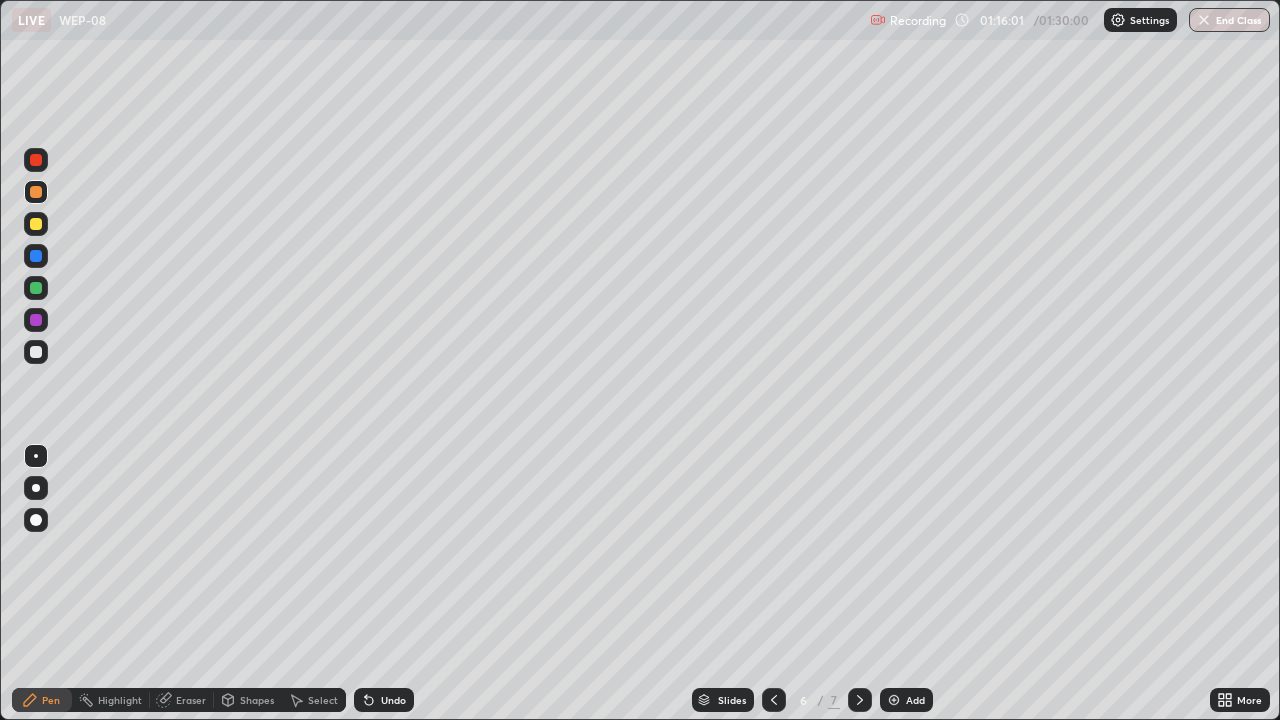 click 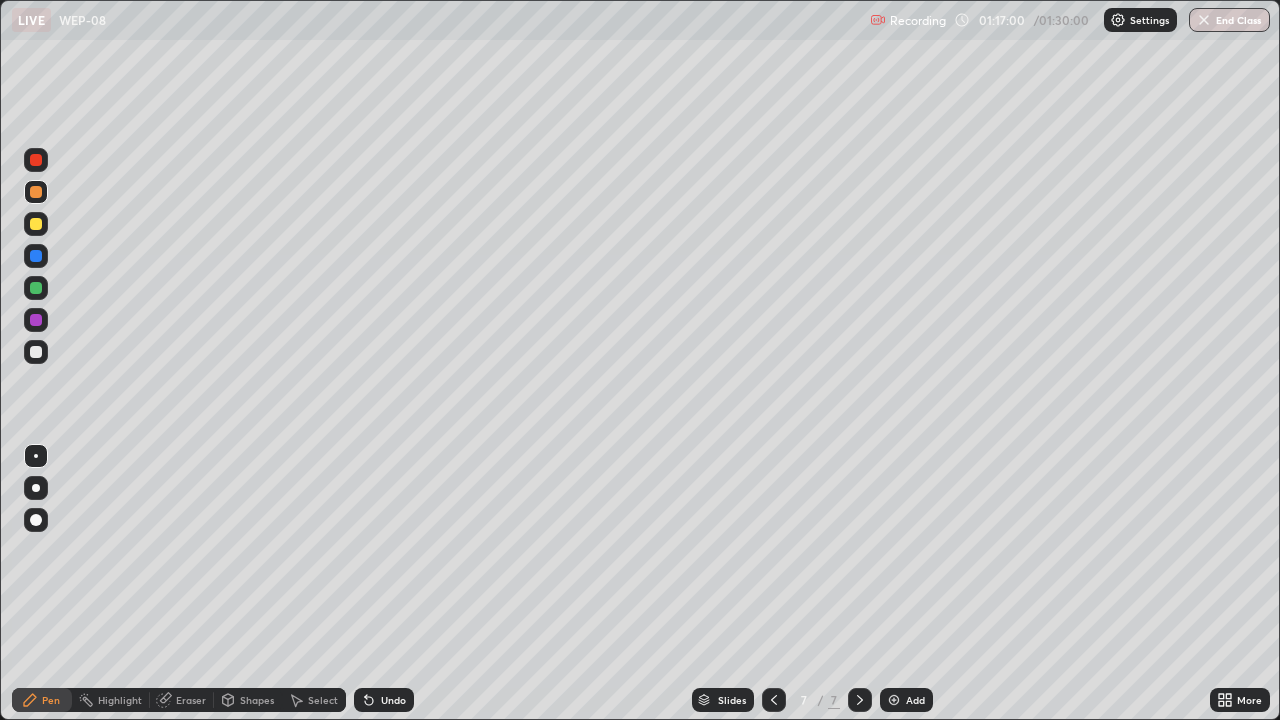 click at bounding box center (894, 700) 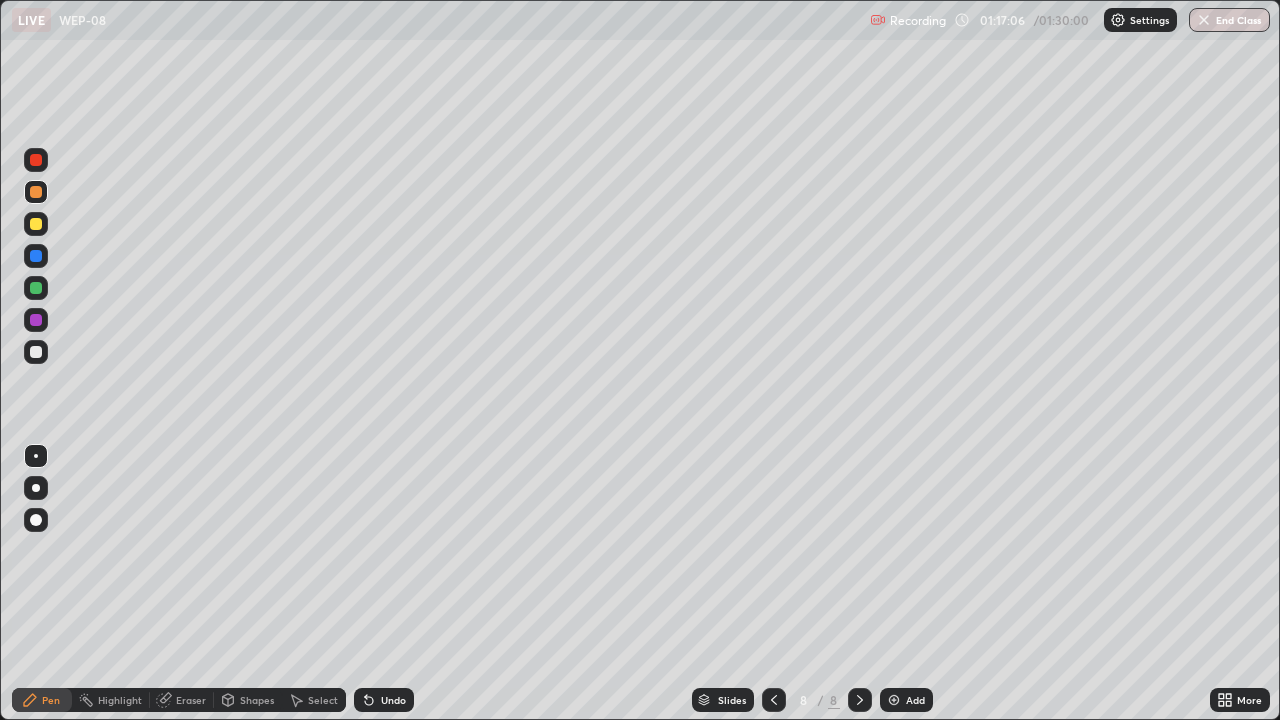 click at bounding box center [36, 288] 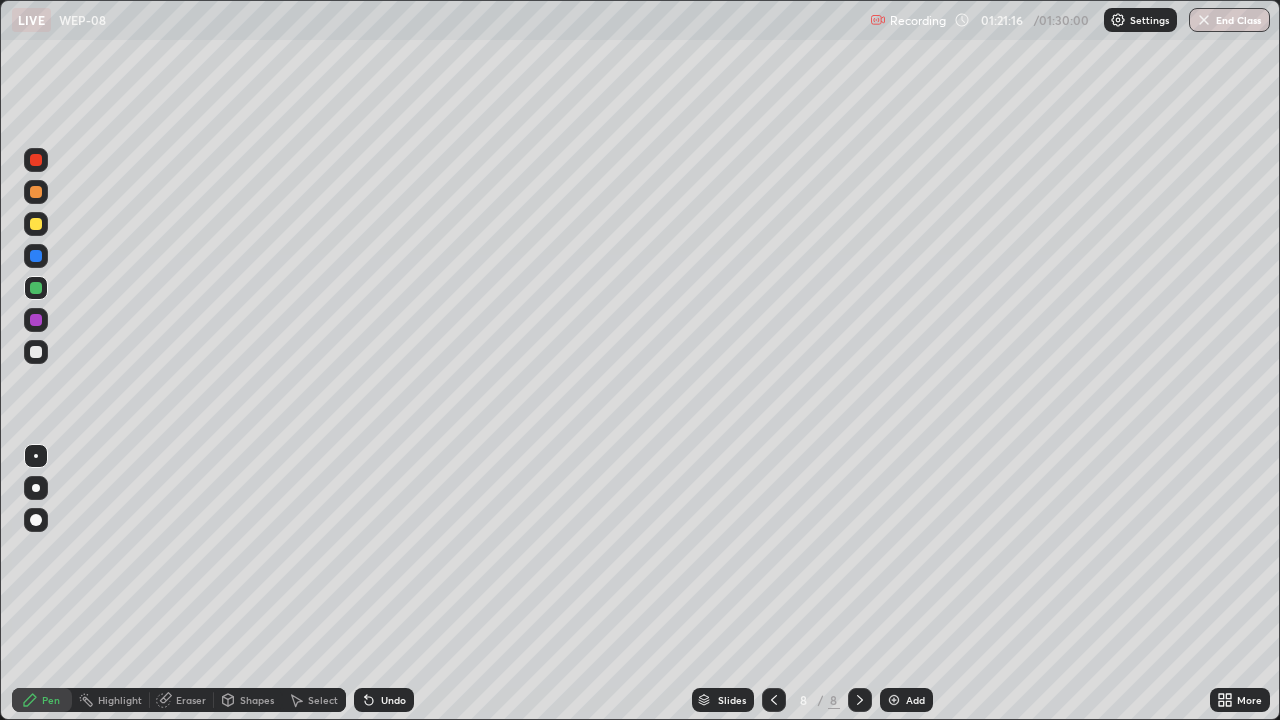 click at bounding box center [36, 224] 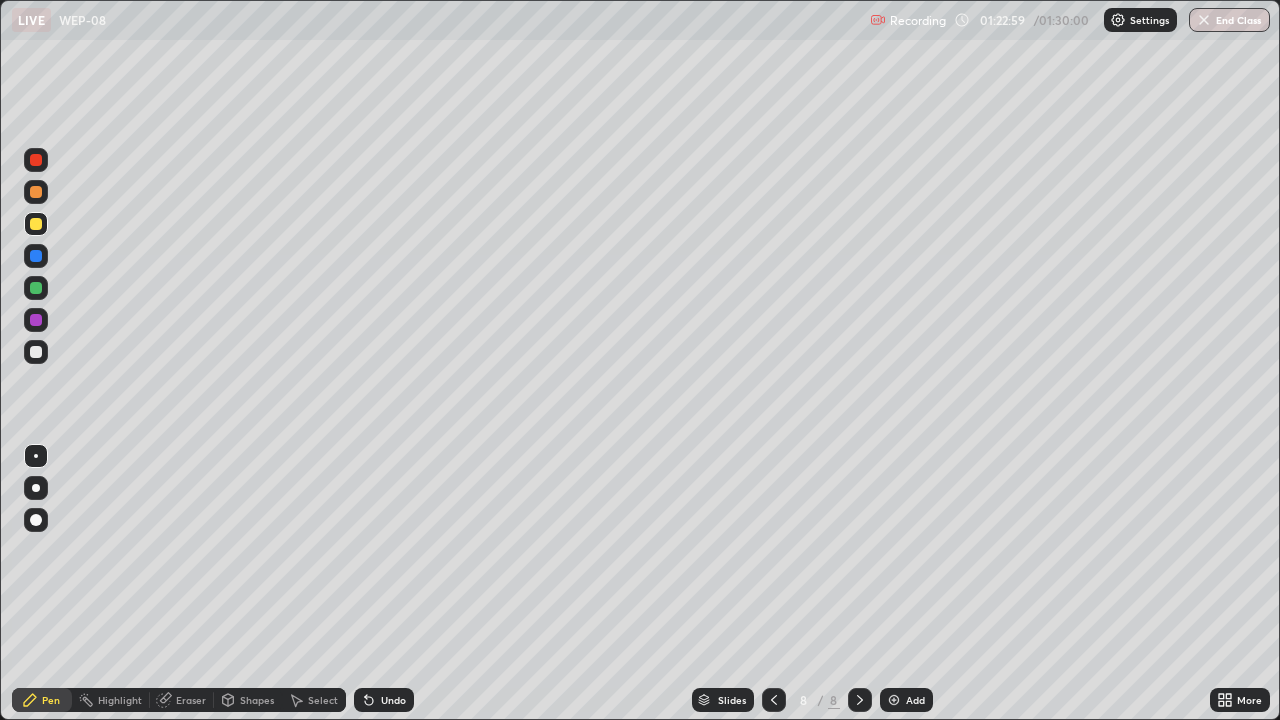 click at bounding box center [36, 352] 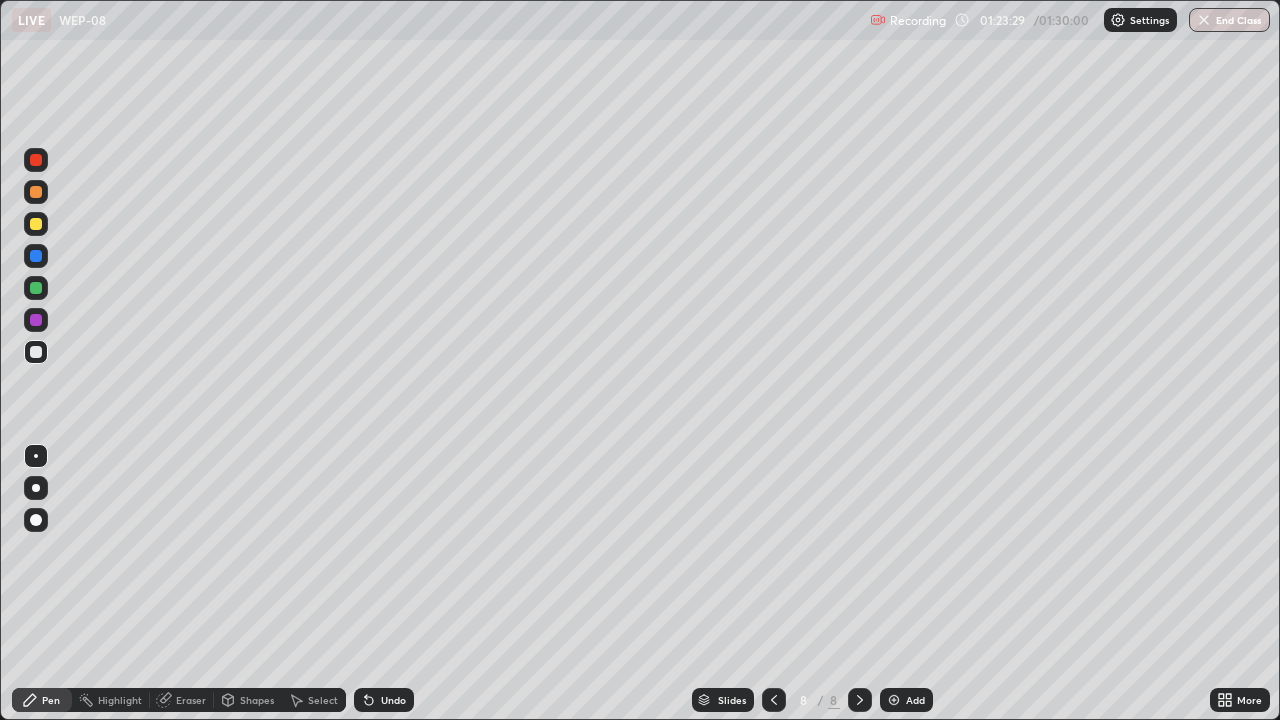 click at bounding box center [36, 320] 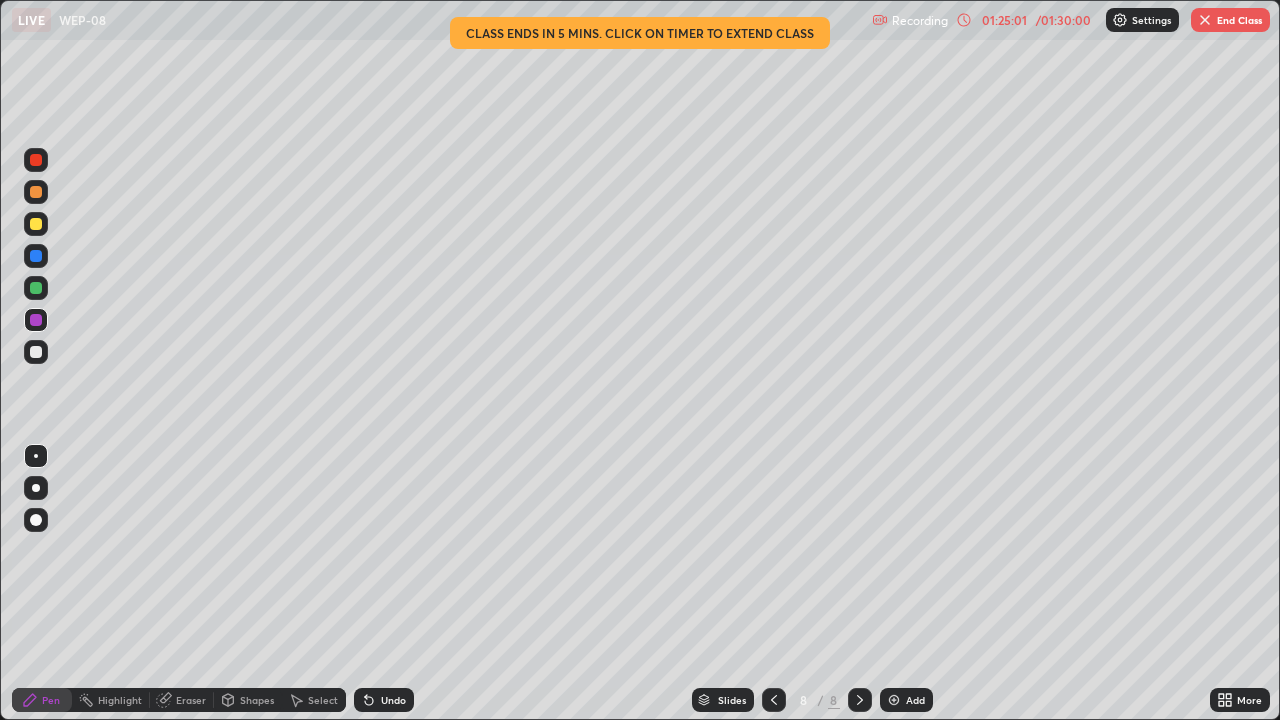click 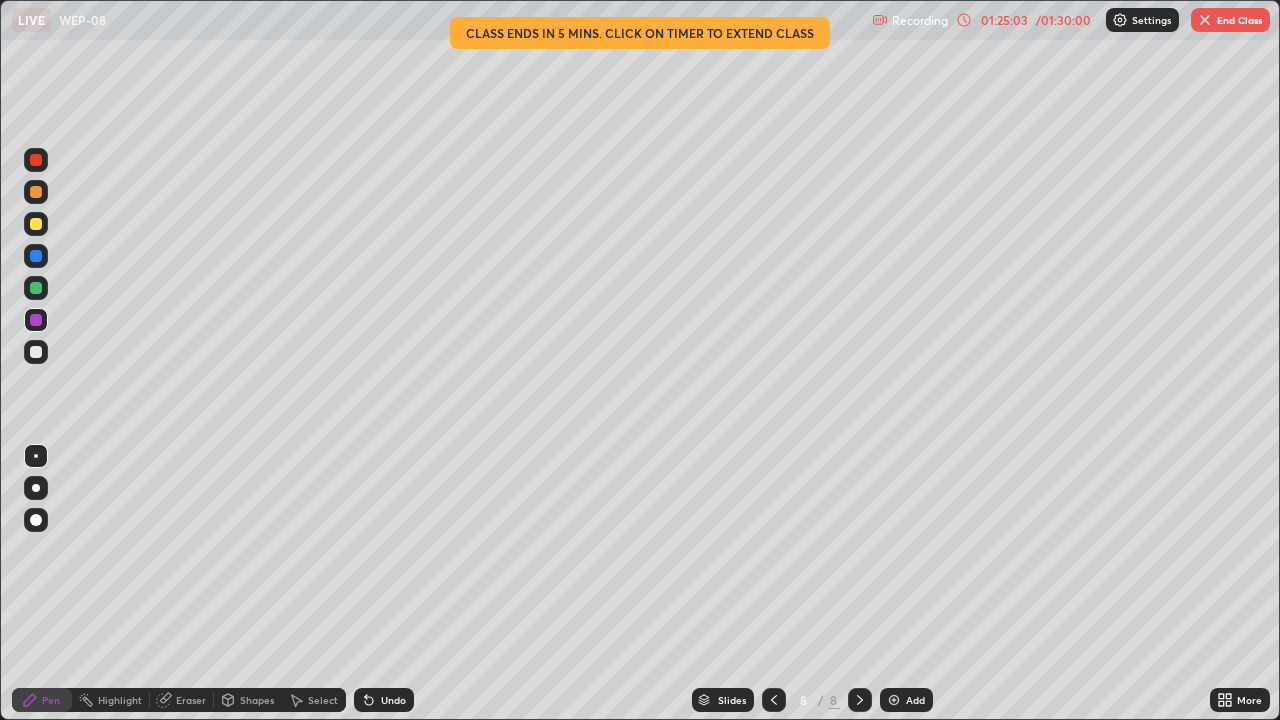 click at bounding box center [36, 288] 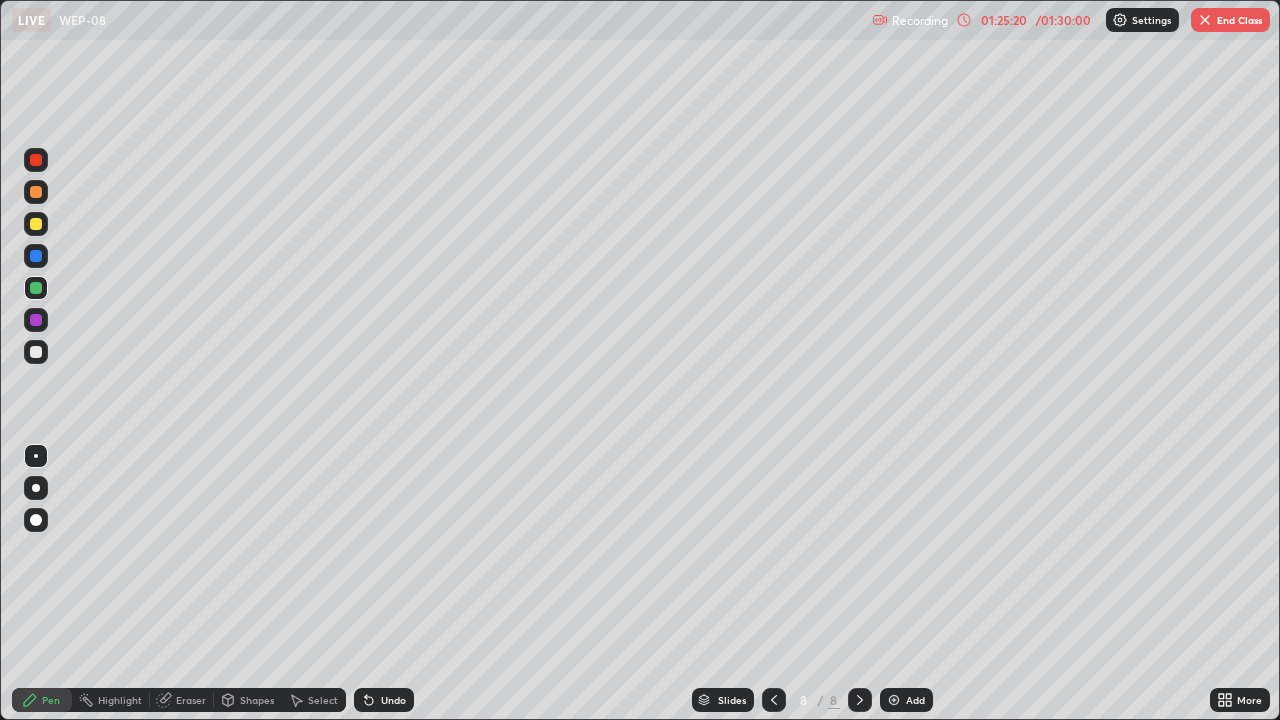 click at bounding box center [36, 224] 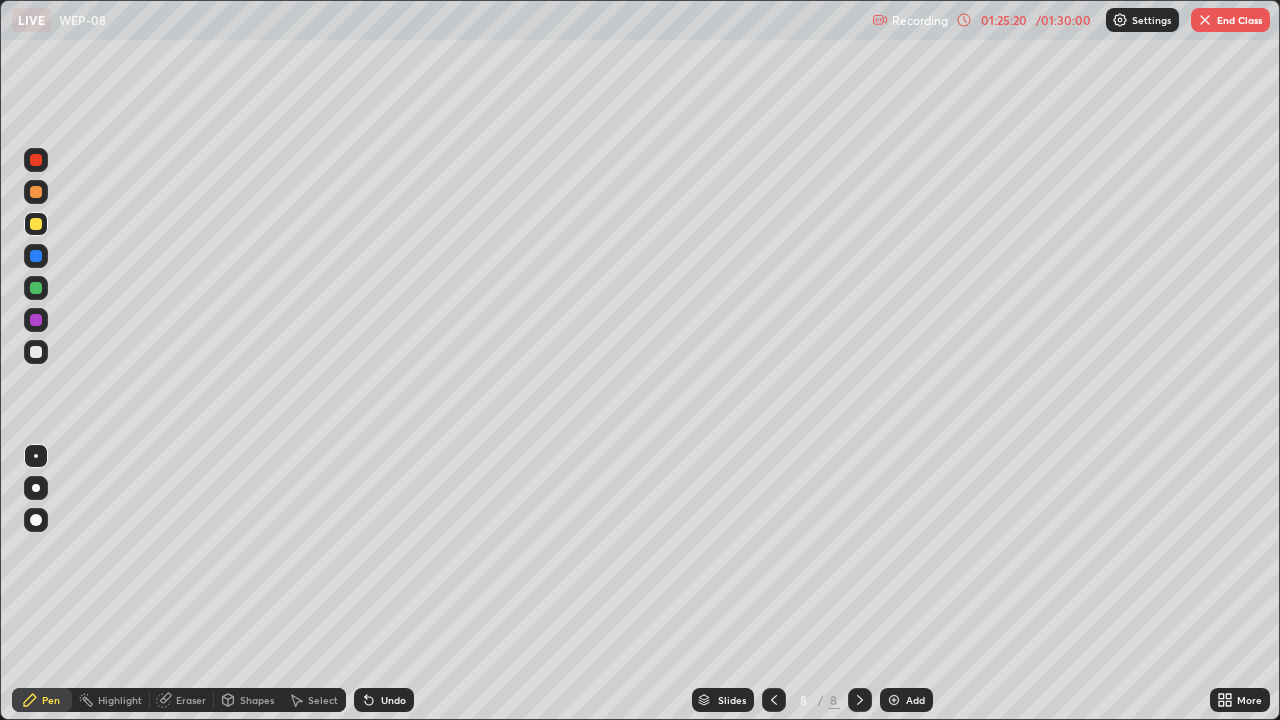 click at bounding box center [36, 192] 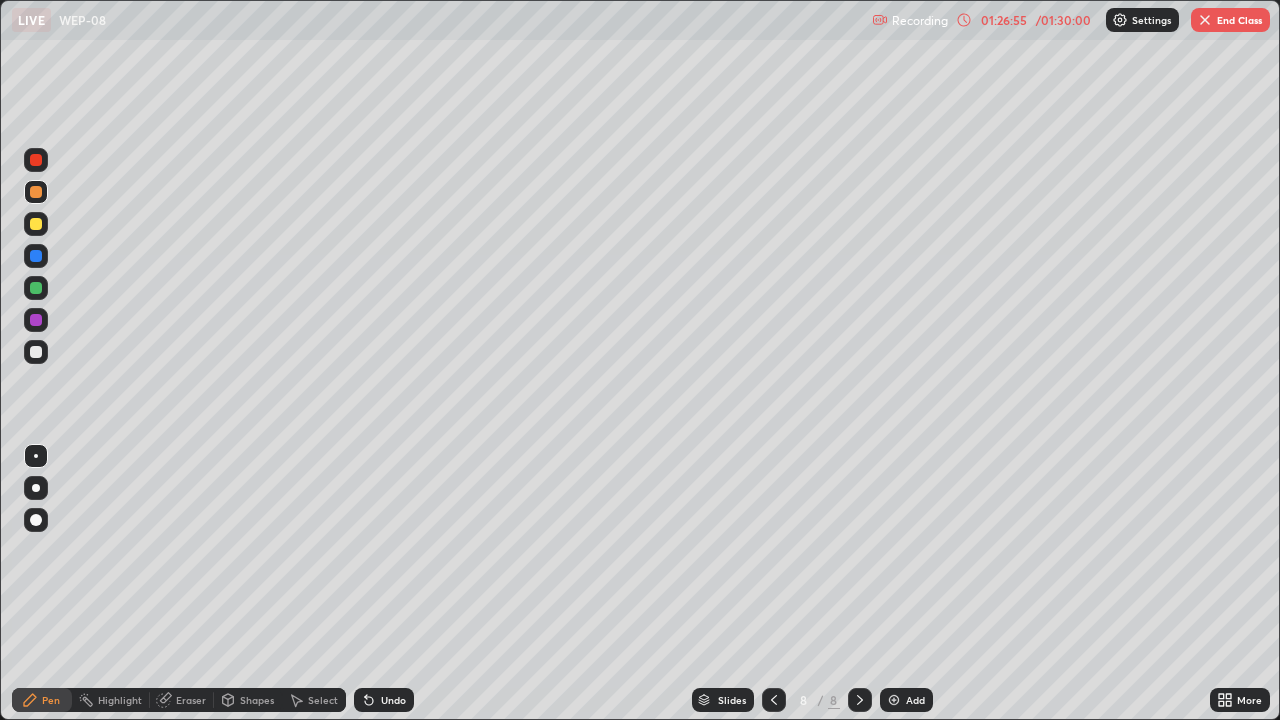 click on "Eraser" at bounding box center [191, 700] 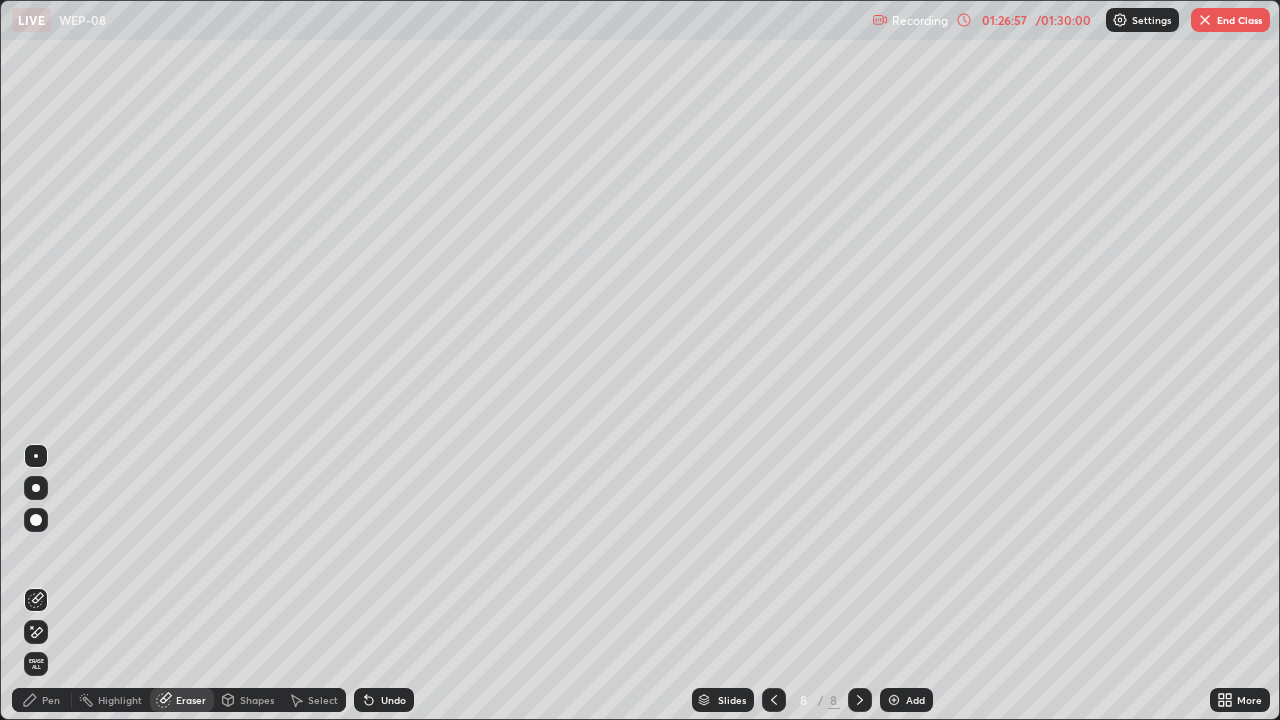 click on "Pen" at bounding box center [51, 700] 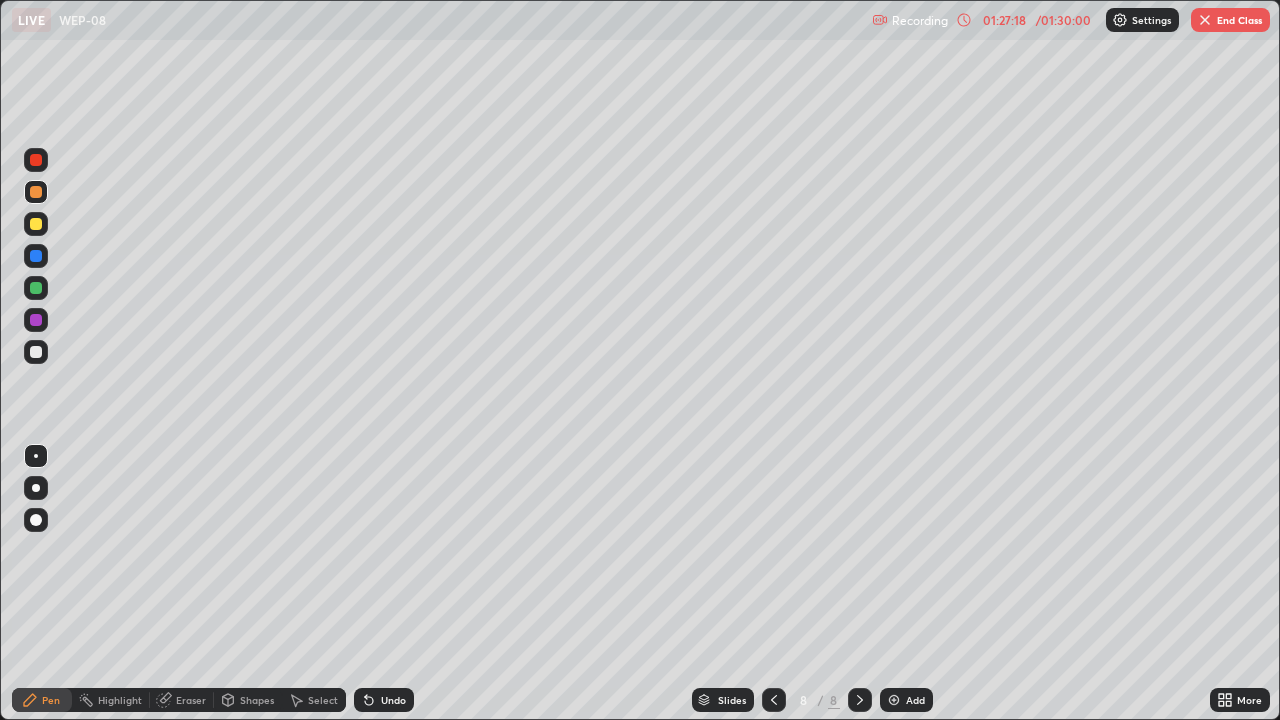 click at bounding box center (36, 352) 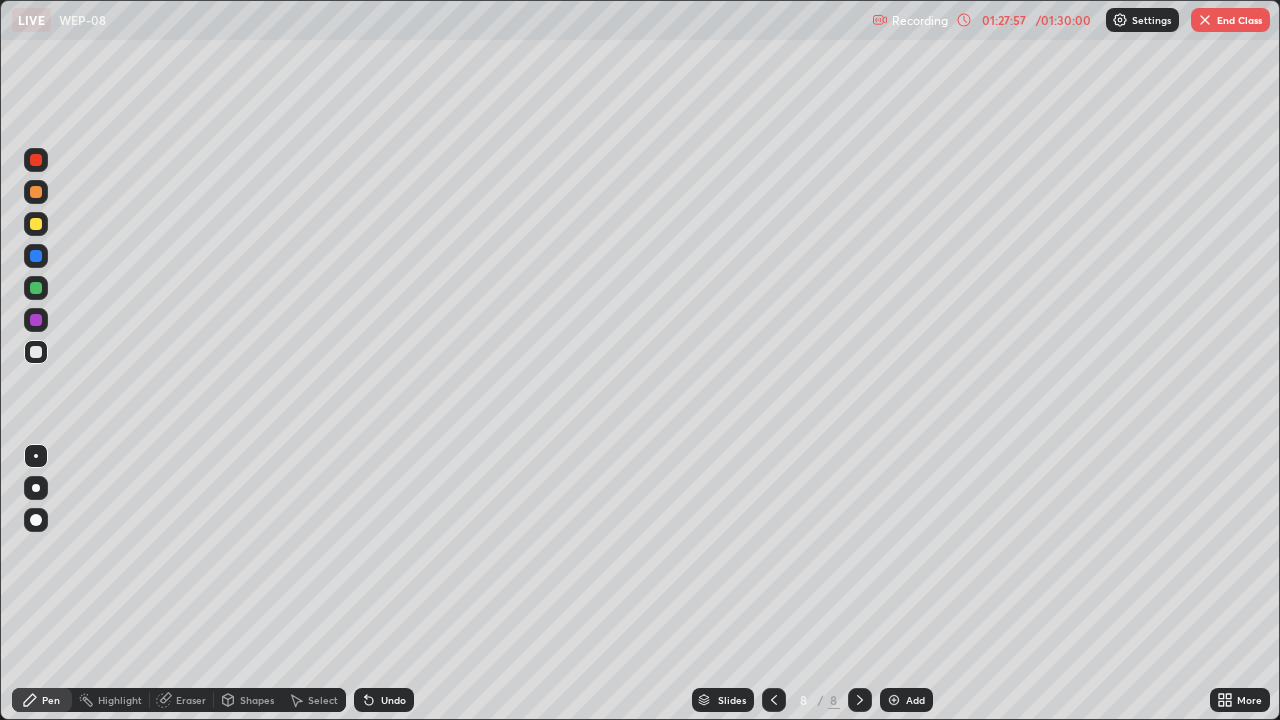 click on "Eraser" at bounding box center [182, 700] 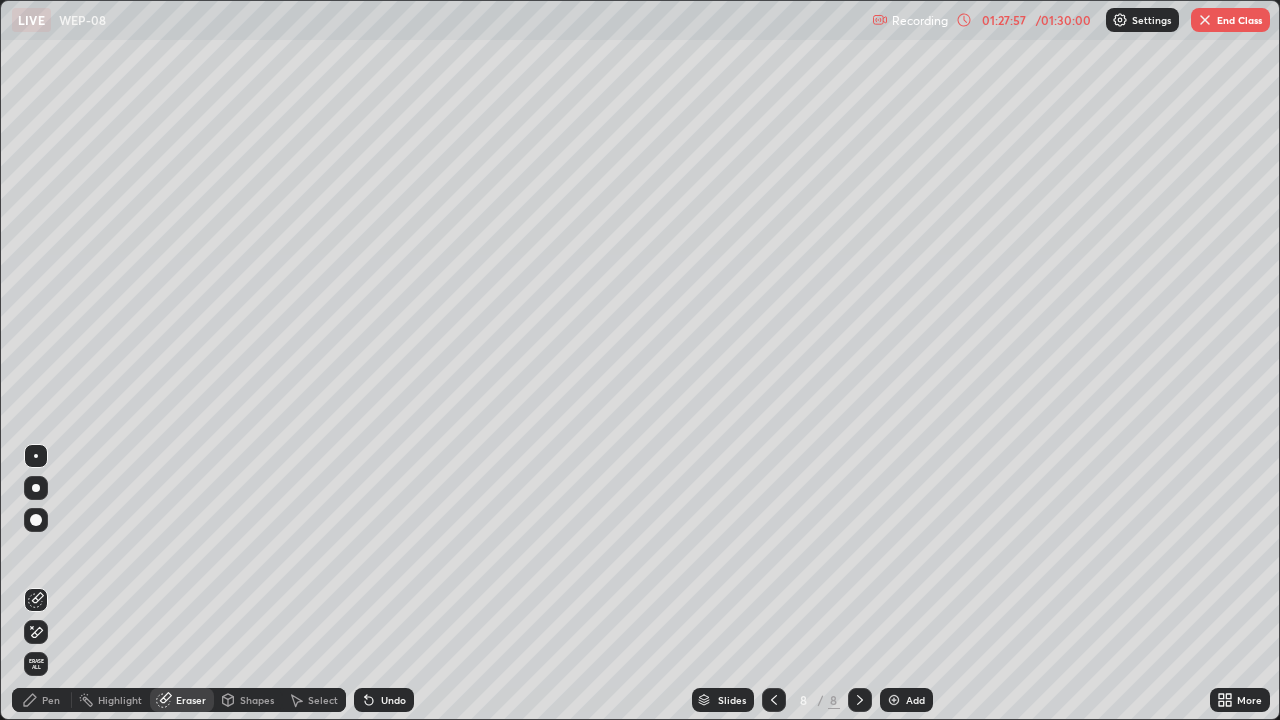 click 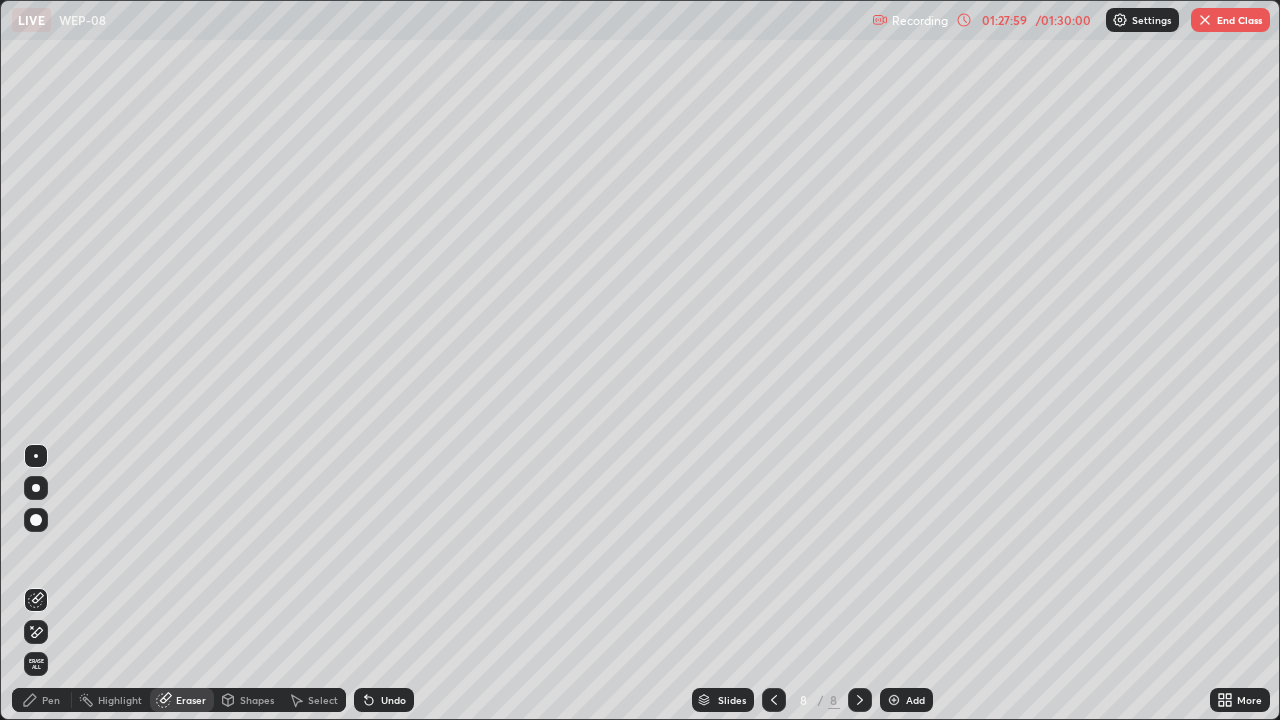 click 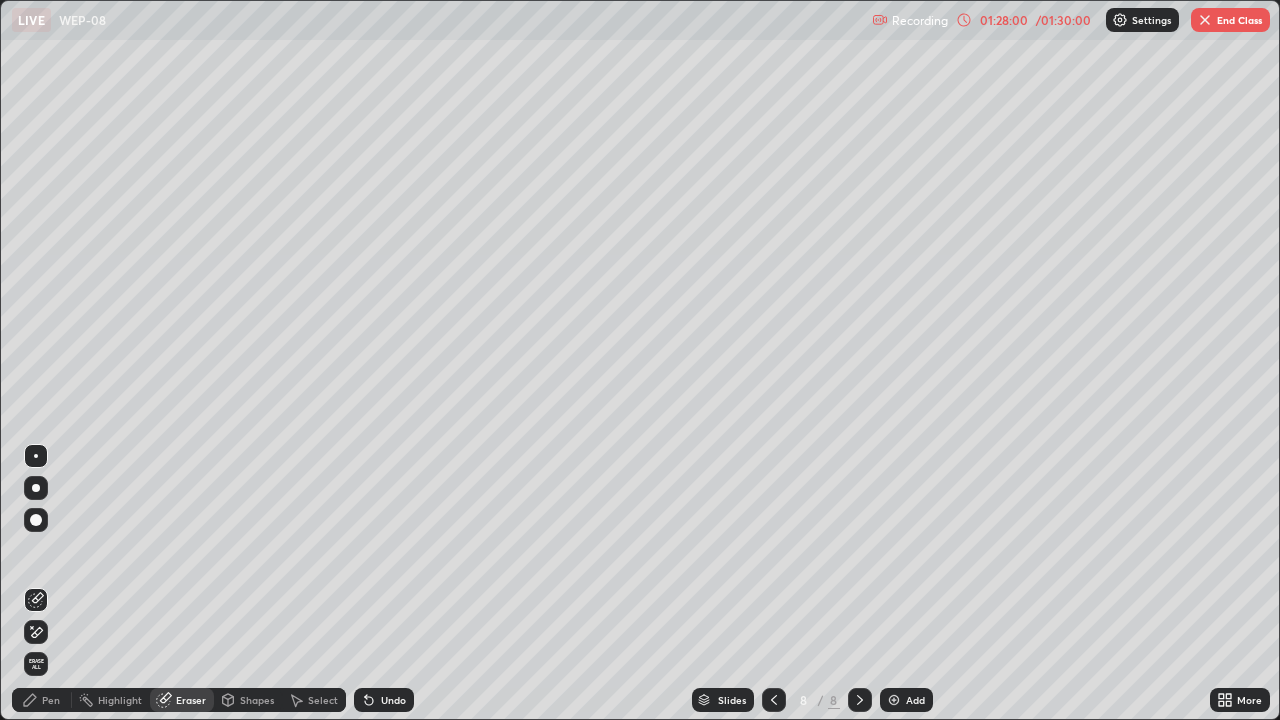 click on "Pen" at bounding box center (51, 700) 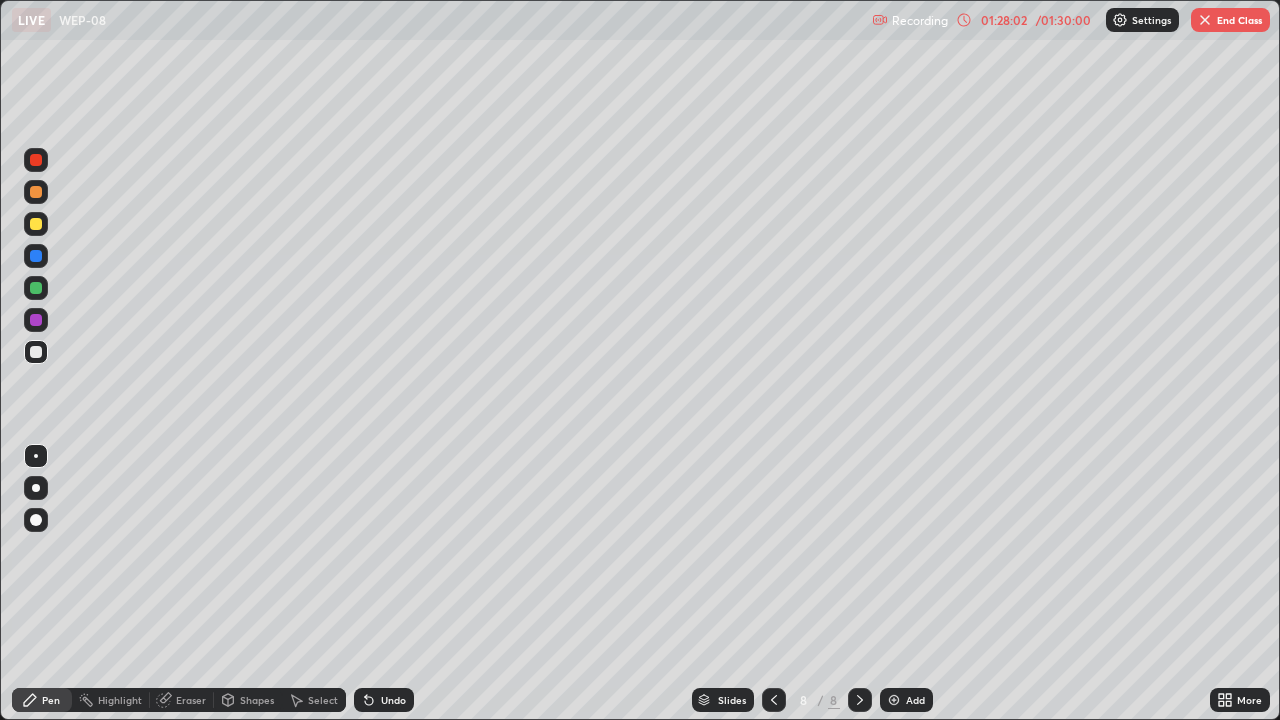 click at bounding box center (36, 192) 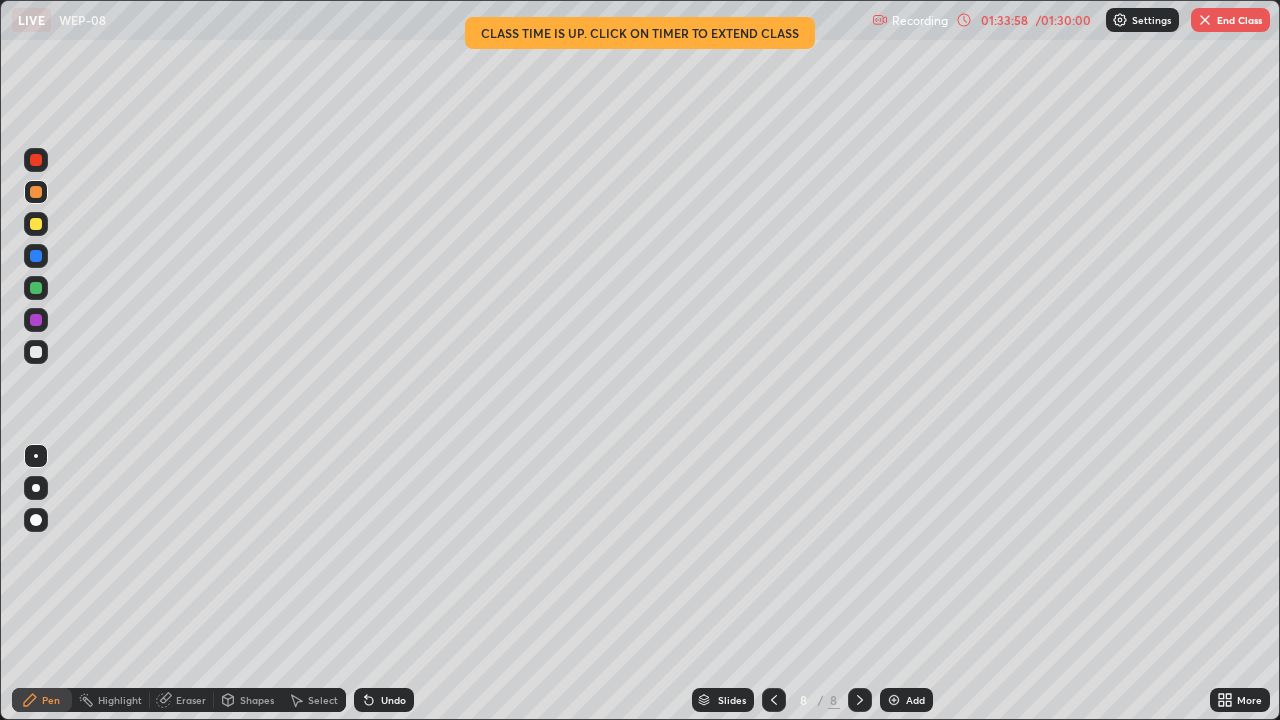 click on "Eraser" at bounding box center [191, 700] 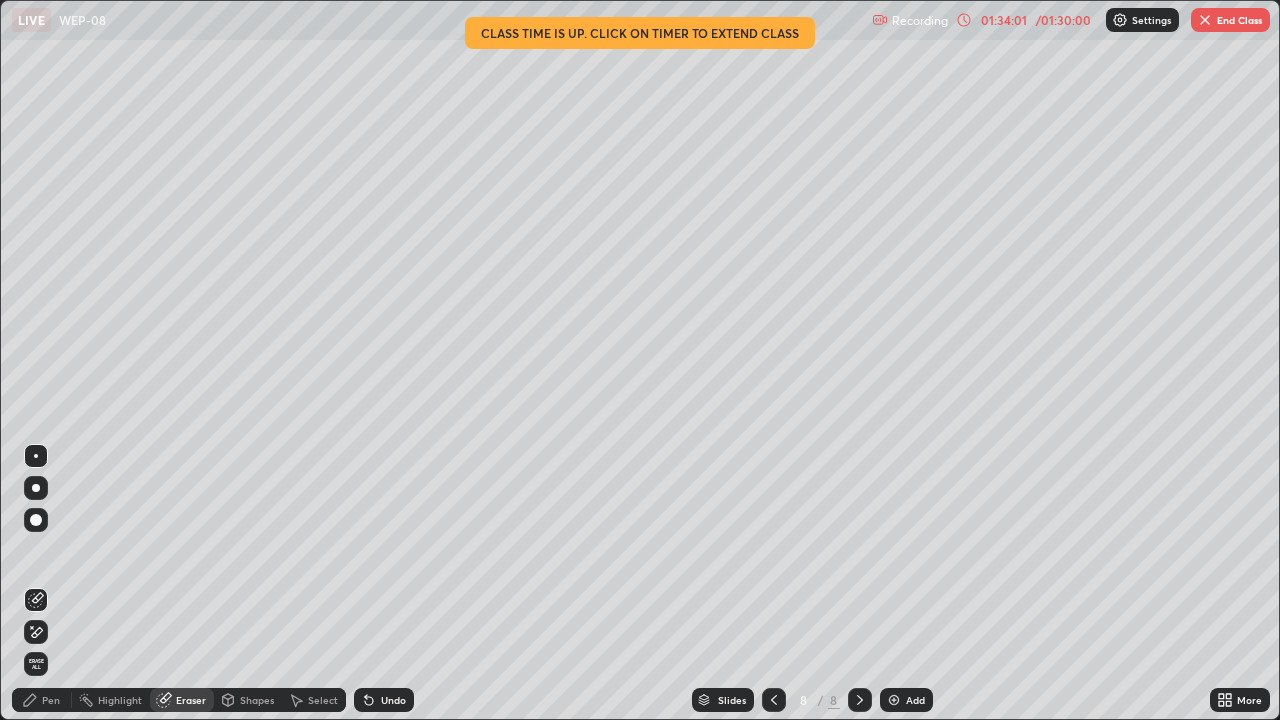 click on "Pen" at bounding box center [42, 700] 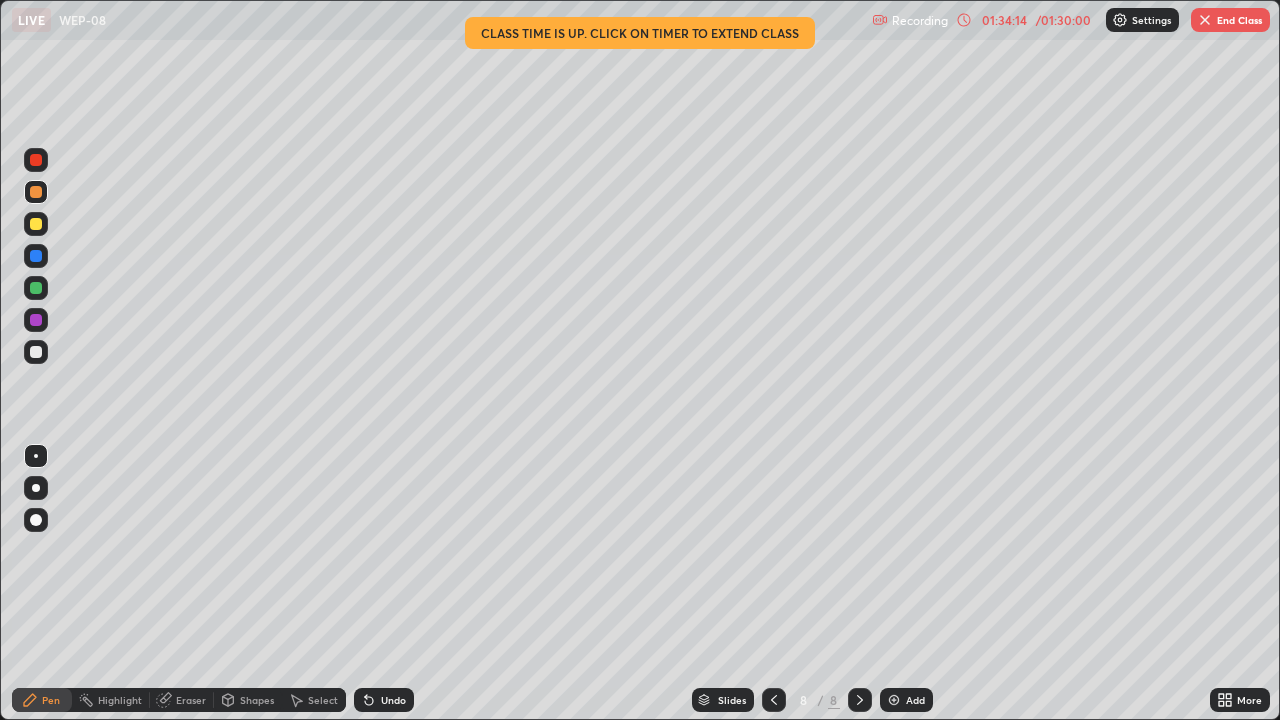 click on "Eraser" at bounding box center [191, 700] 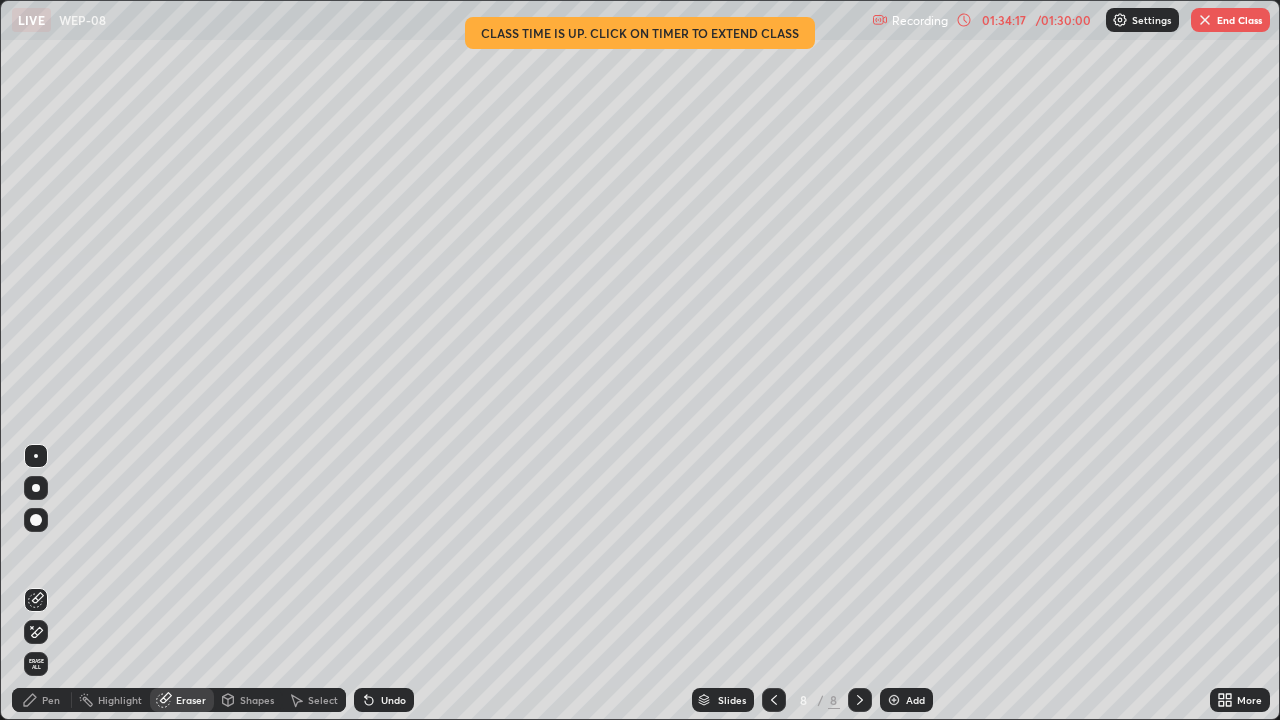 click on "Pen" at bounding box center [51, 700] 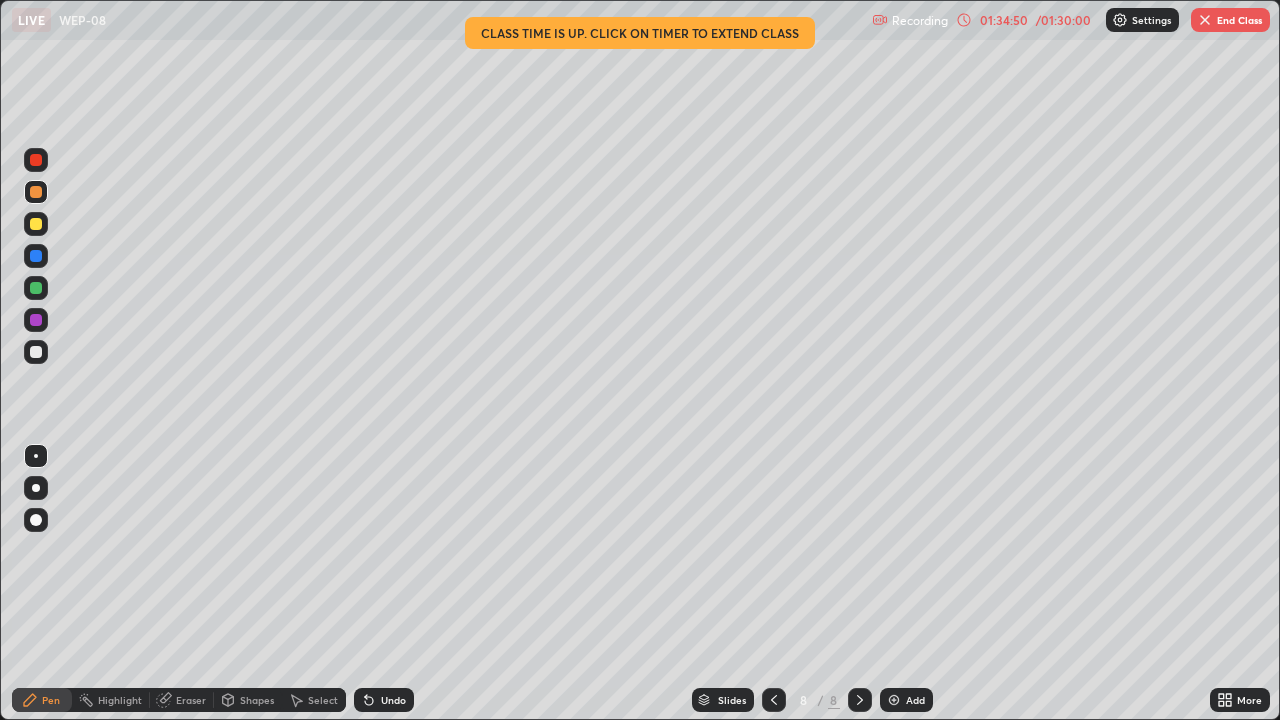 click 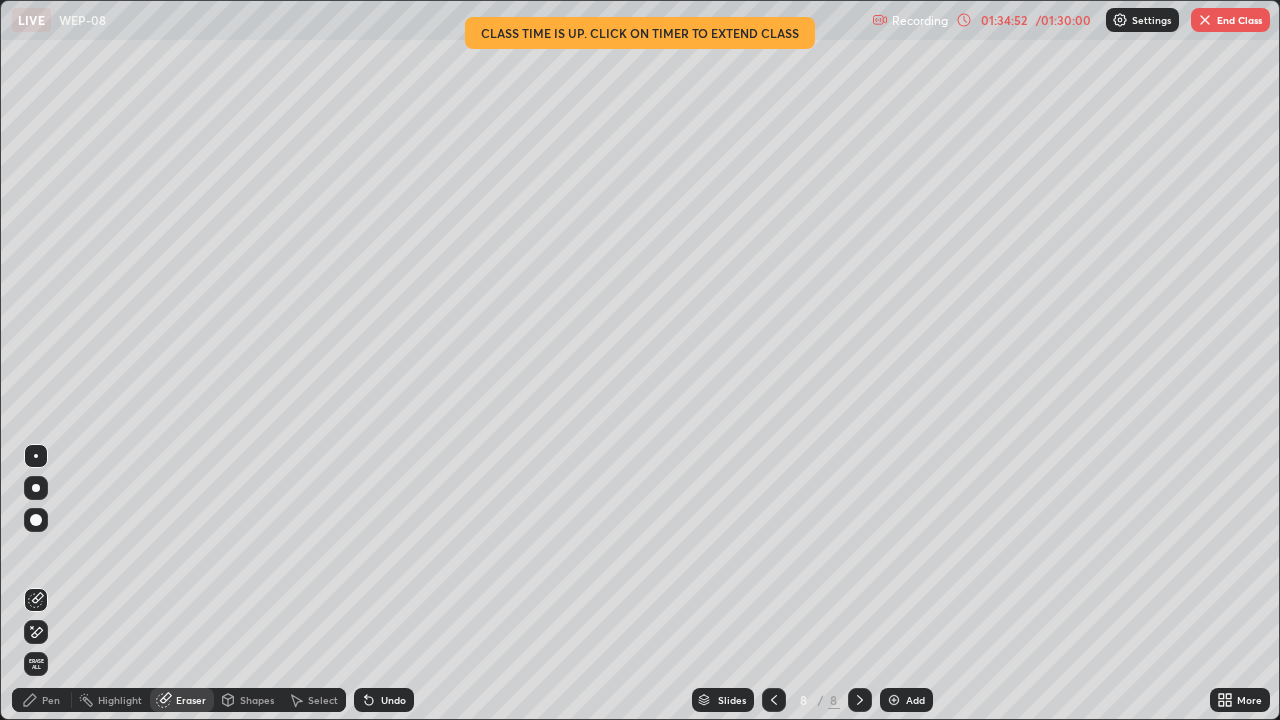 click on "Pen" at bounding box center (42, 700) 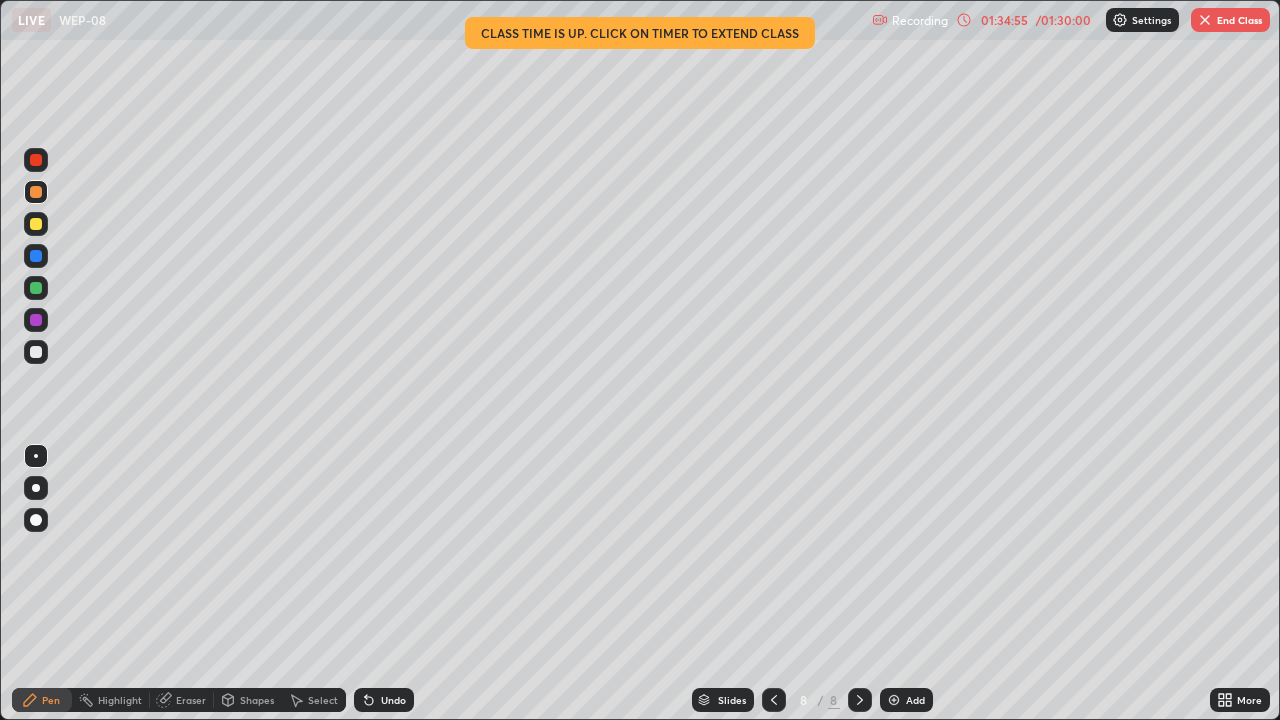 click on "Eraser" at bounding box center [191, 700] 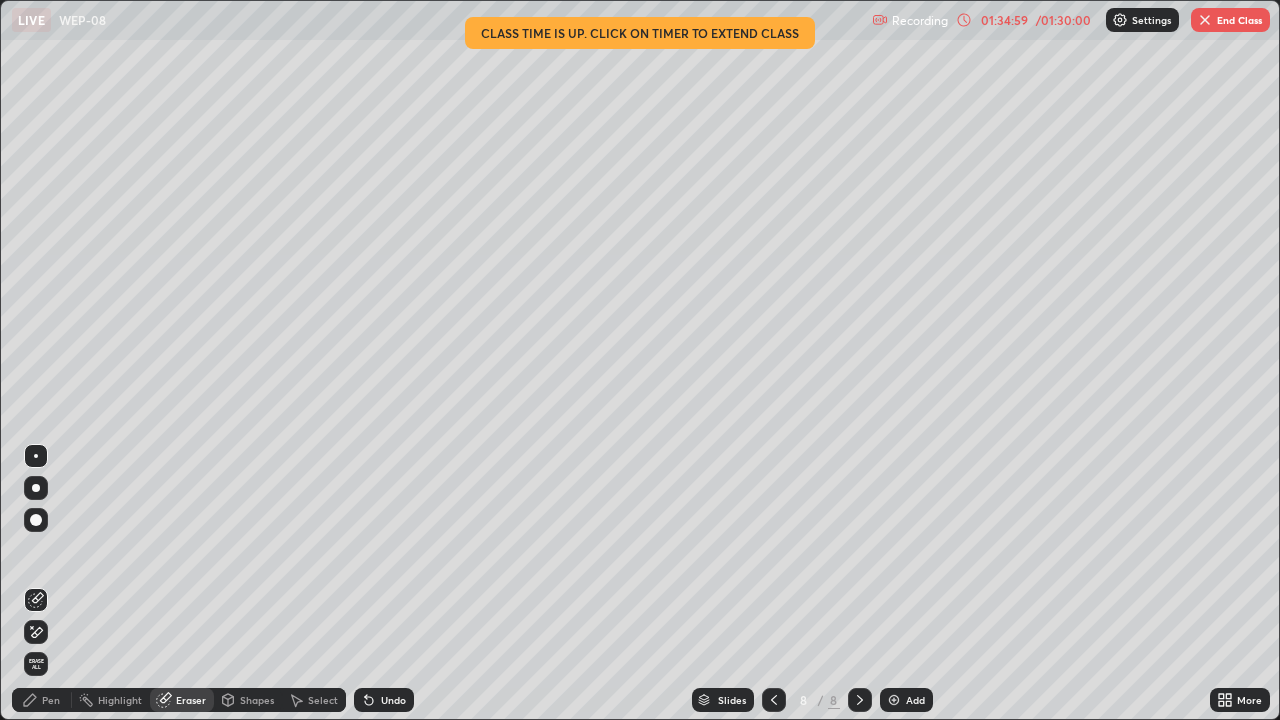 click on "Pen" at bounding box center (51, 700) 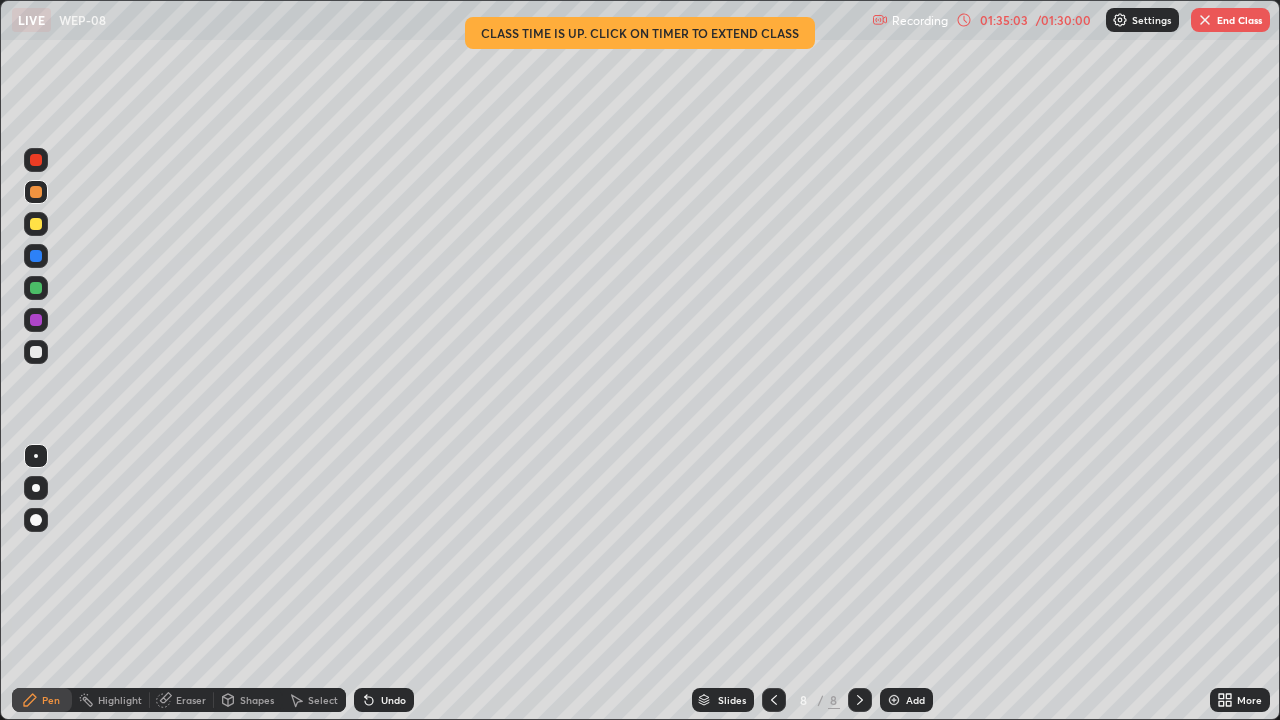 click on "Eraser" at bounding box center [191, 700] 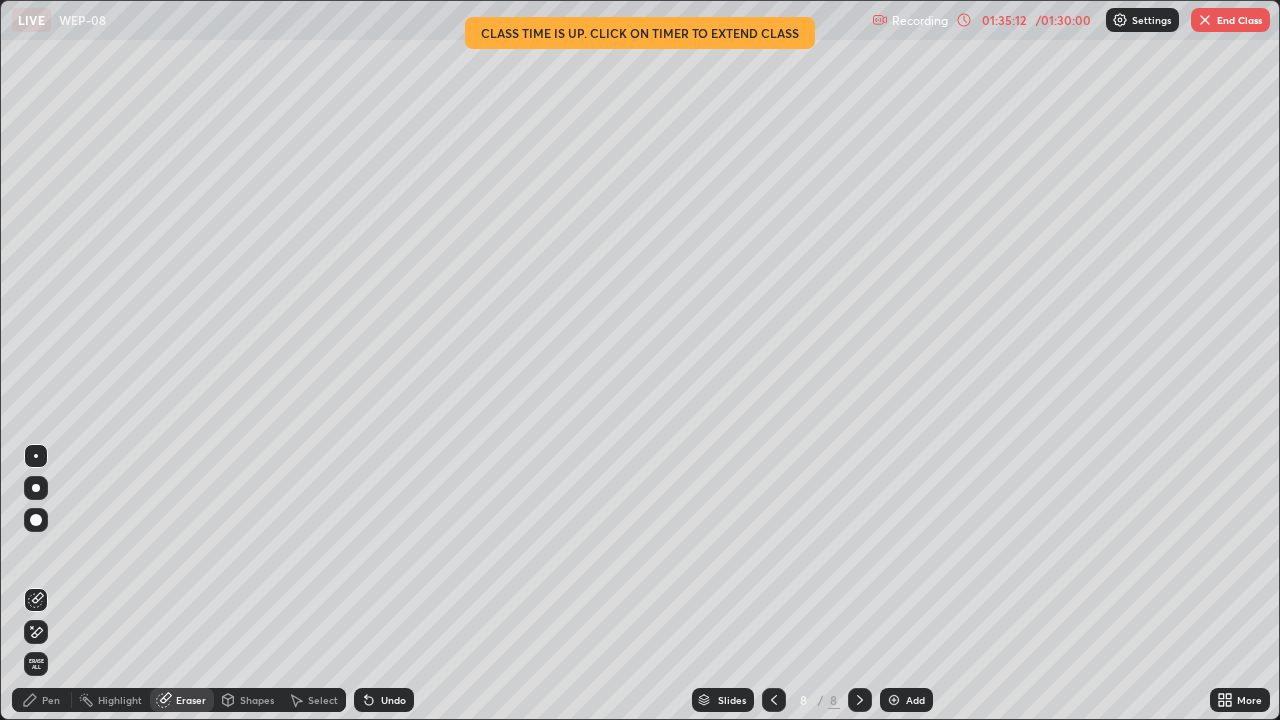 click on "Pen" at bounding box center (51, 700) 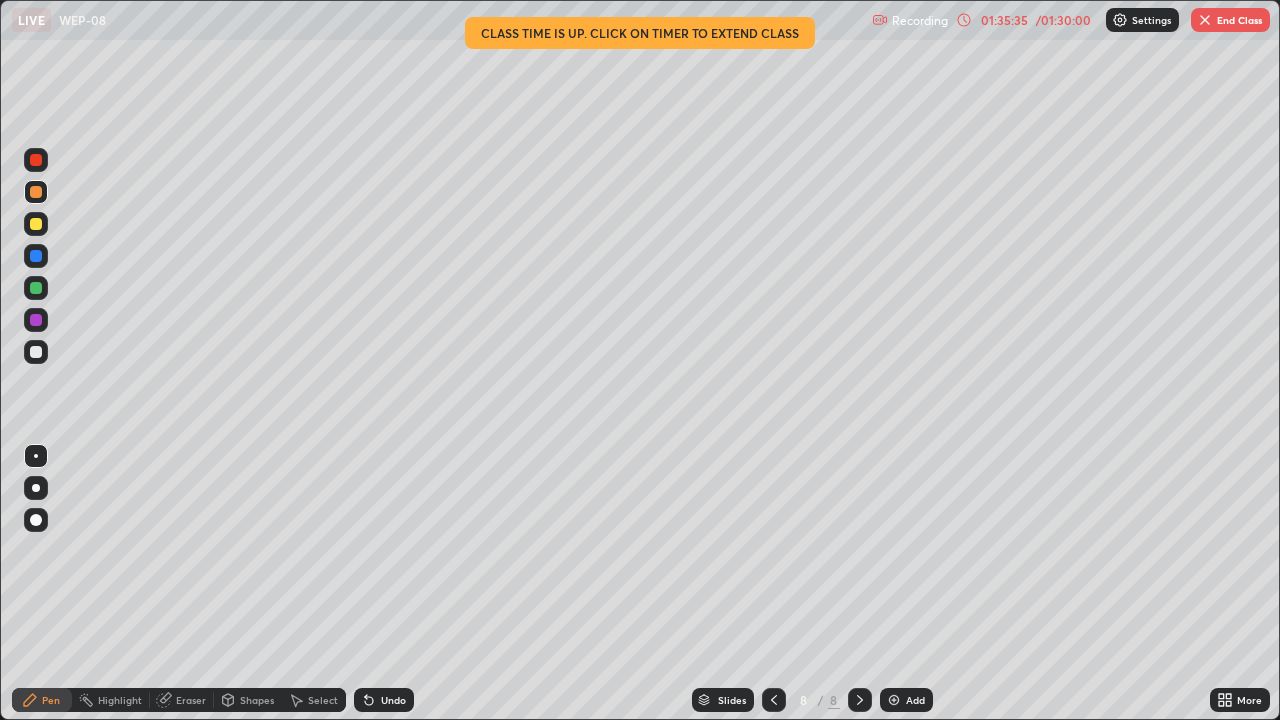 click on "Eraser" at bounding box center (182, 700) 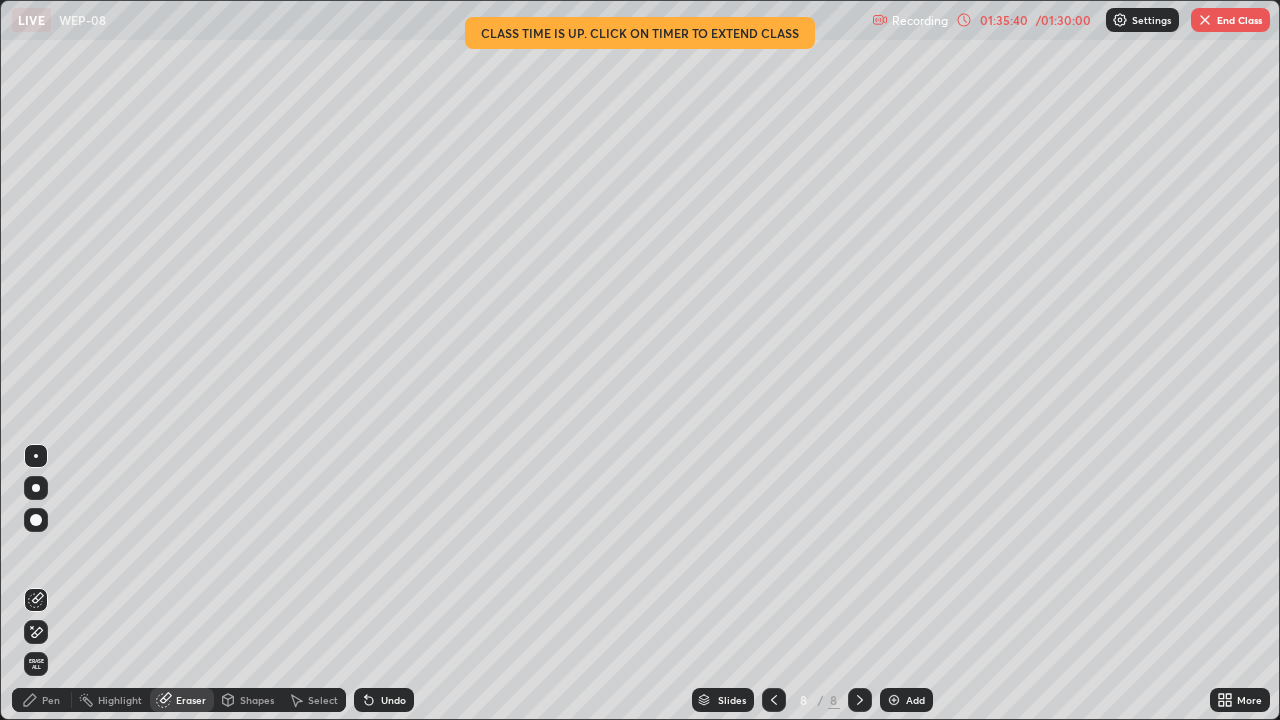 click on "Pen" at bounding box center (42, 700) 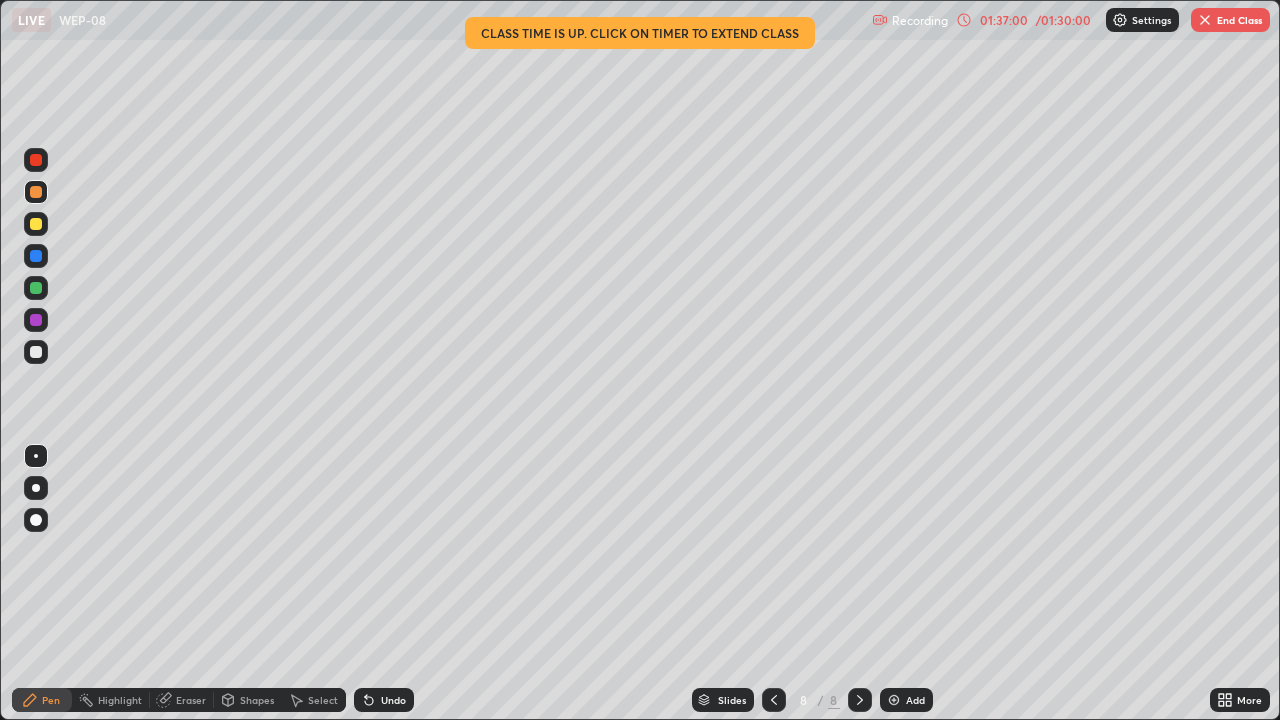 click at bounding box center [36, 160] 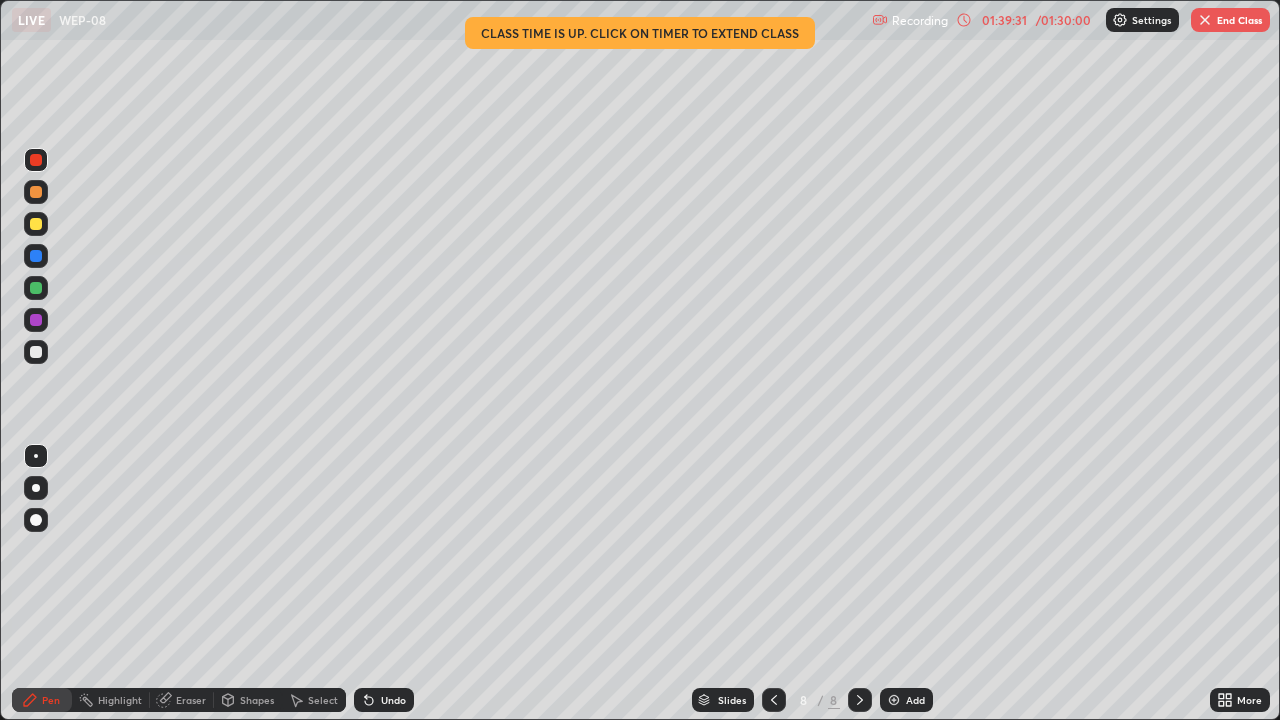 click on "End Class" at bounding box center (1230, 20) 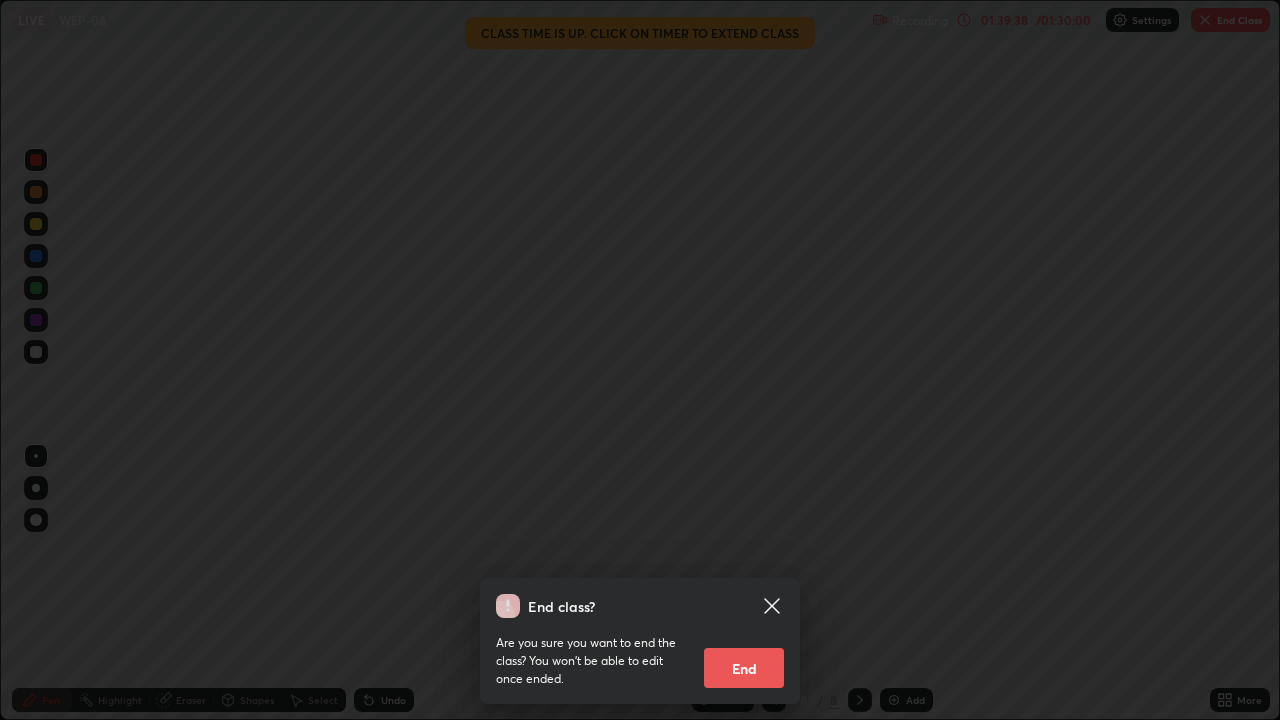 click on "End" at bounding box center [744, 668] 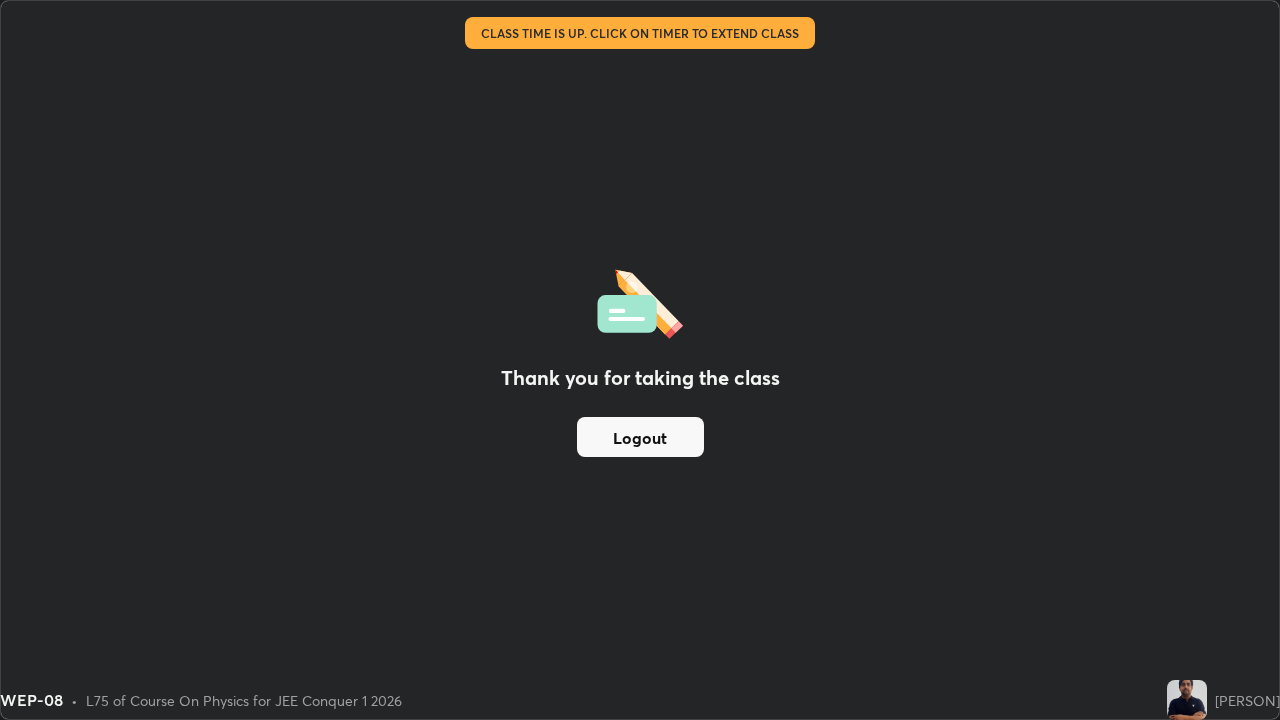 click on "Thank you for taking the class Logout" at bounding box center [640, 360] 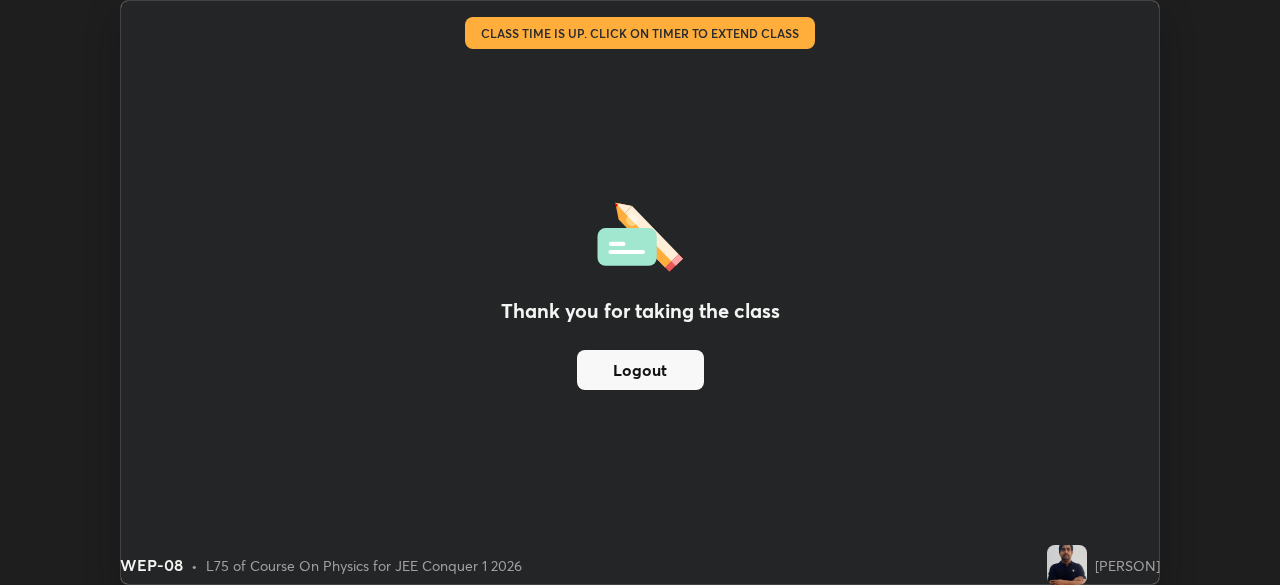 scroll, scrollTop: 585, scrollLeft: 1280, axis: both 